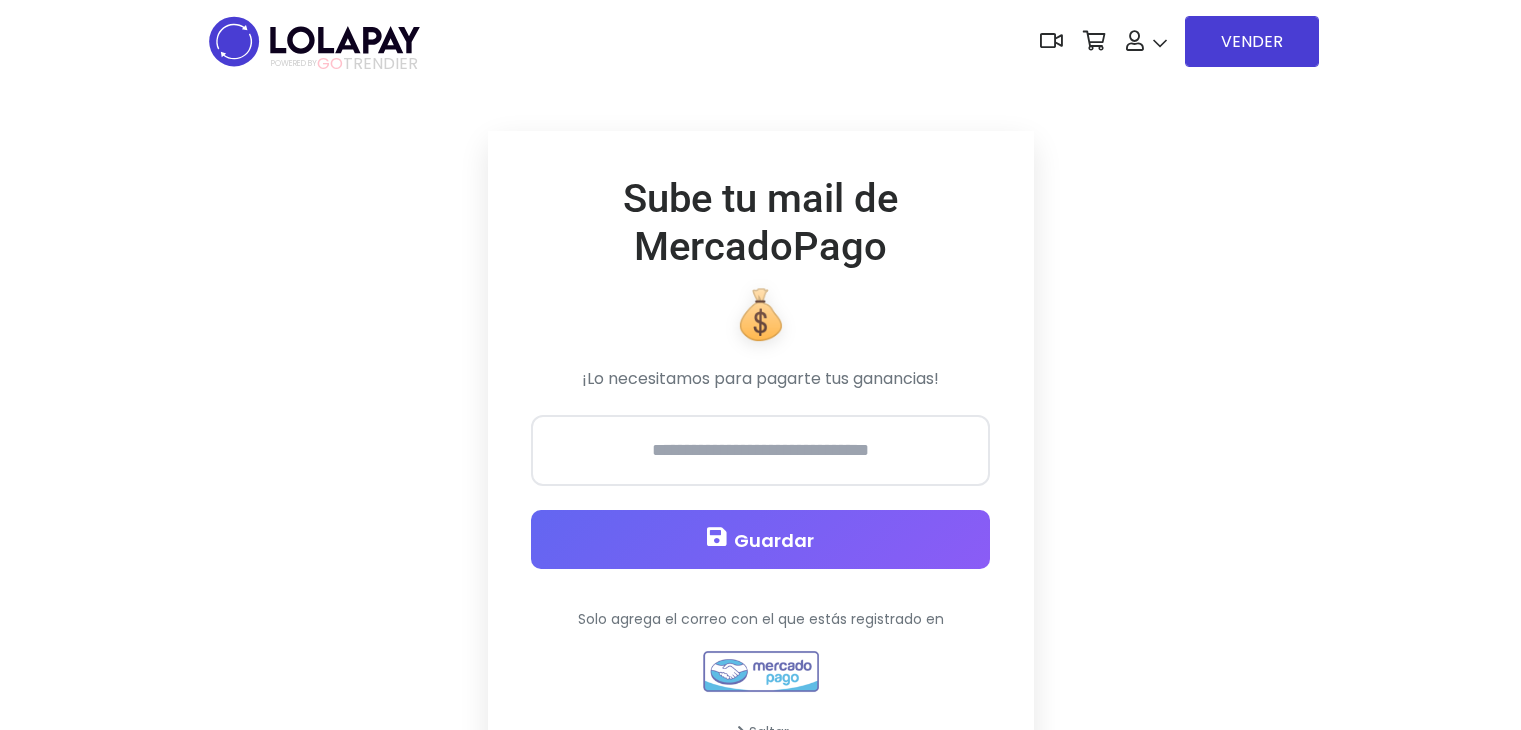 scroll, scrollTop: 0, scrollLeft: 0, axis: both 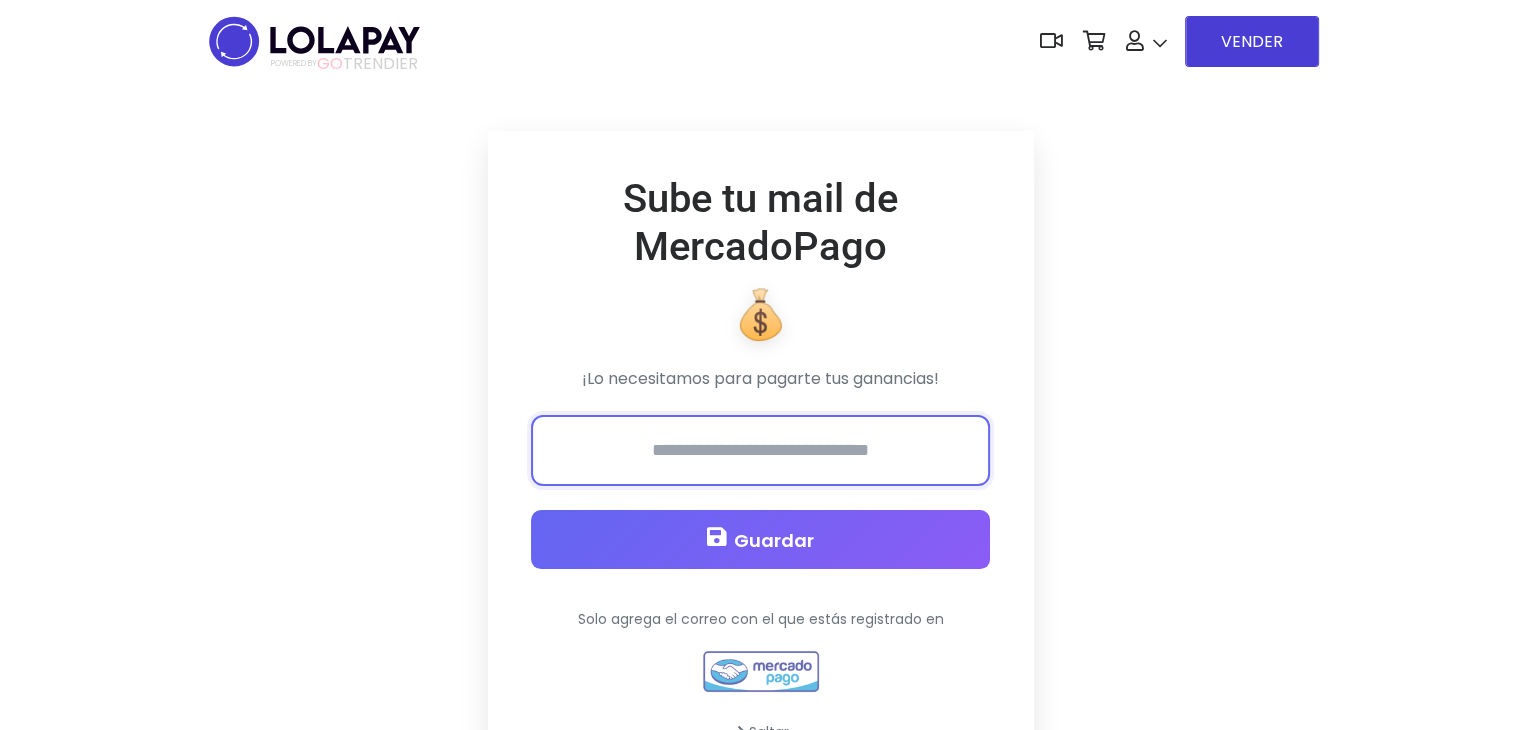 click at bounding box center [760, 450] 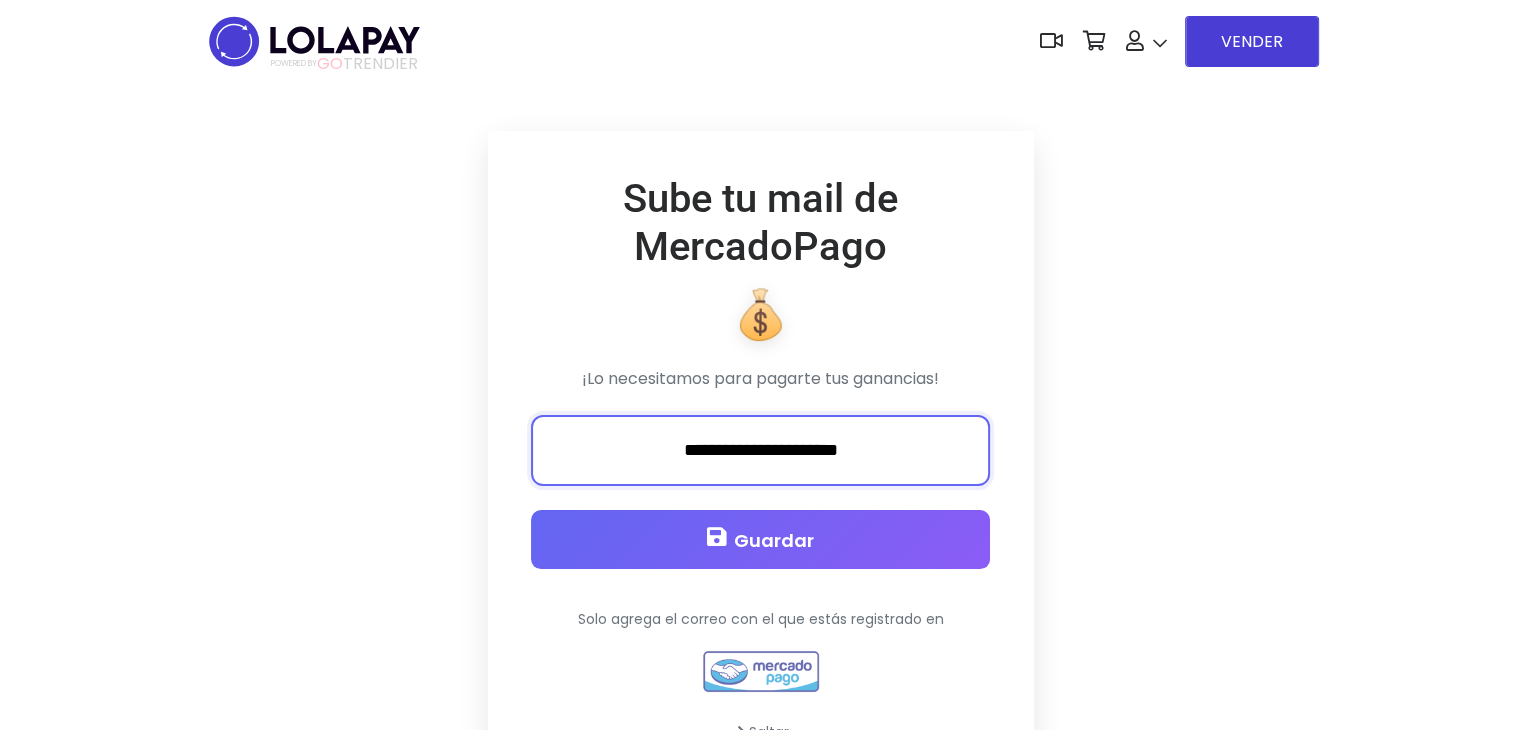 type on "**********" 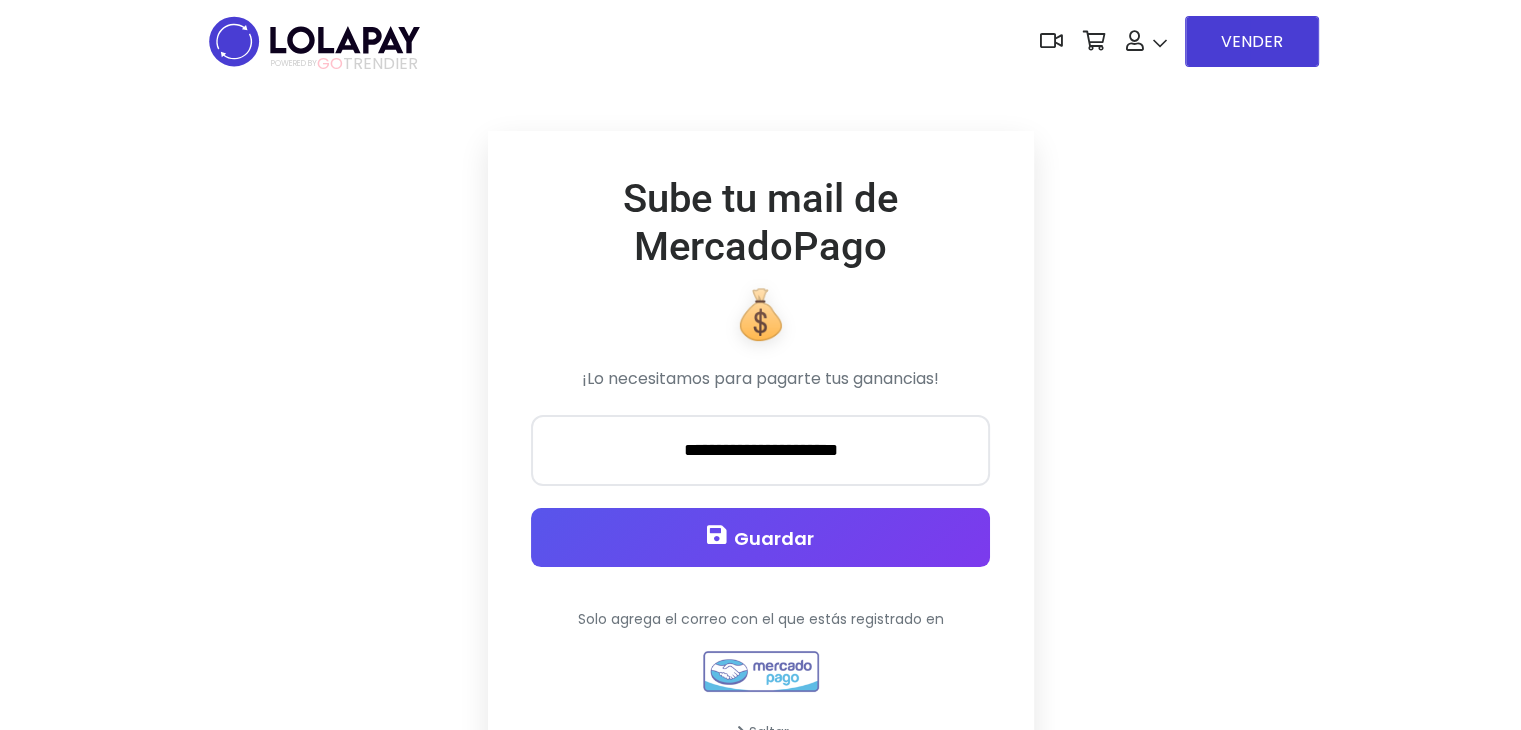 click on "Guardar" at bounding box center [774, 538] 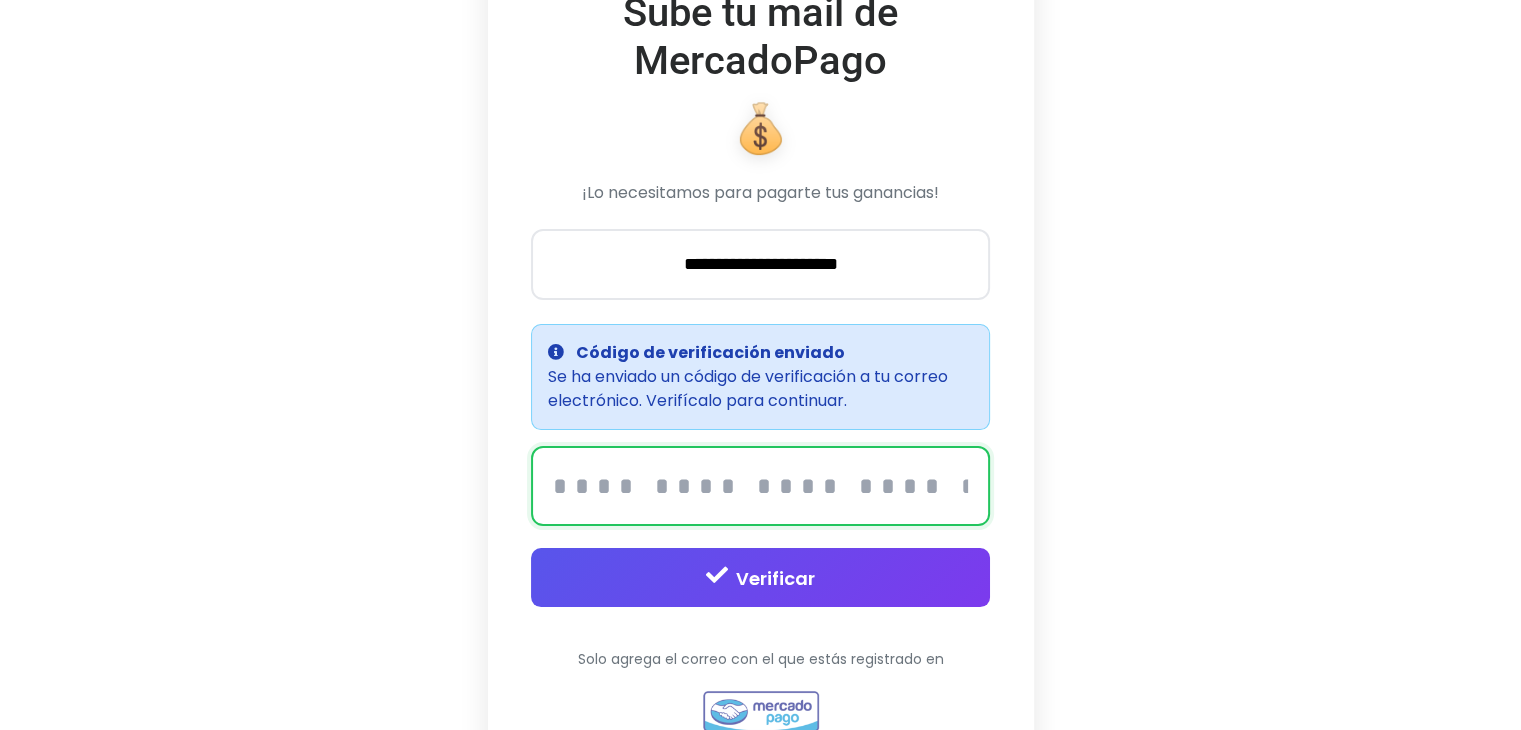 scroll, scrollTop: 404, scrollLeft: 0, axis: vertical 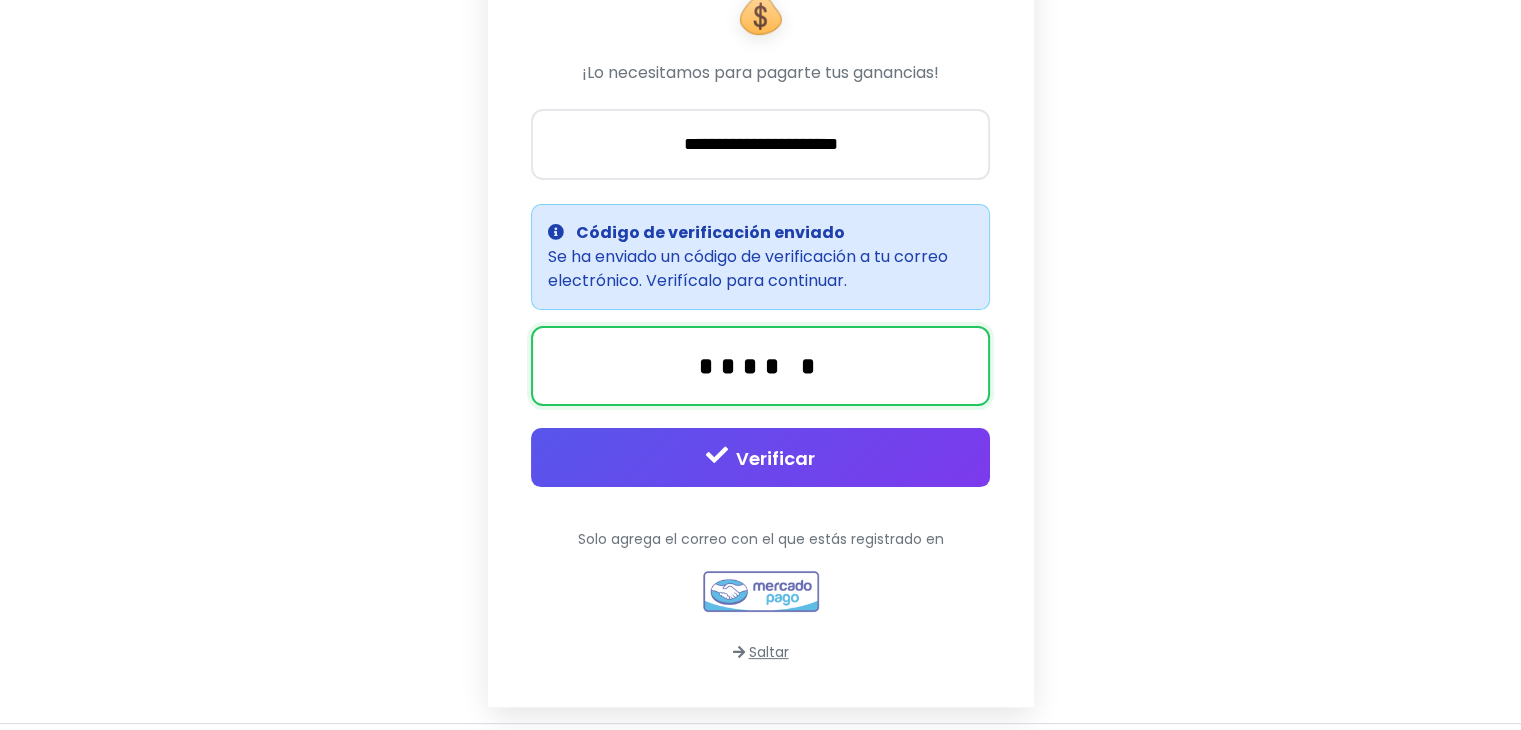 type on "******" 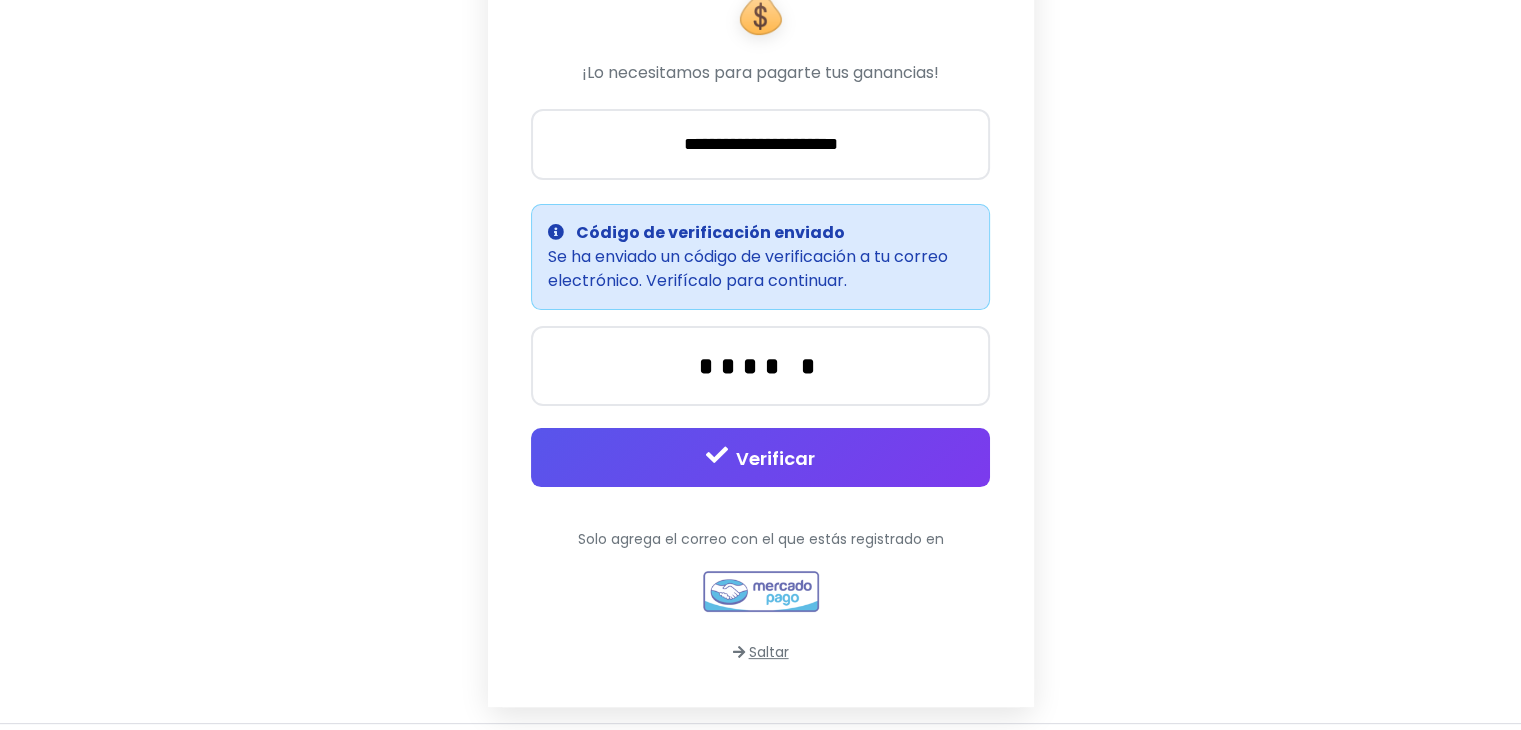 click on "Verificar" at bounding box center [760, 457] 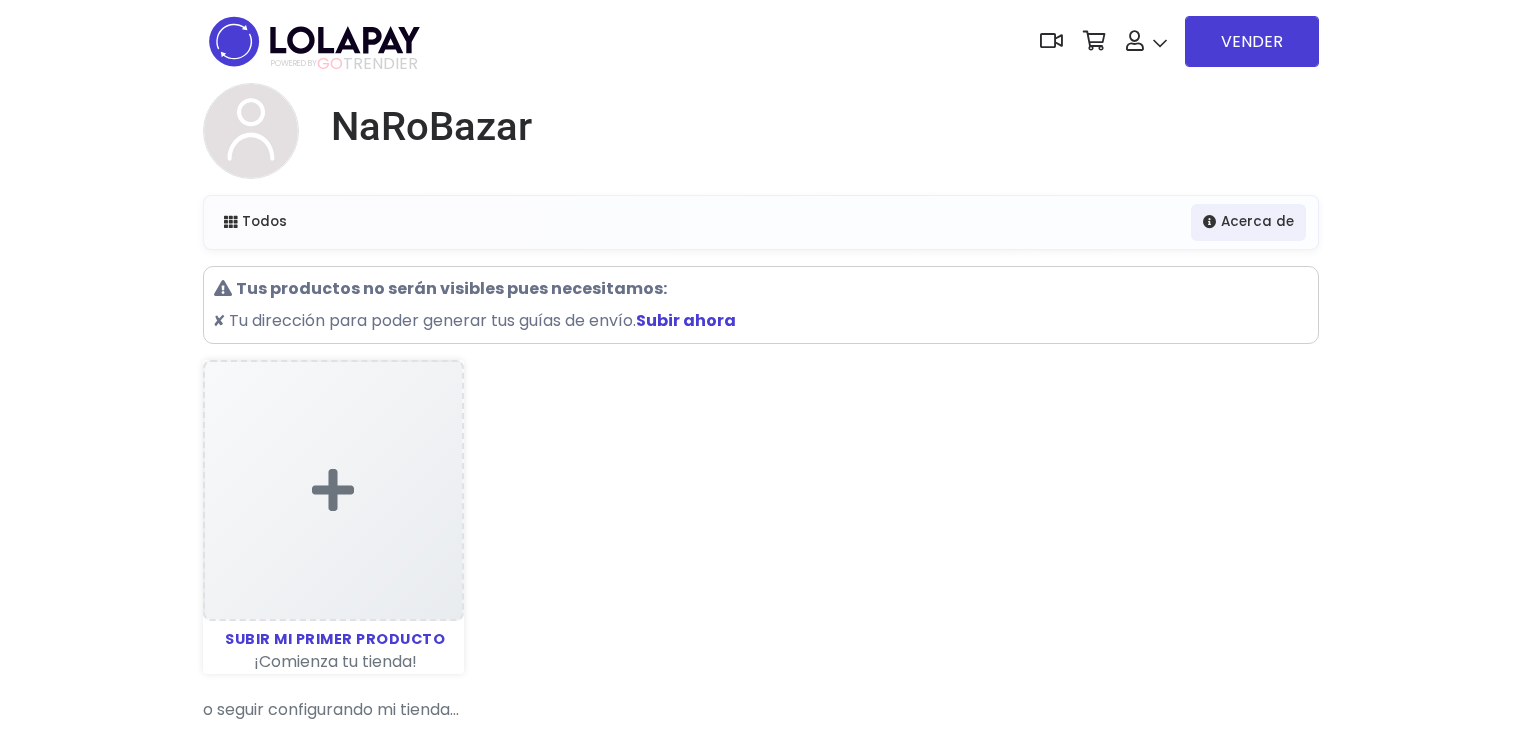 scroll, scrollTop: 0, scrollLeft: 0, axis: both 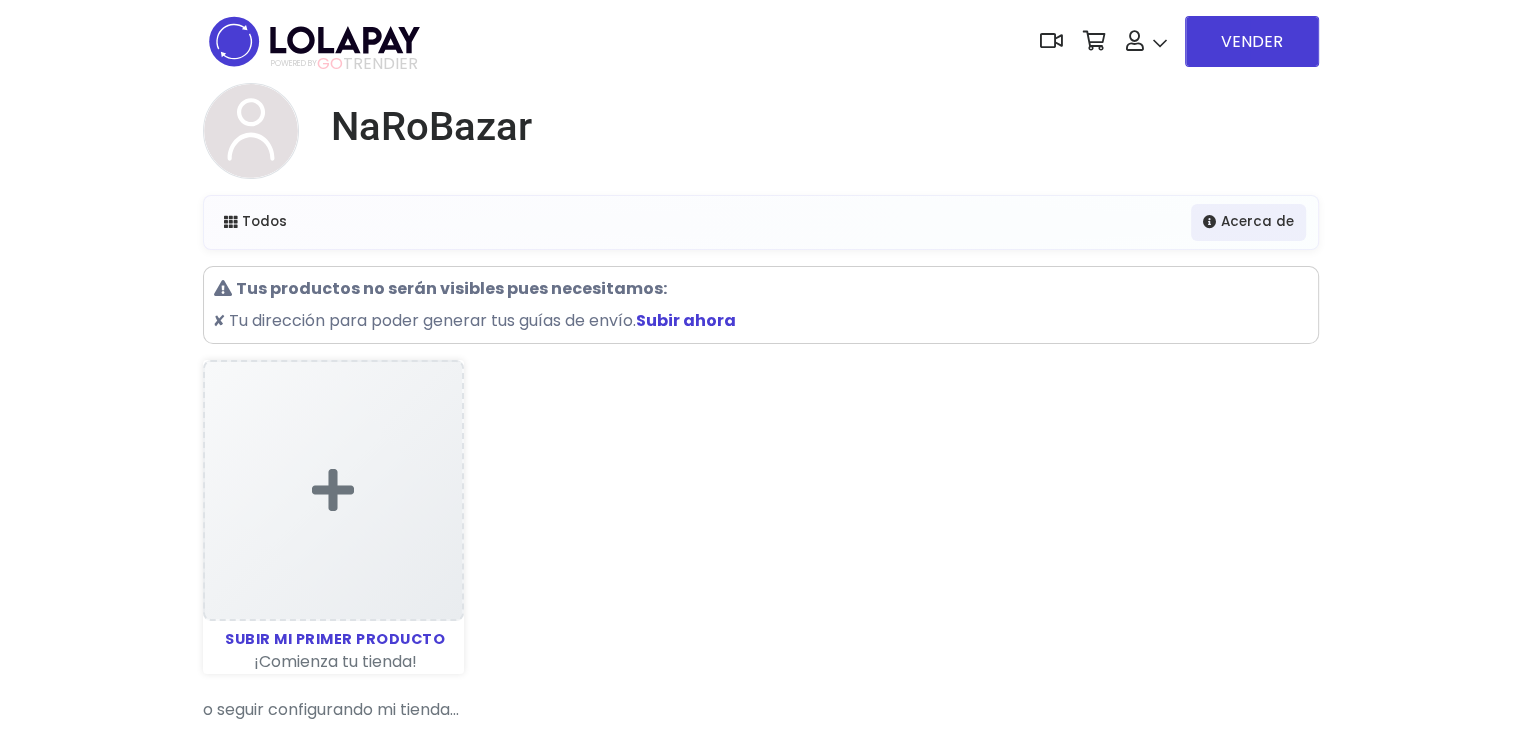 click on "Subir ahora" at bounding box center [686, 320] 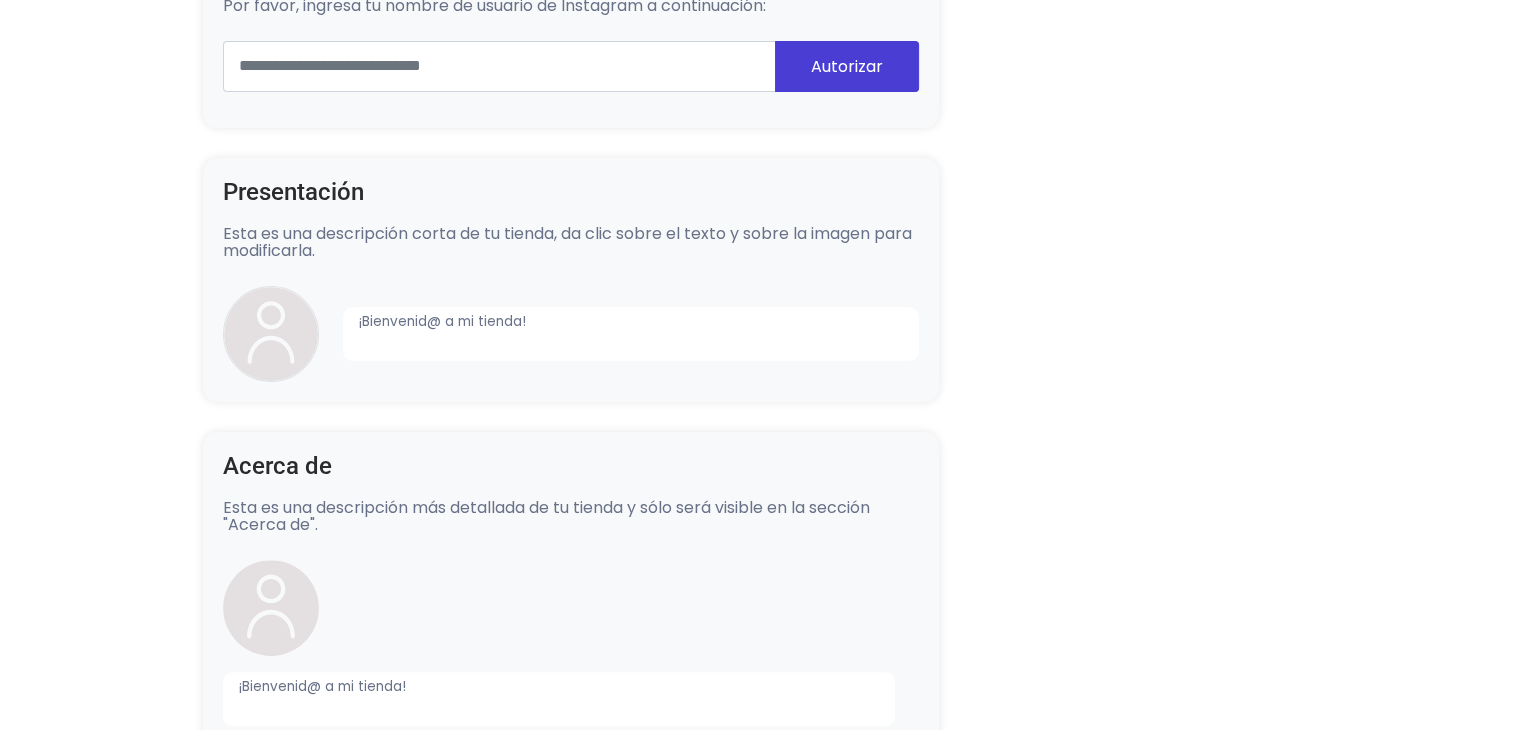 scroll, scrollTop: 440, scrollLeft: 0, axis: vertical 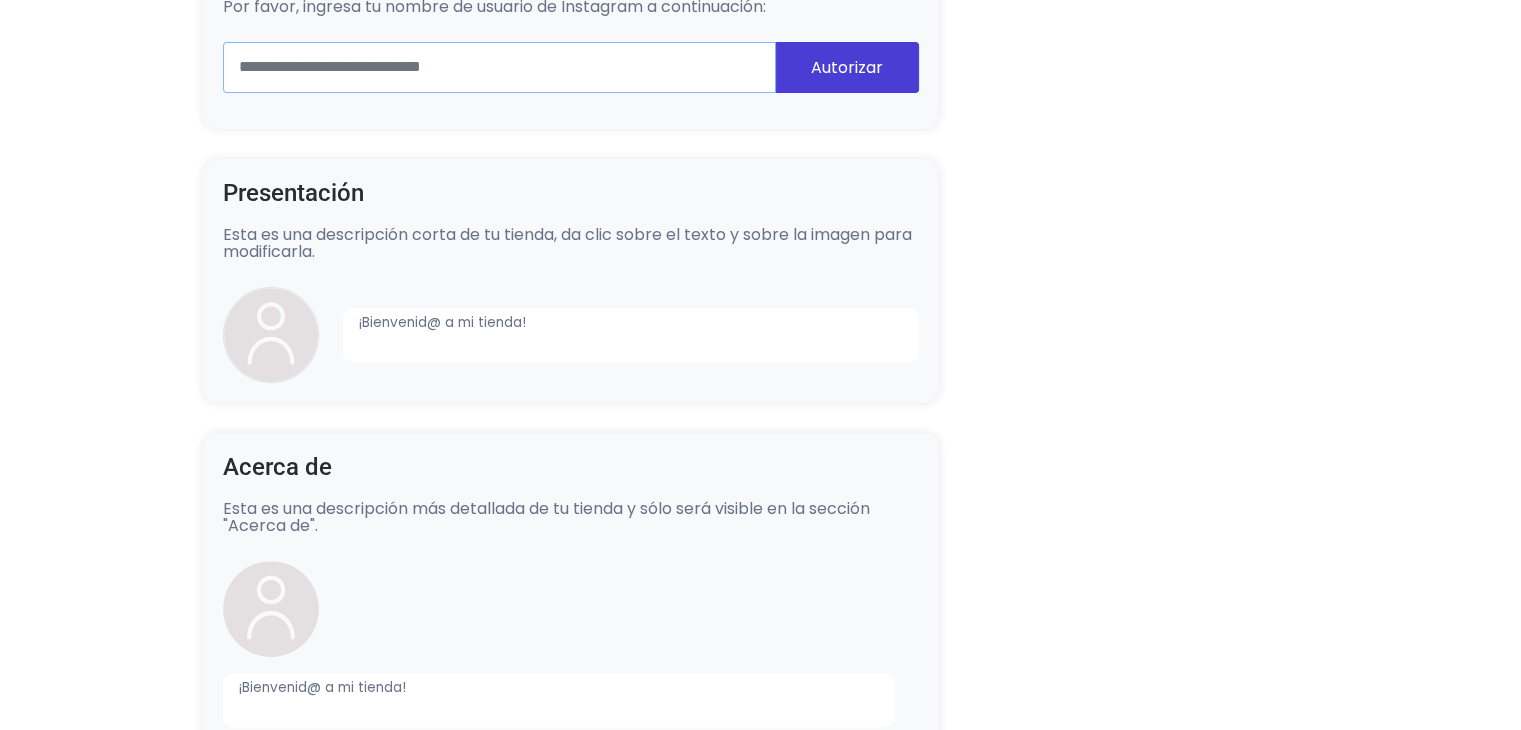 click at bounding box center [499, 67] 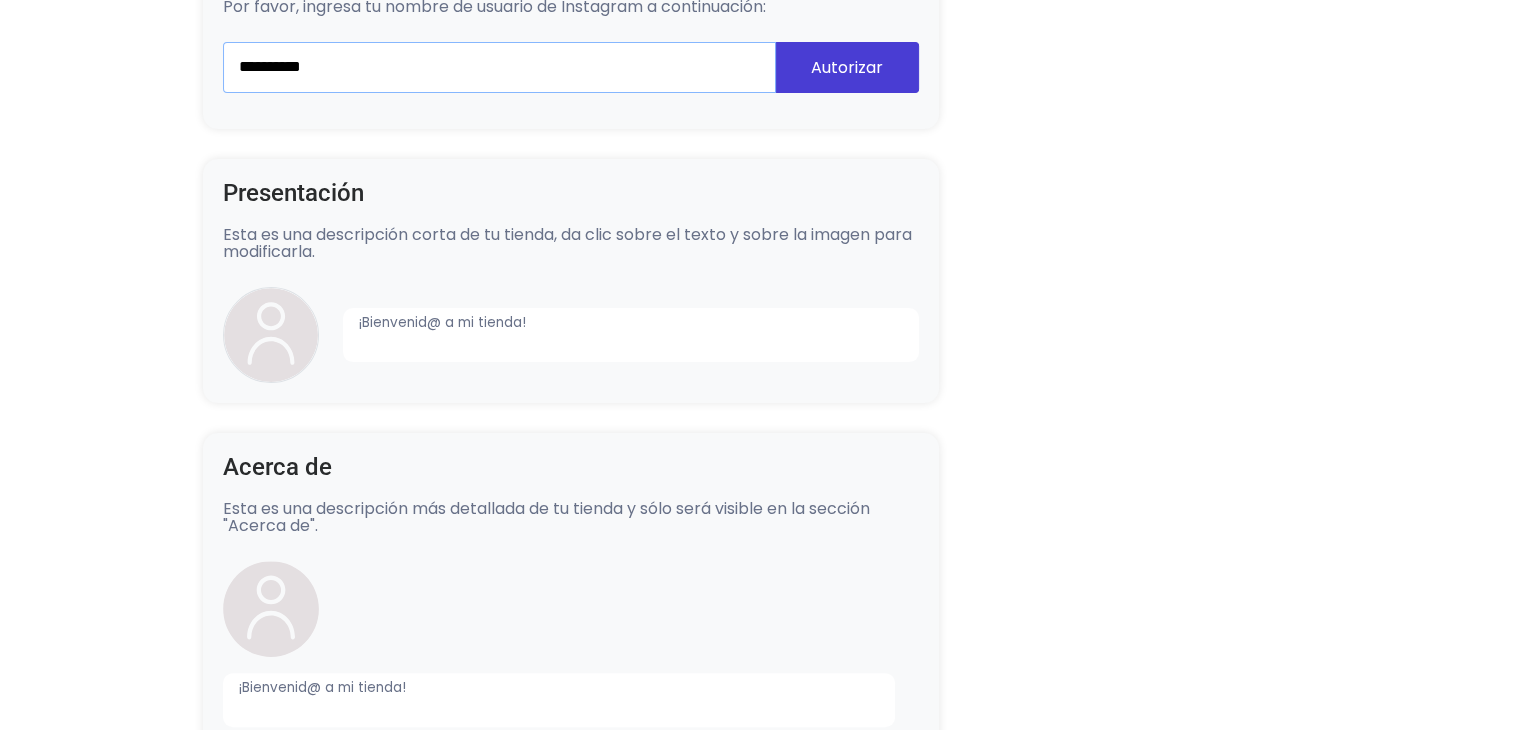 type on "**********" 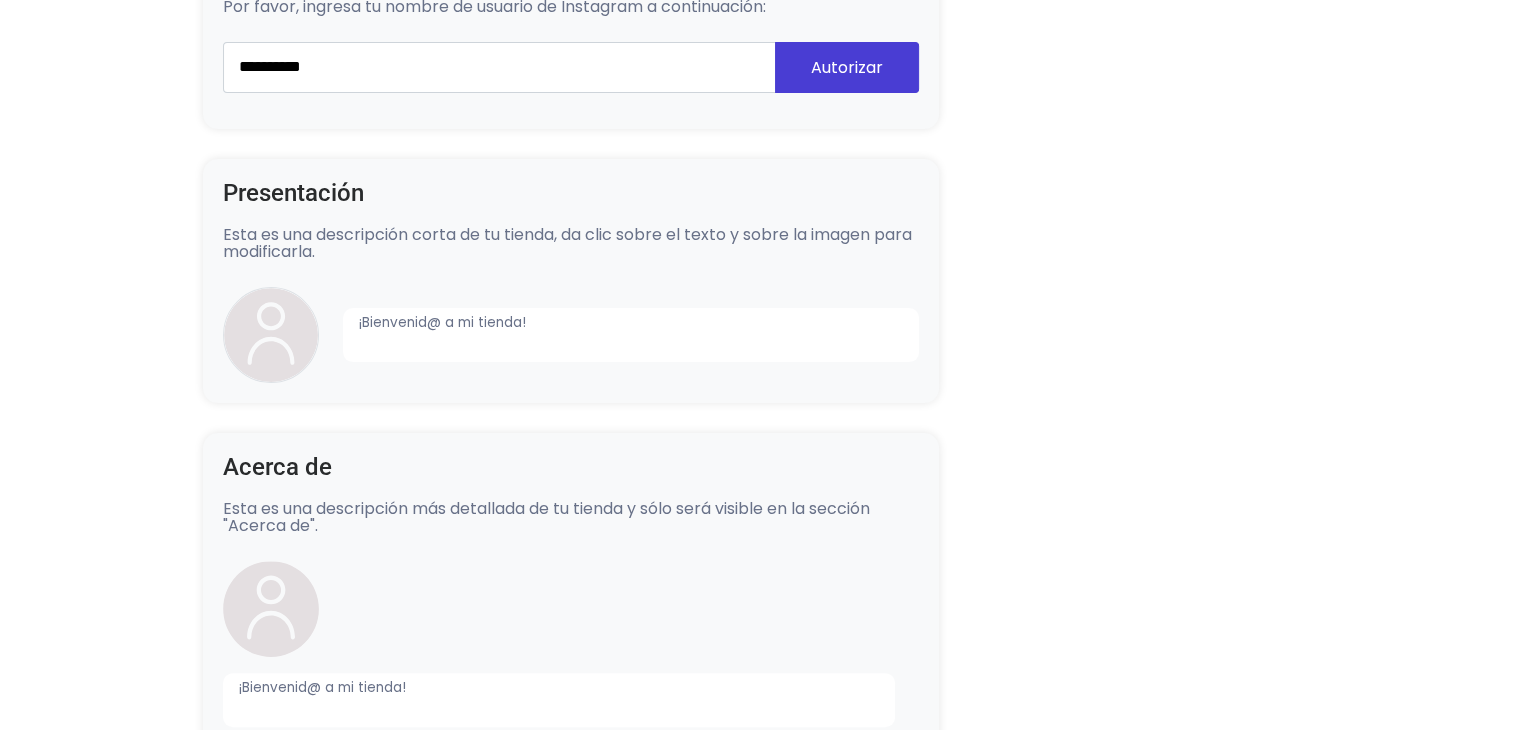 click on "Autorizar" at bounding box center (847, 67) 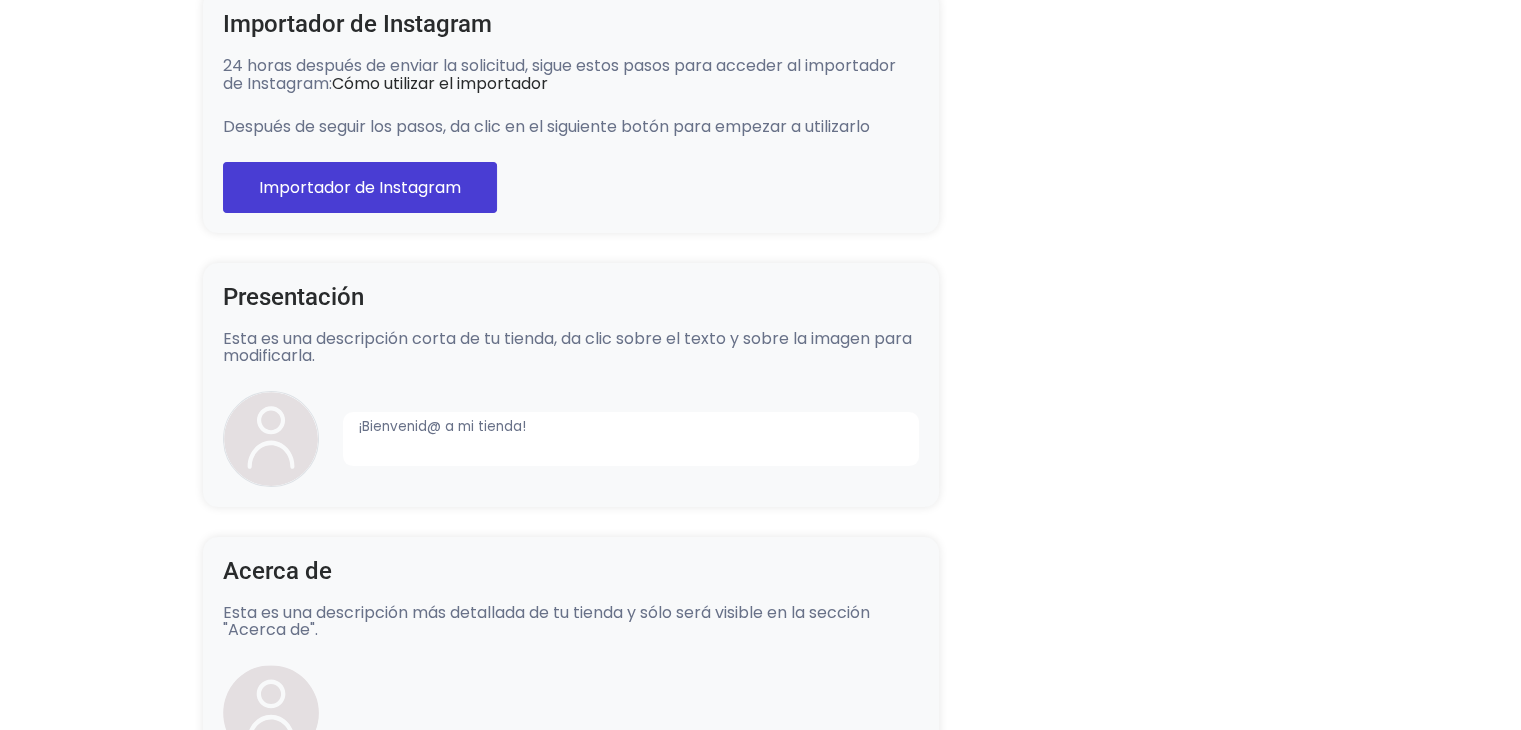 scroll, scrollTop: 360, scrollLeft: 0, axis: vertical 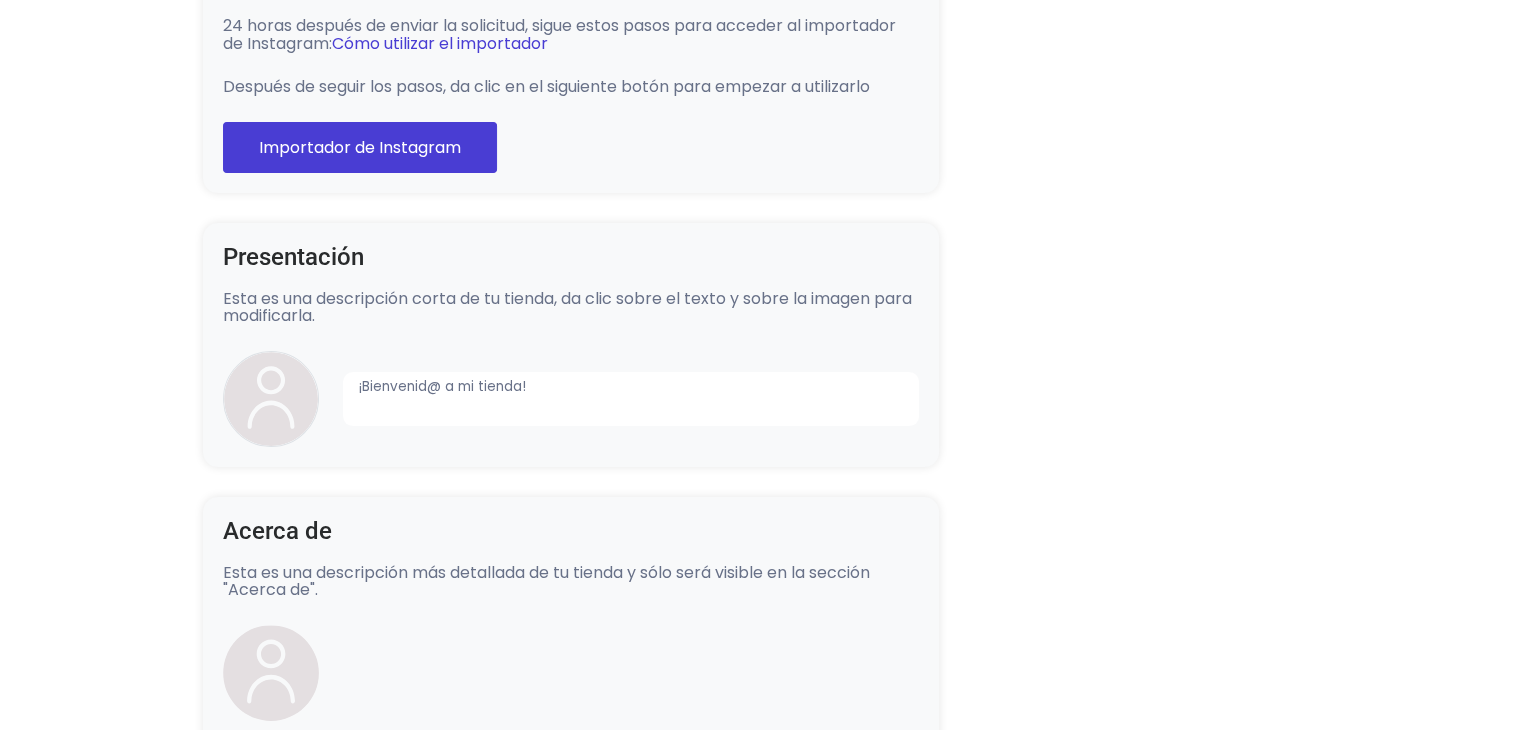 click on "Cómo utilizar el importador" at bounding box center [440, 43] 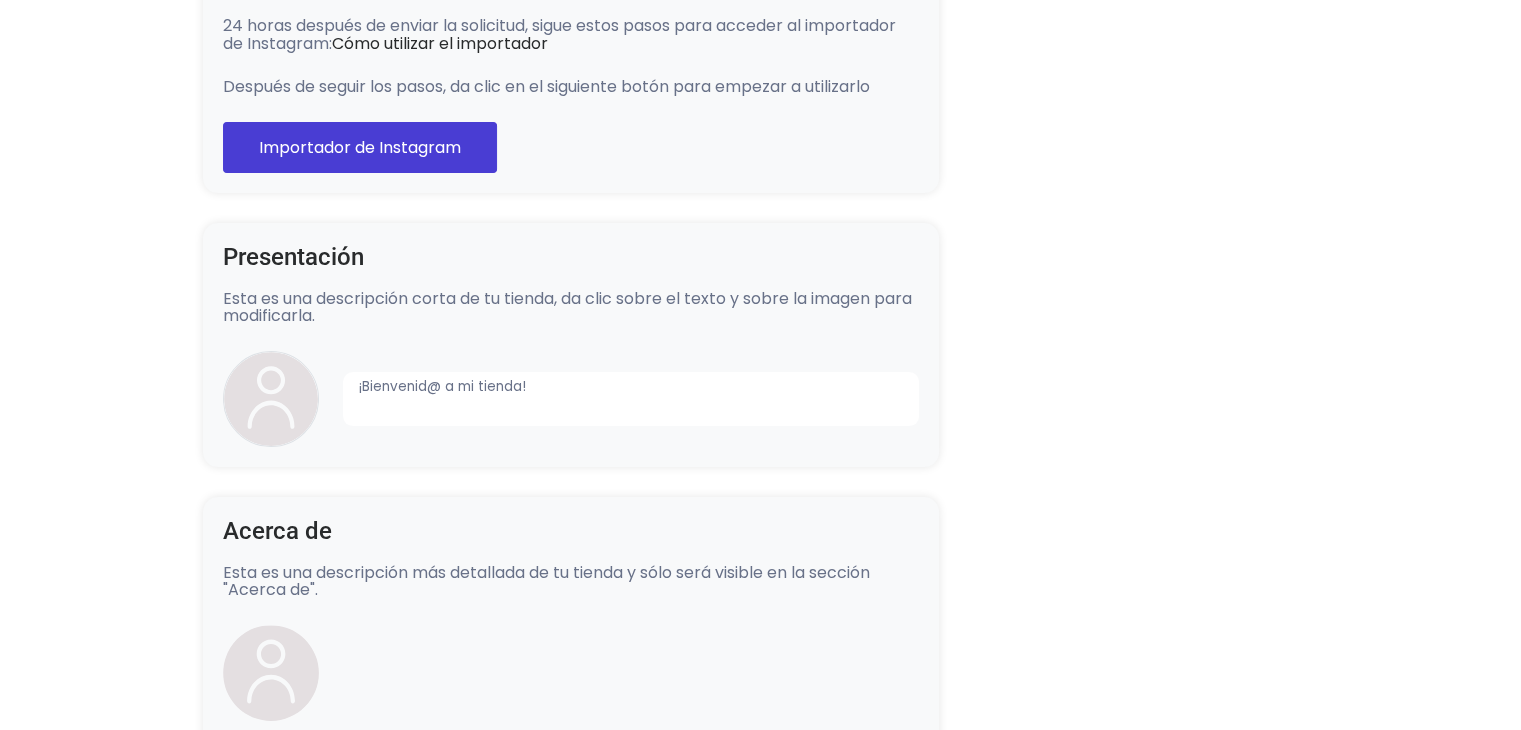 click on "¡Bienvenid@ a mi tienda!" at bounding box center [631, 399] 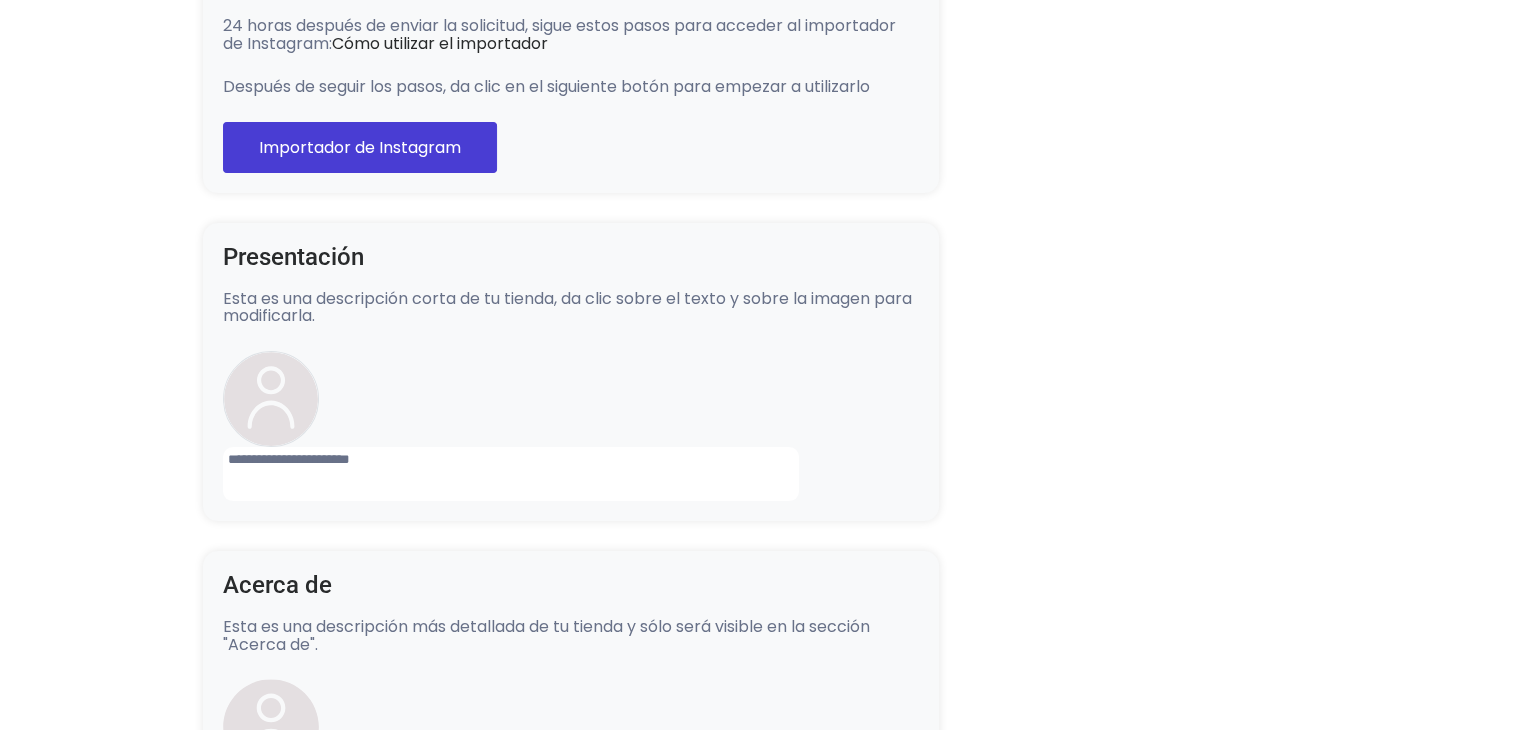 type 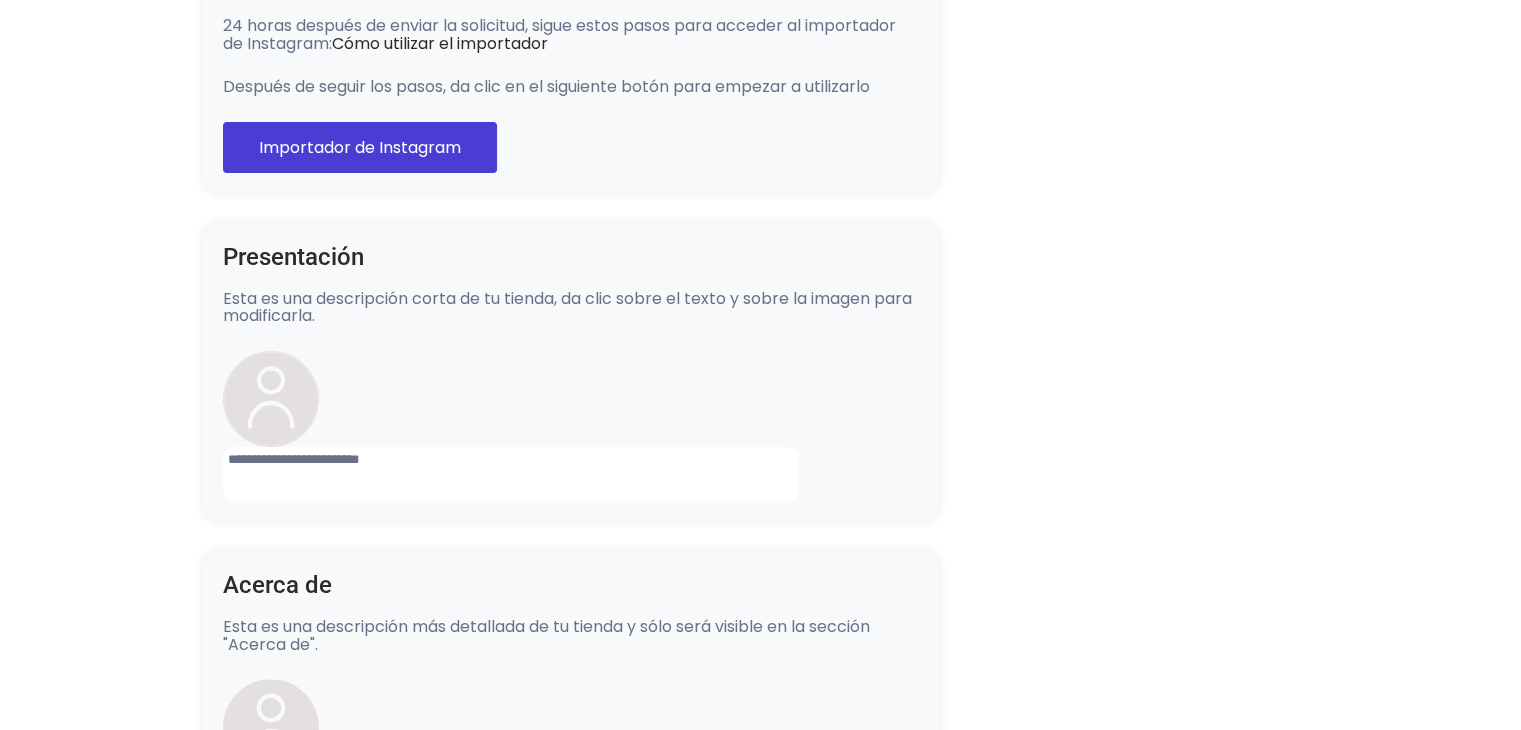click on "**********" at bounding box center (511, 474) 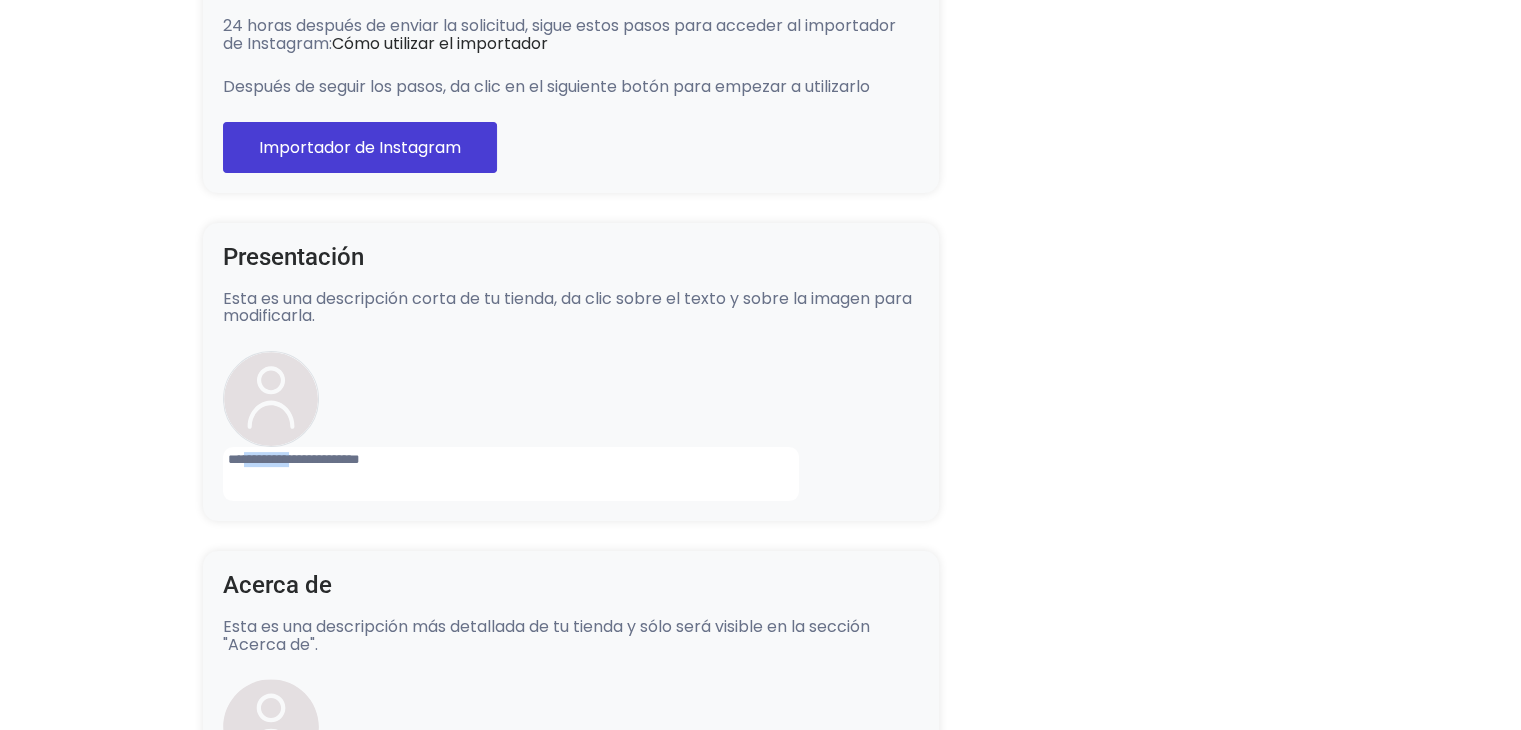 click on "**********" at bounding box center (511, 474) 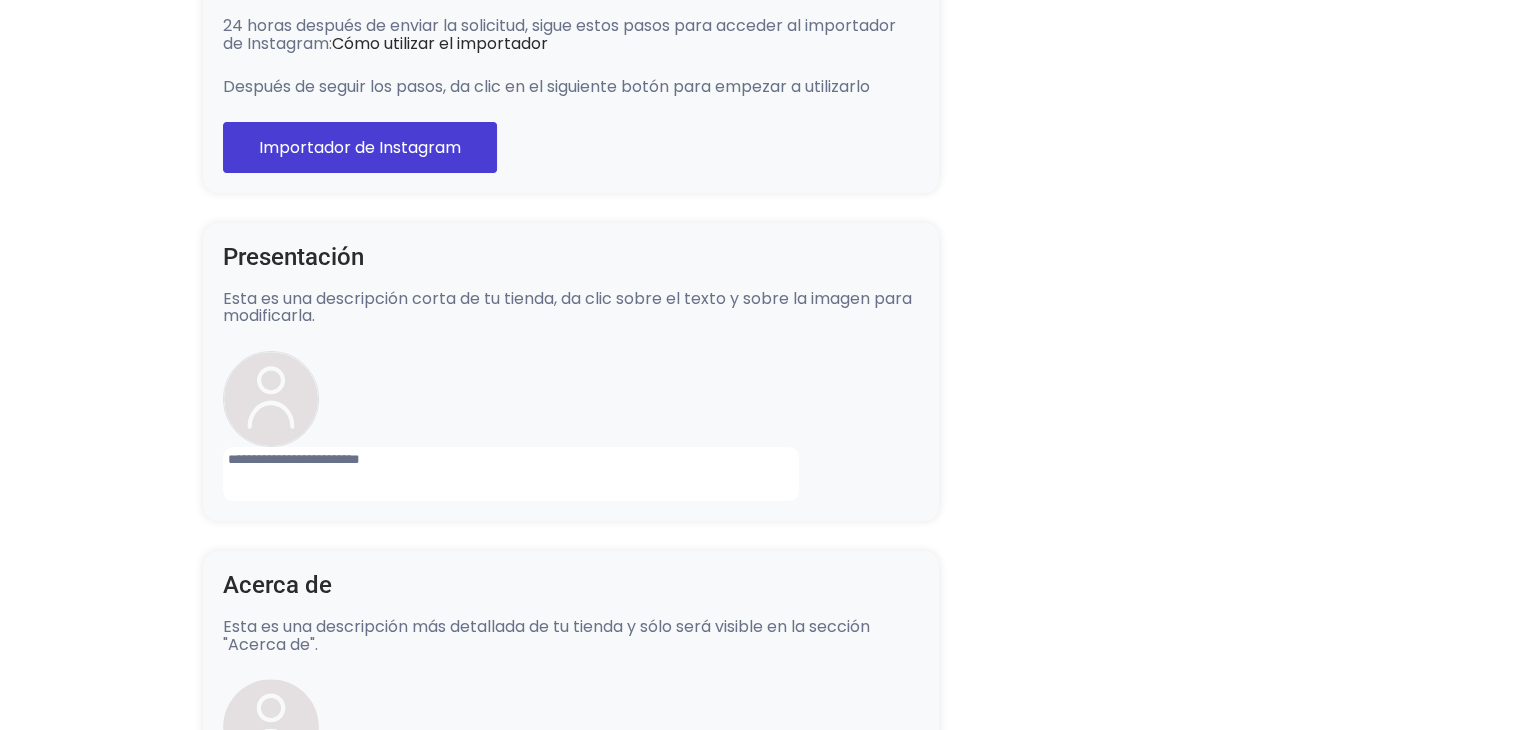 click on "**********" at bounding box center [511, 474] 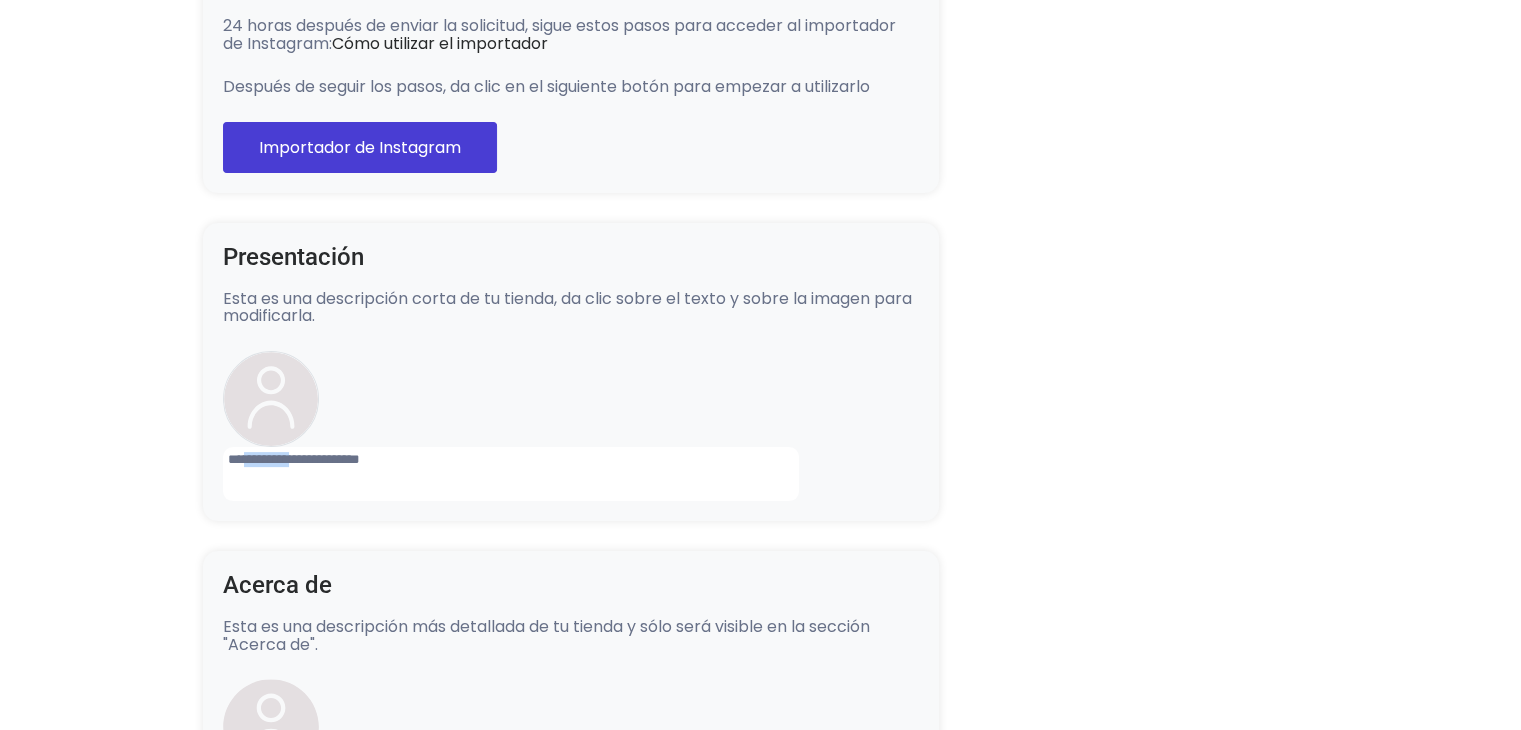 click on "**********" at bounding box center (511, 474) 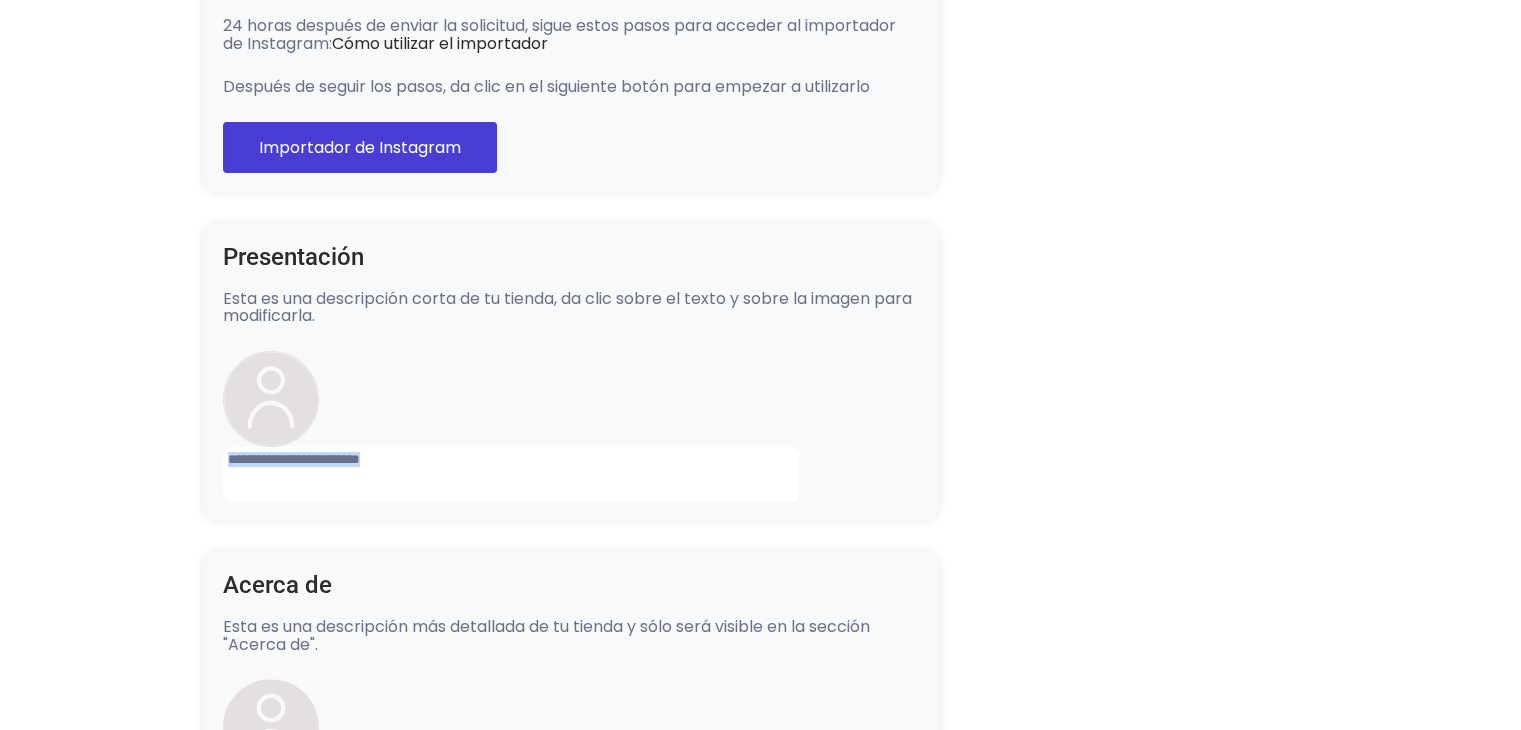 click on "**********" at bounding box center (511, 474) 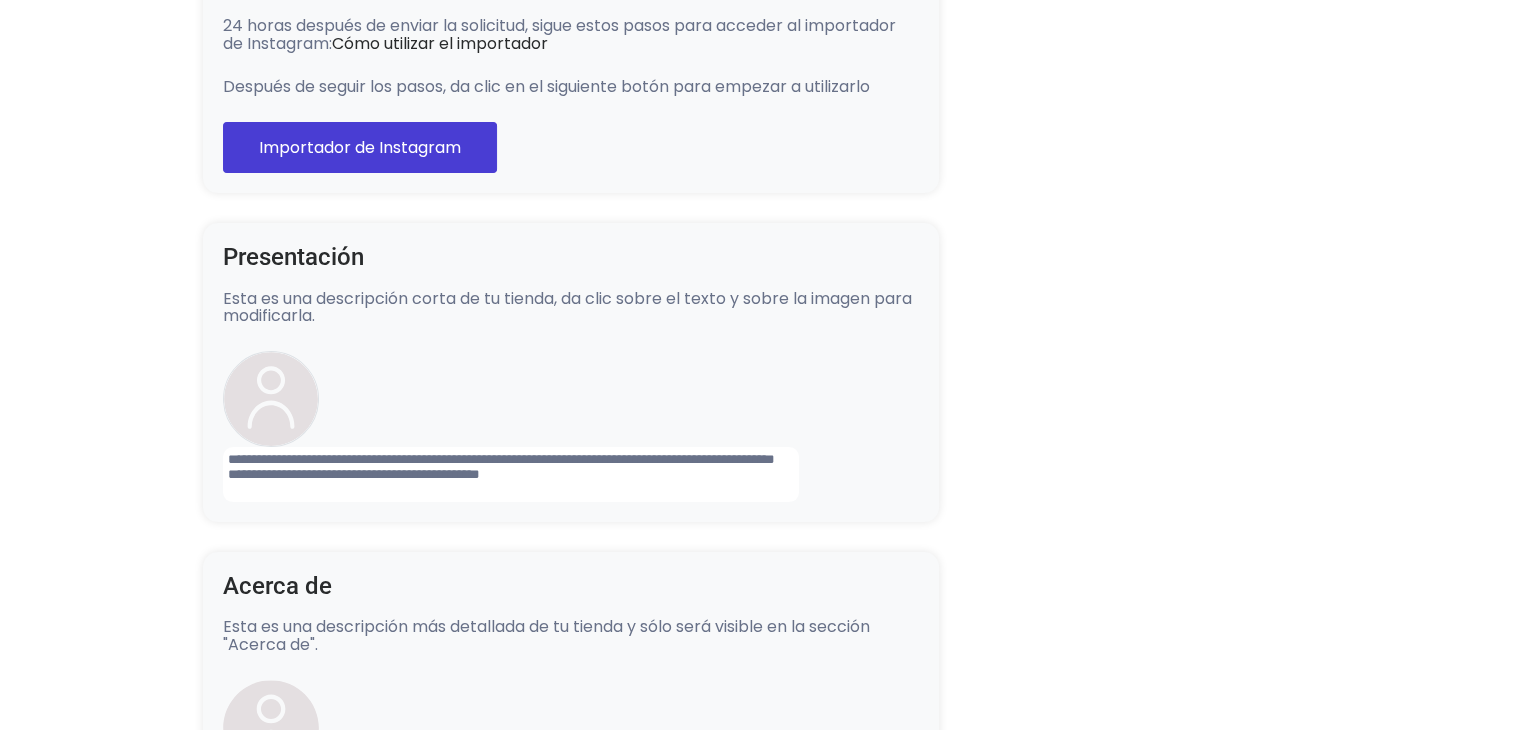 scroll, scrollTop: 359, scrollLeft: 0, axis: vertical 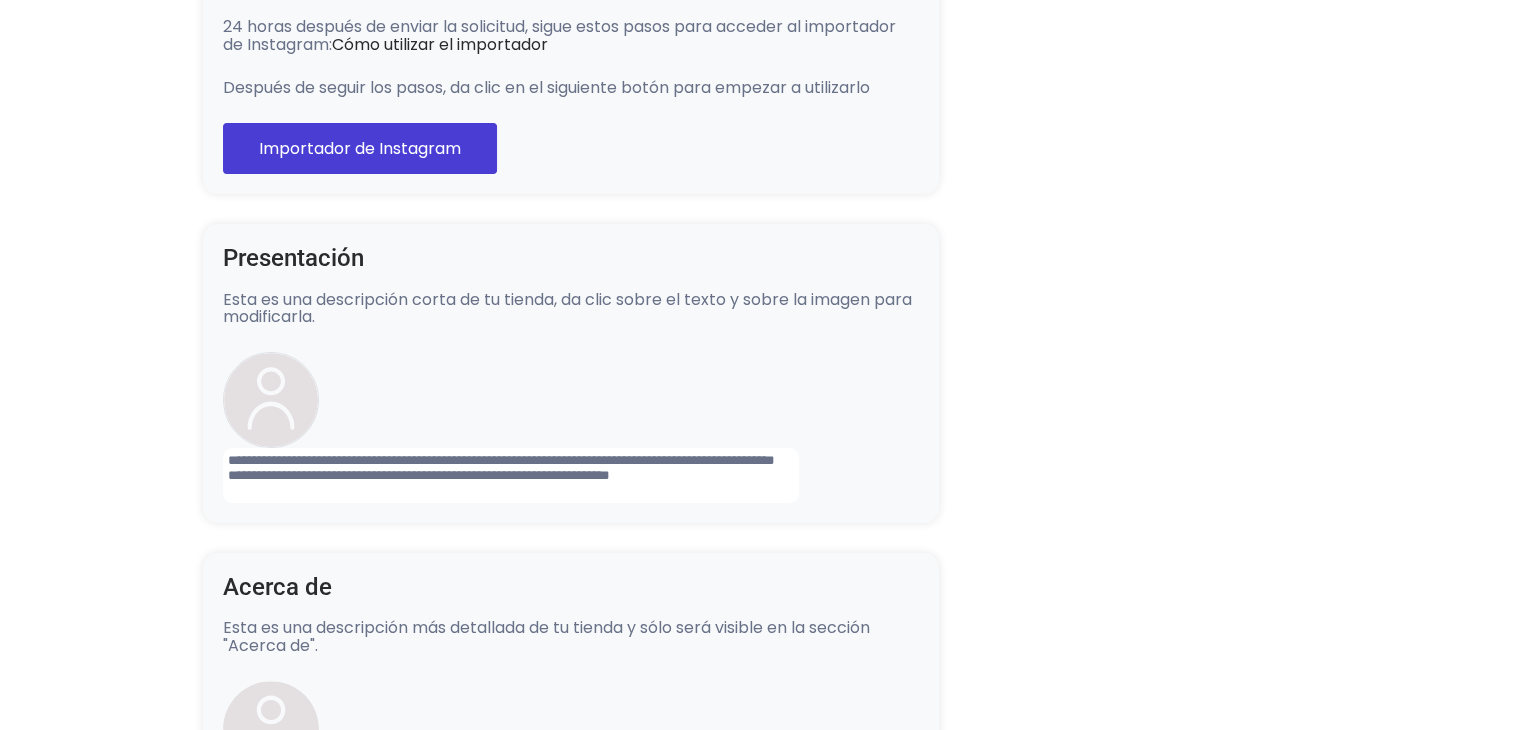 click on "**********" at bounding box center (511, 475) 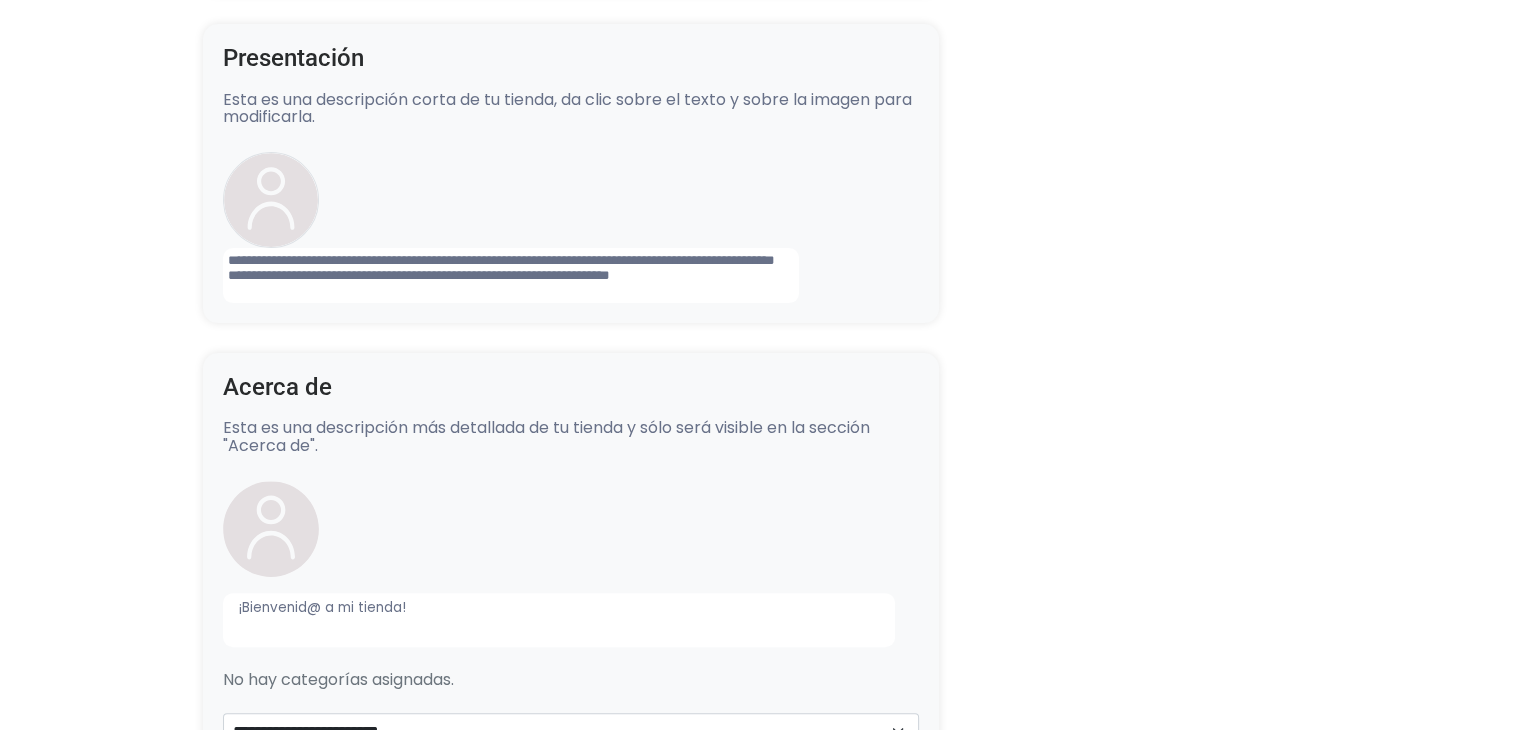 scroll, scrollTop: 599, scrollLeft: 0, axis: vertical 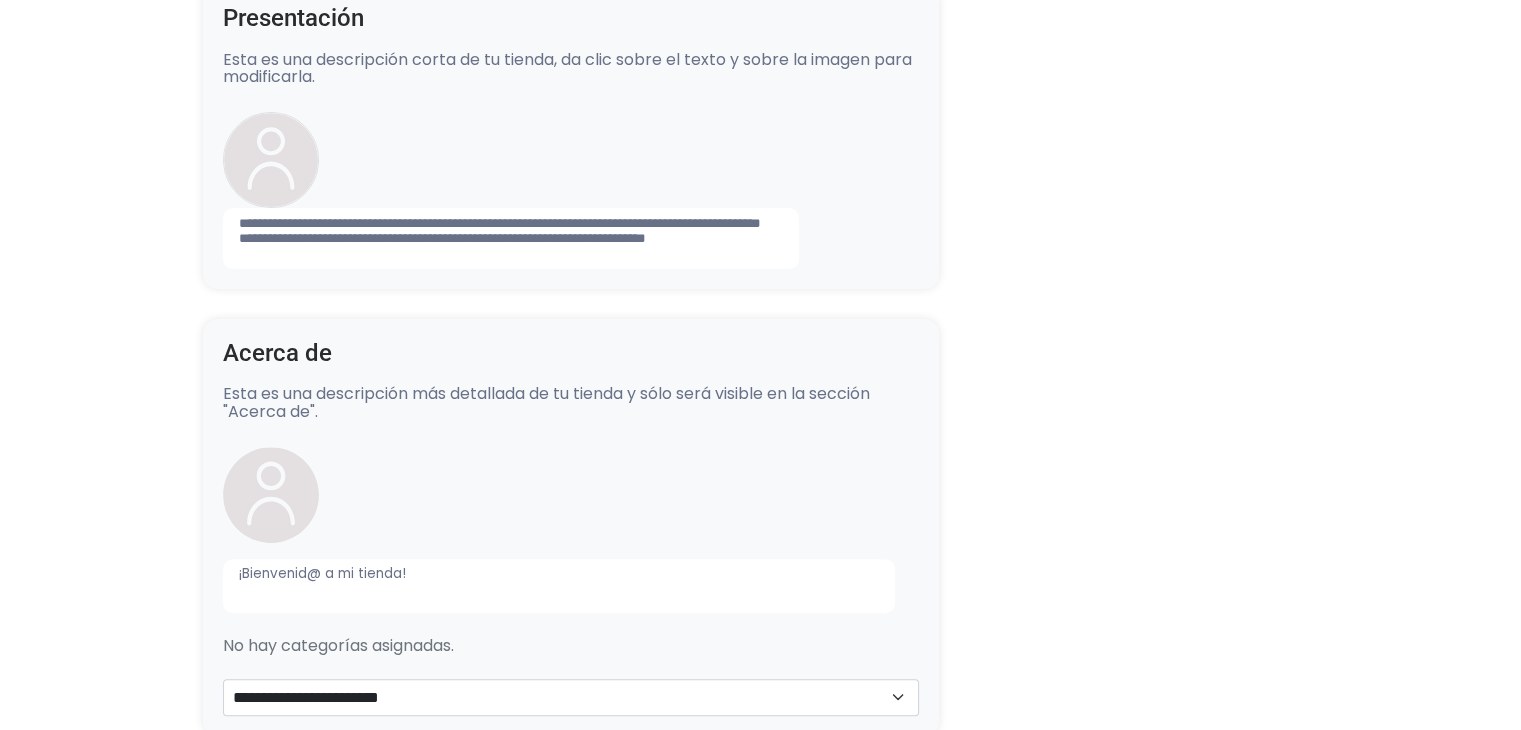 click on "¡Bienvenid@ a mi tienda!" at bounding box center (559, 586) 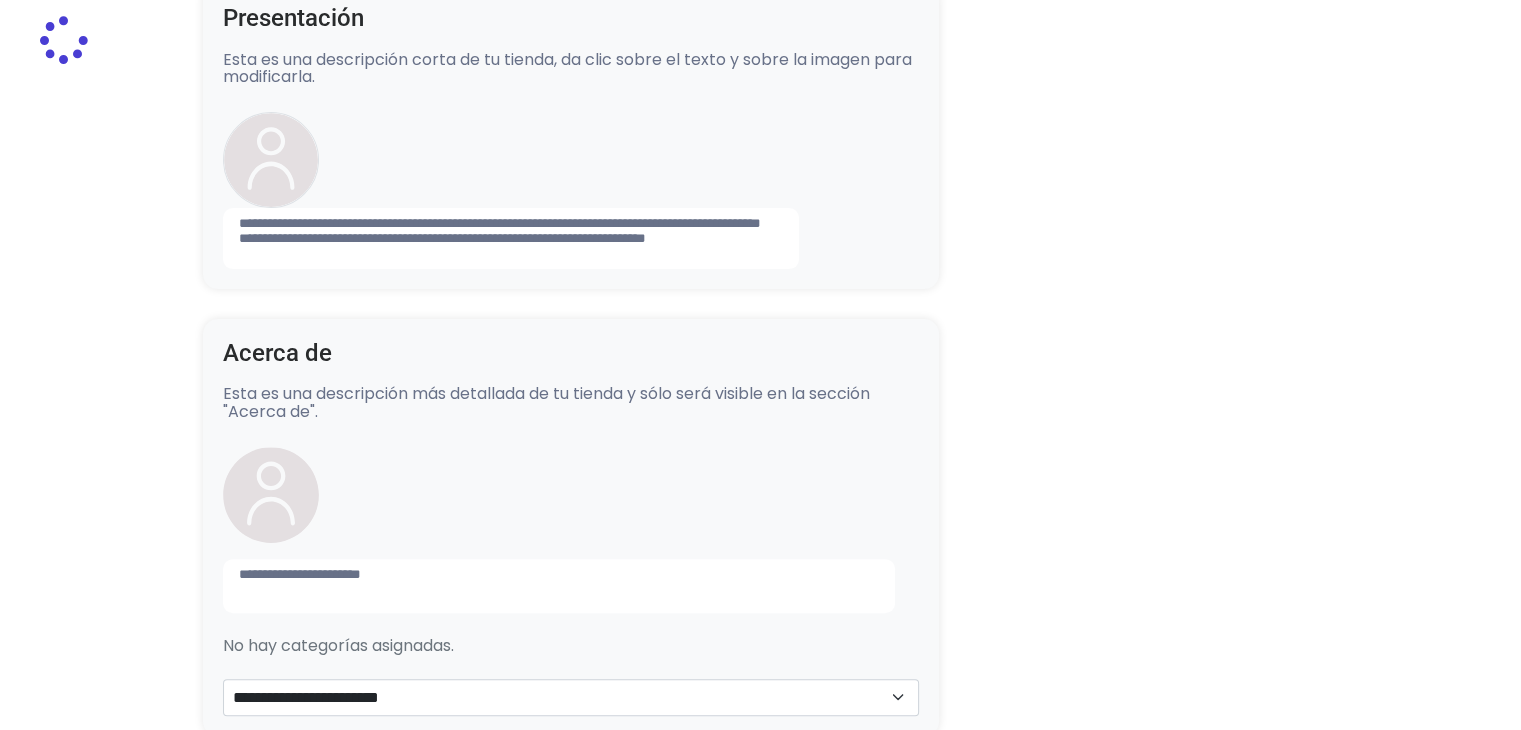 click on "**********" at bounding box center [511, 238] 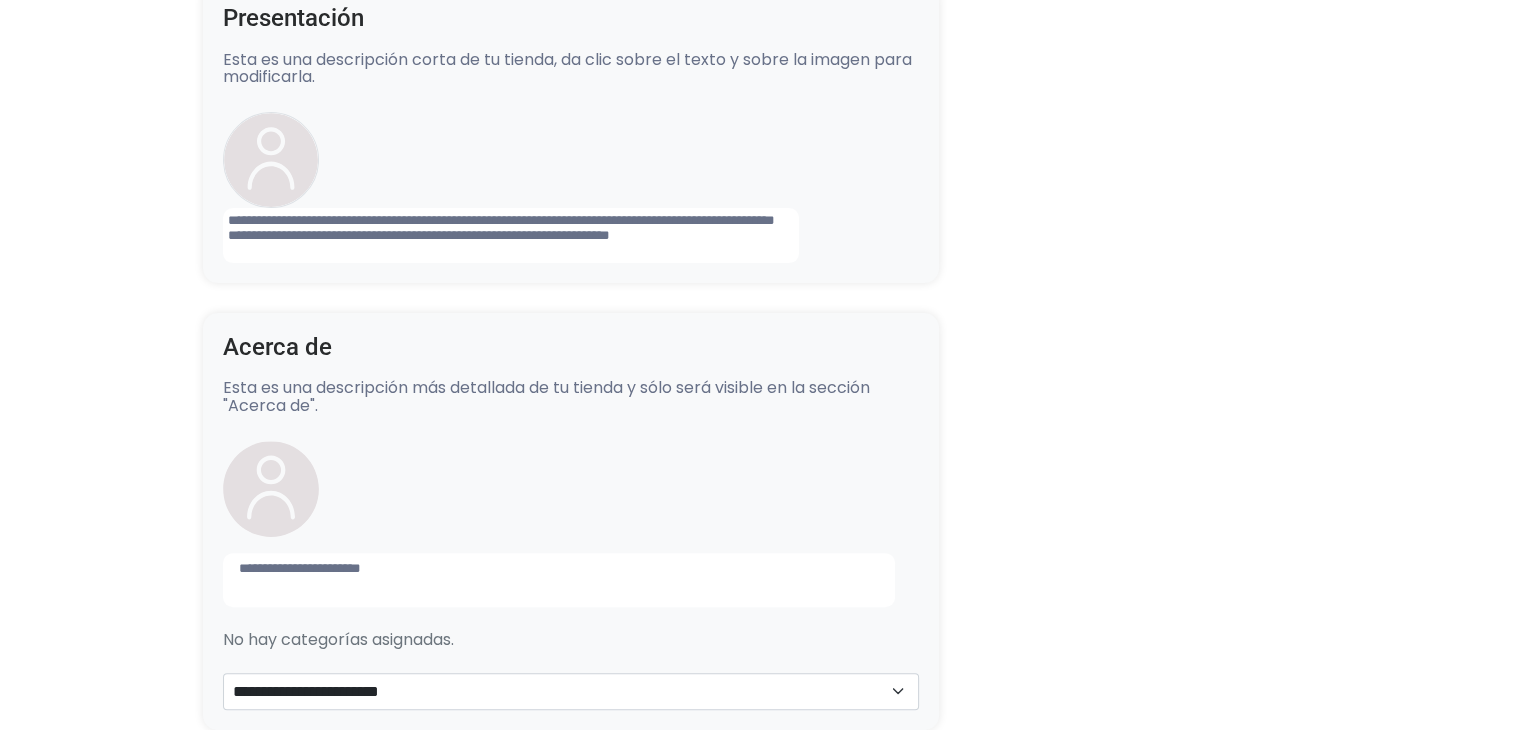 click on "**********" at bounding box center [511, 235] 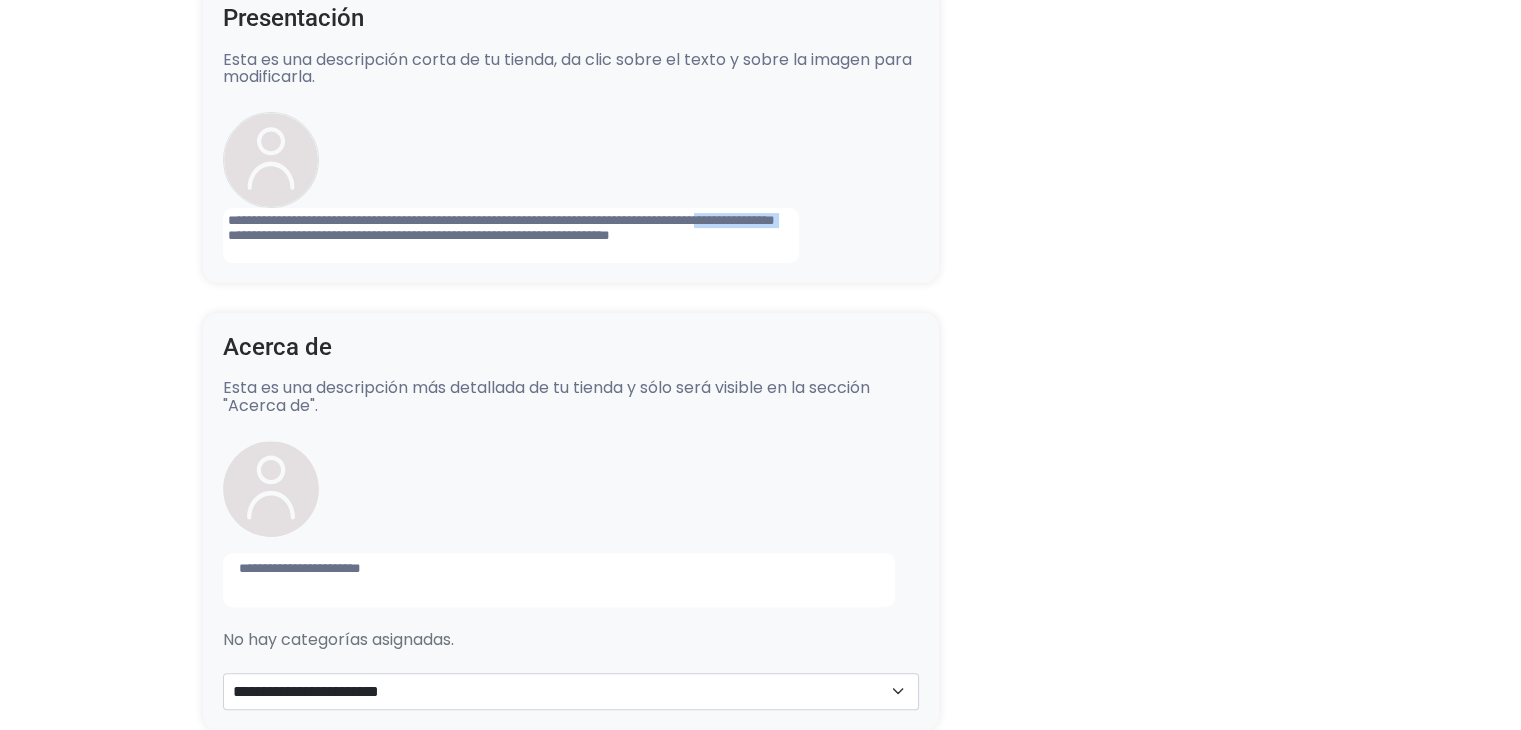 click on "**********" at bounding box center (511, 235) 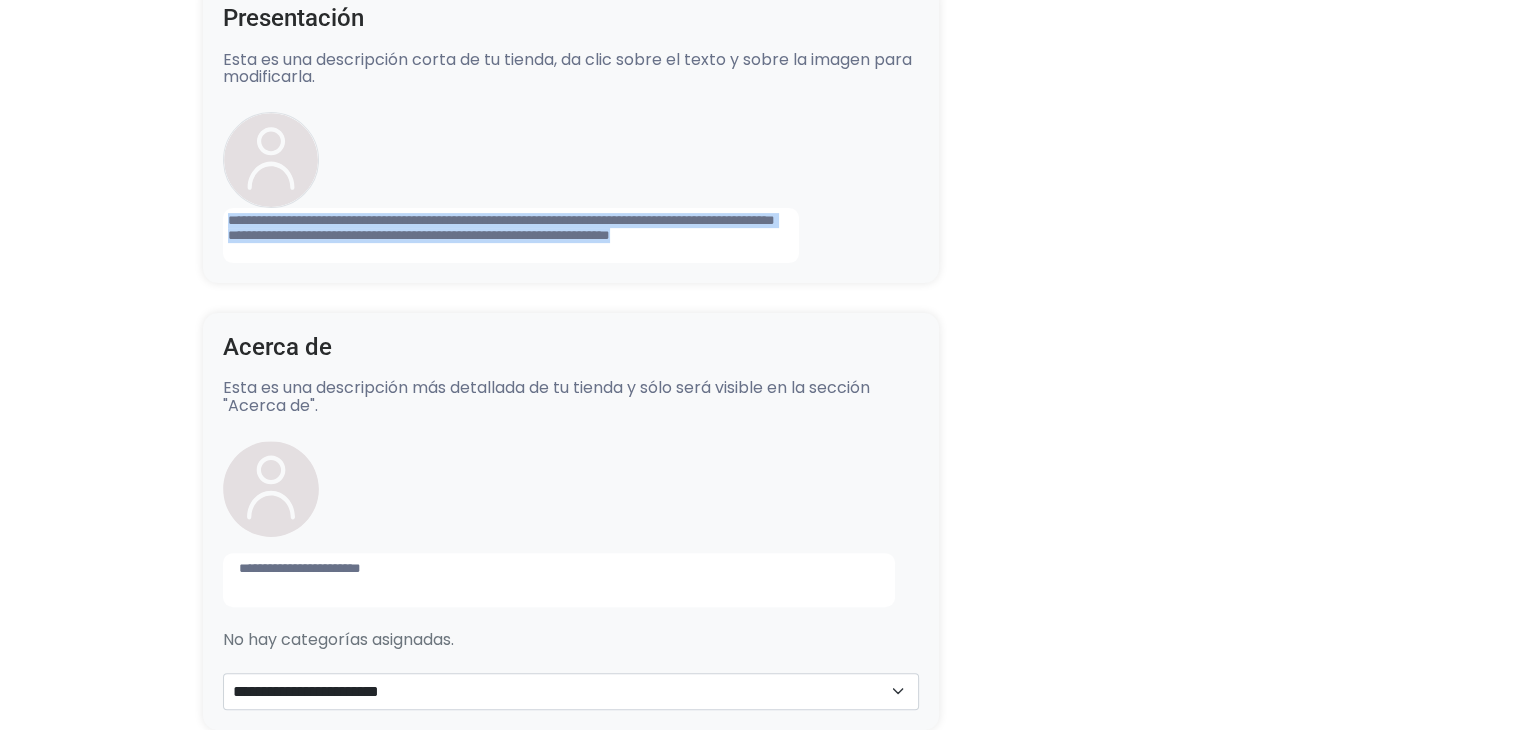 click on "**********" at bounding box center (511, 235) 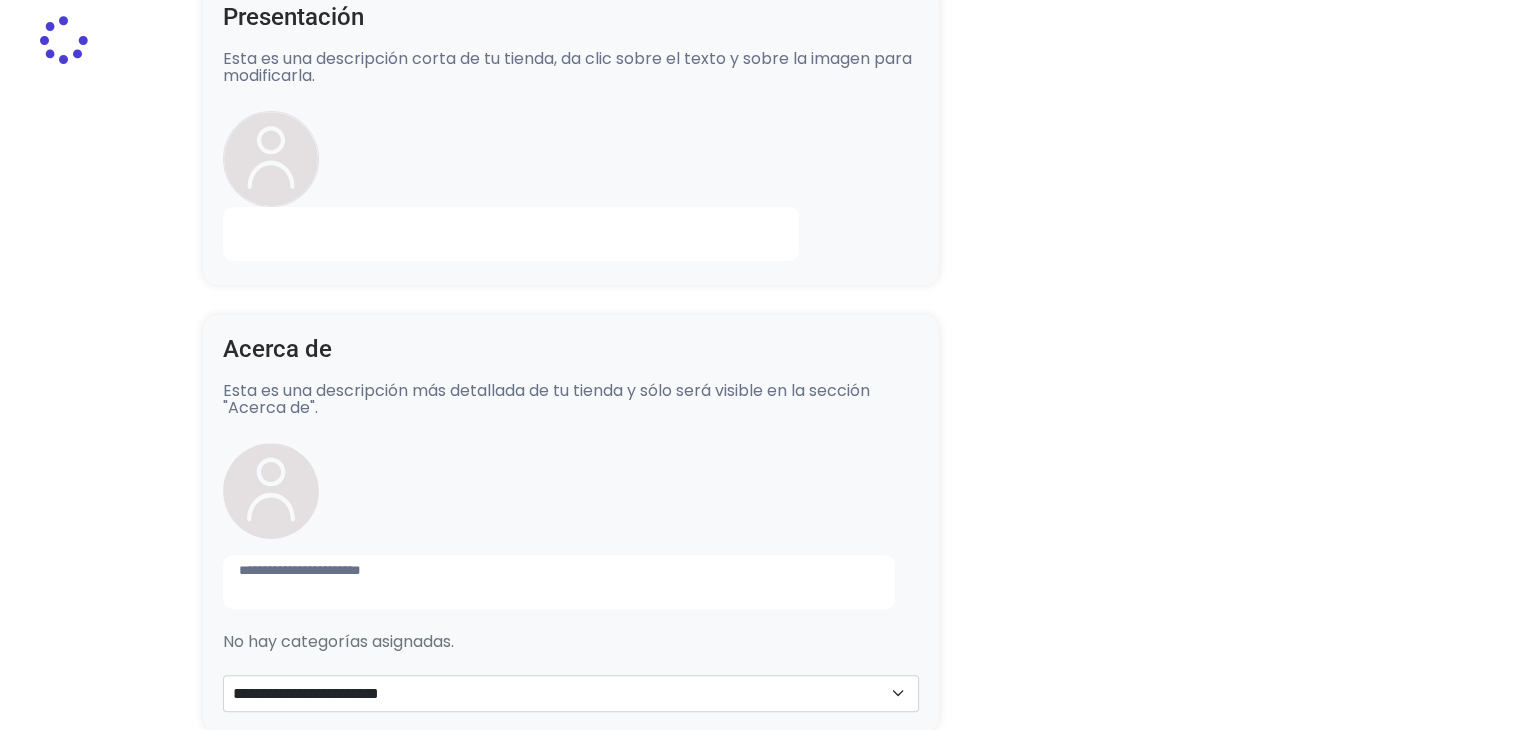 click on "**********" at bounding box center [559, 582] 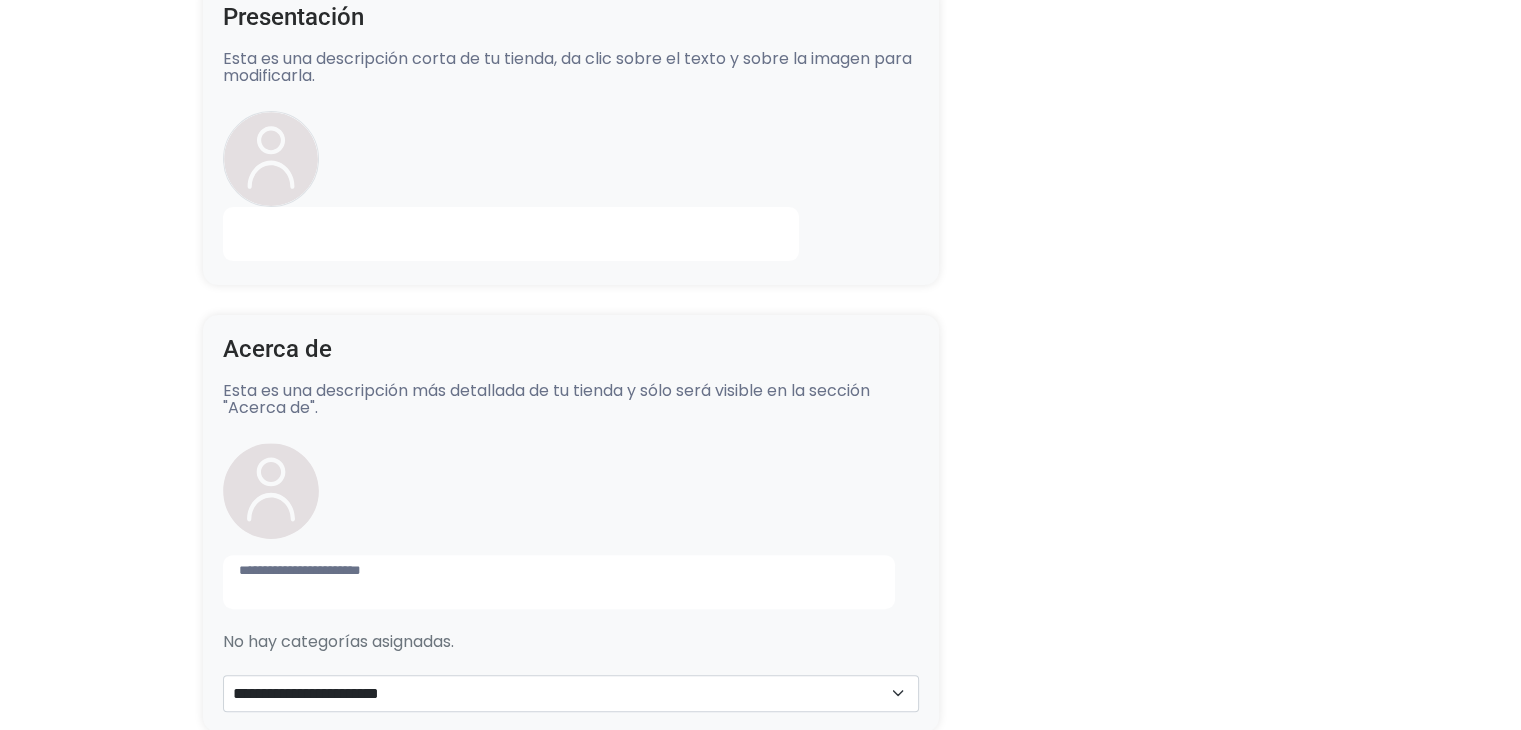 paste 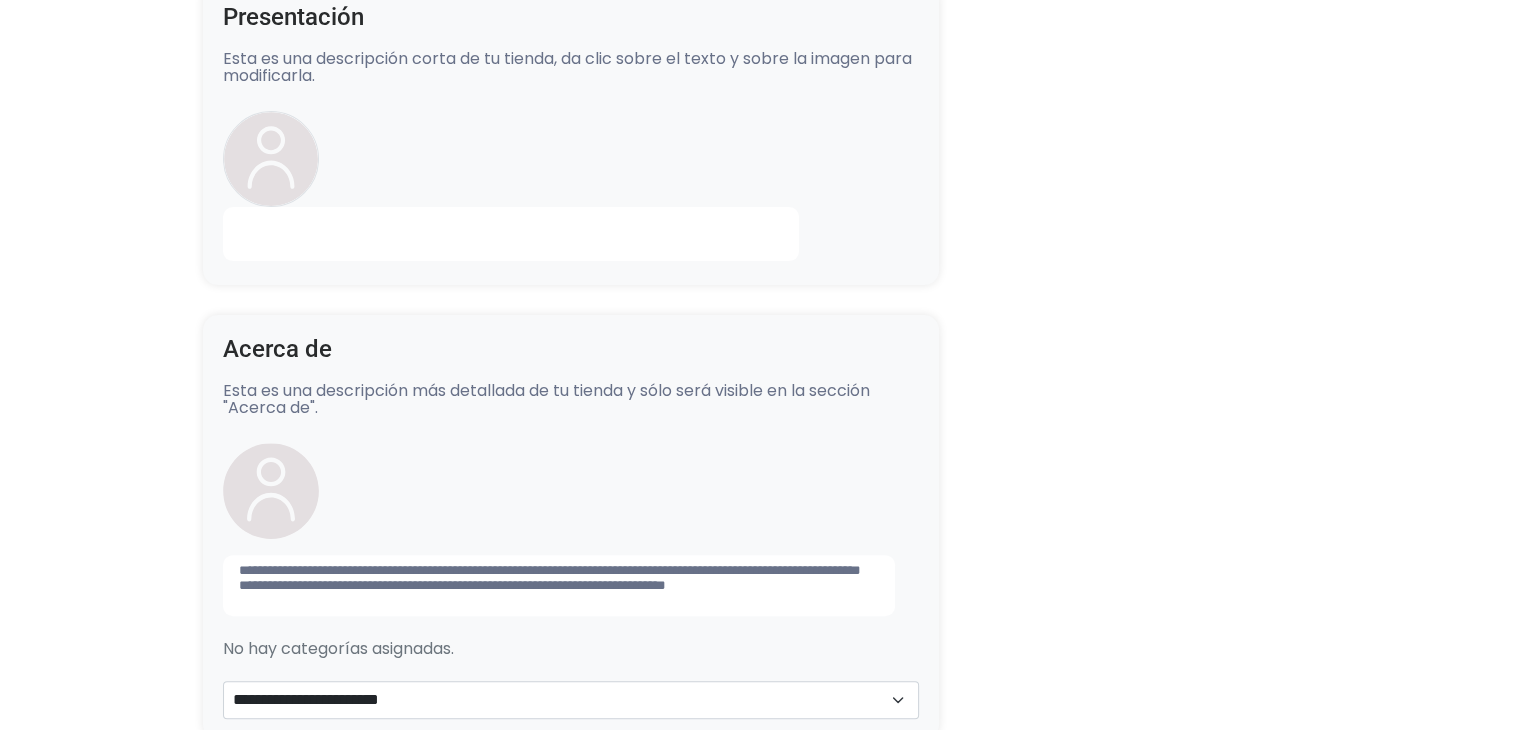 click on "**********" at bounding box center [559, 585] 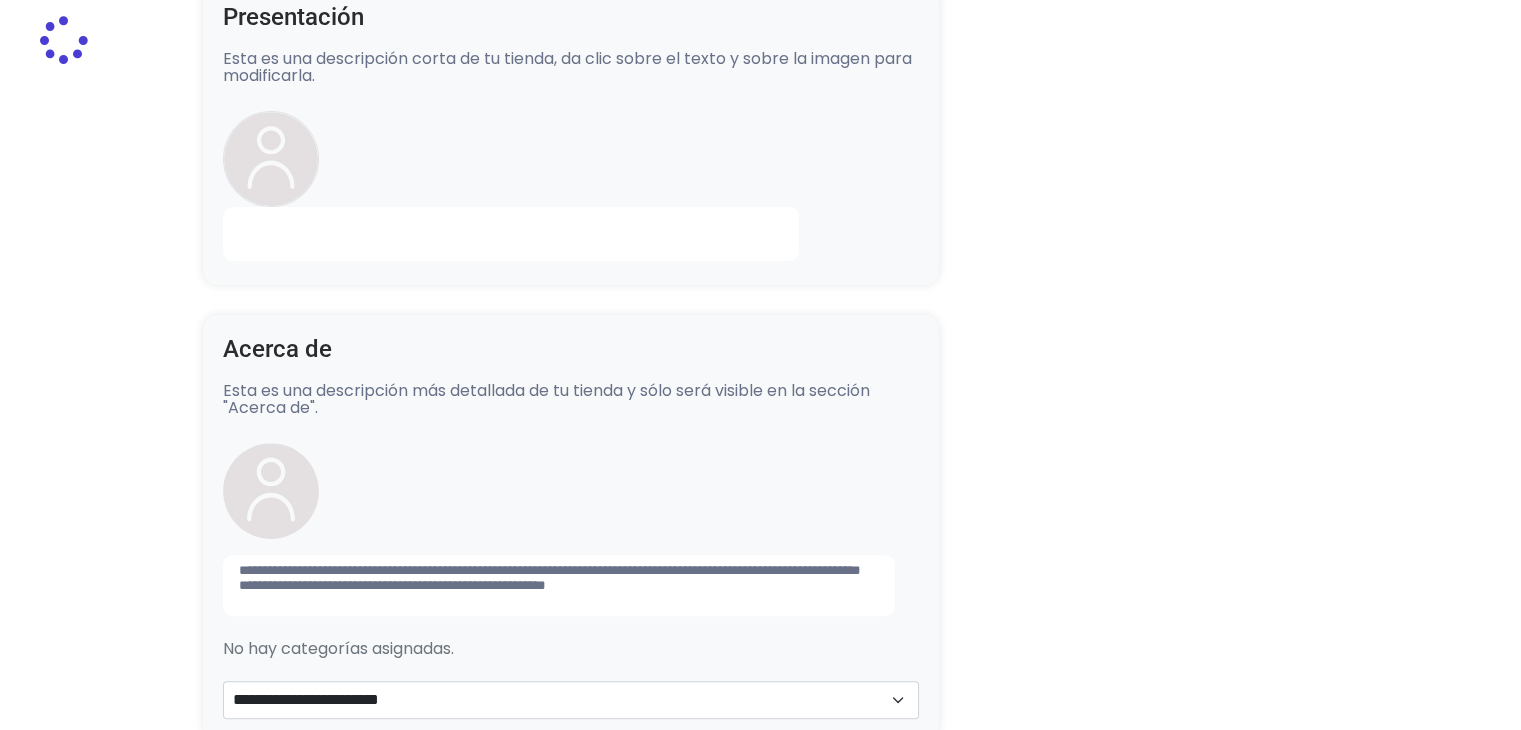 click at bounding box center (511, 234) 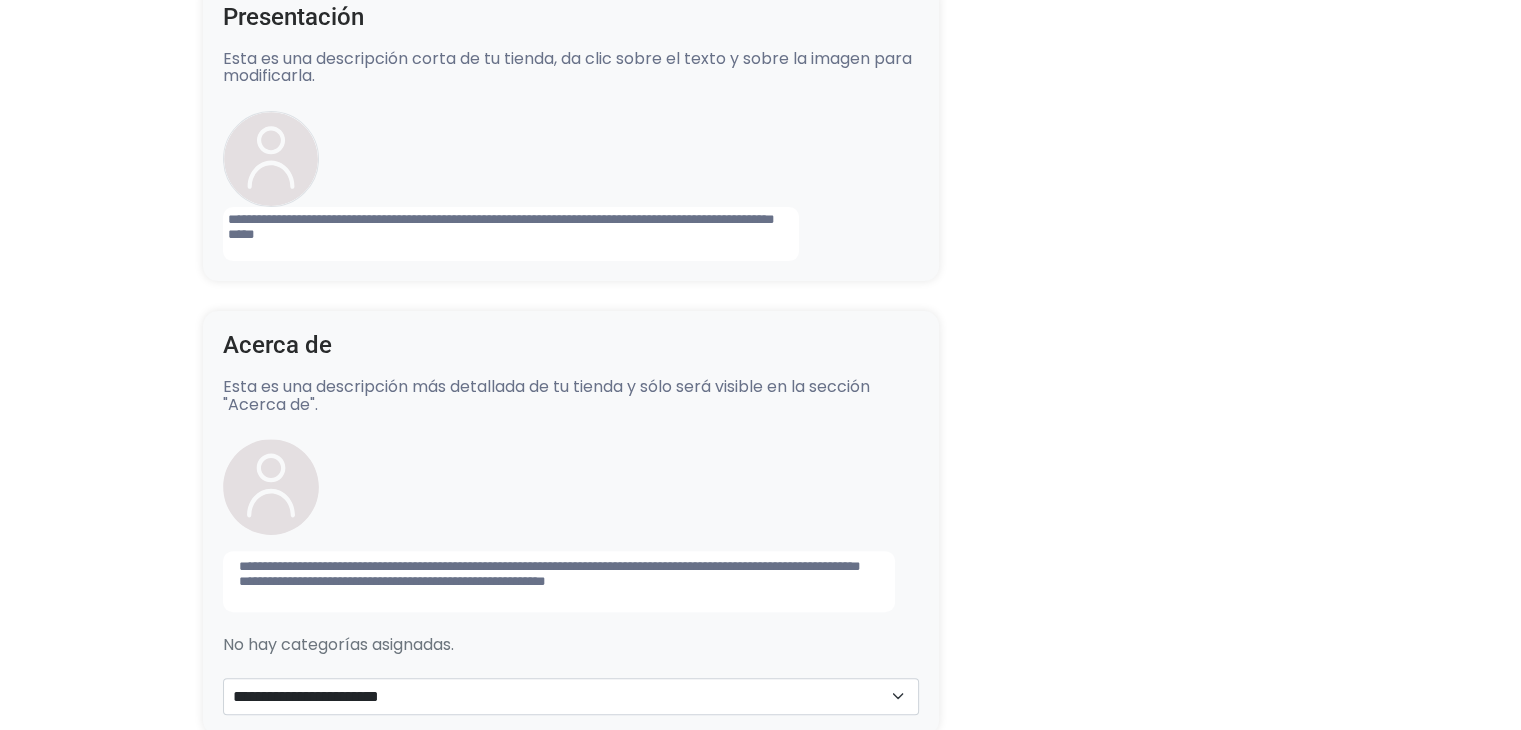 click on "**********" at bounding box center (511, 234) 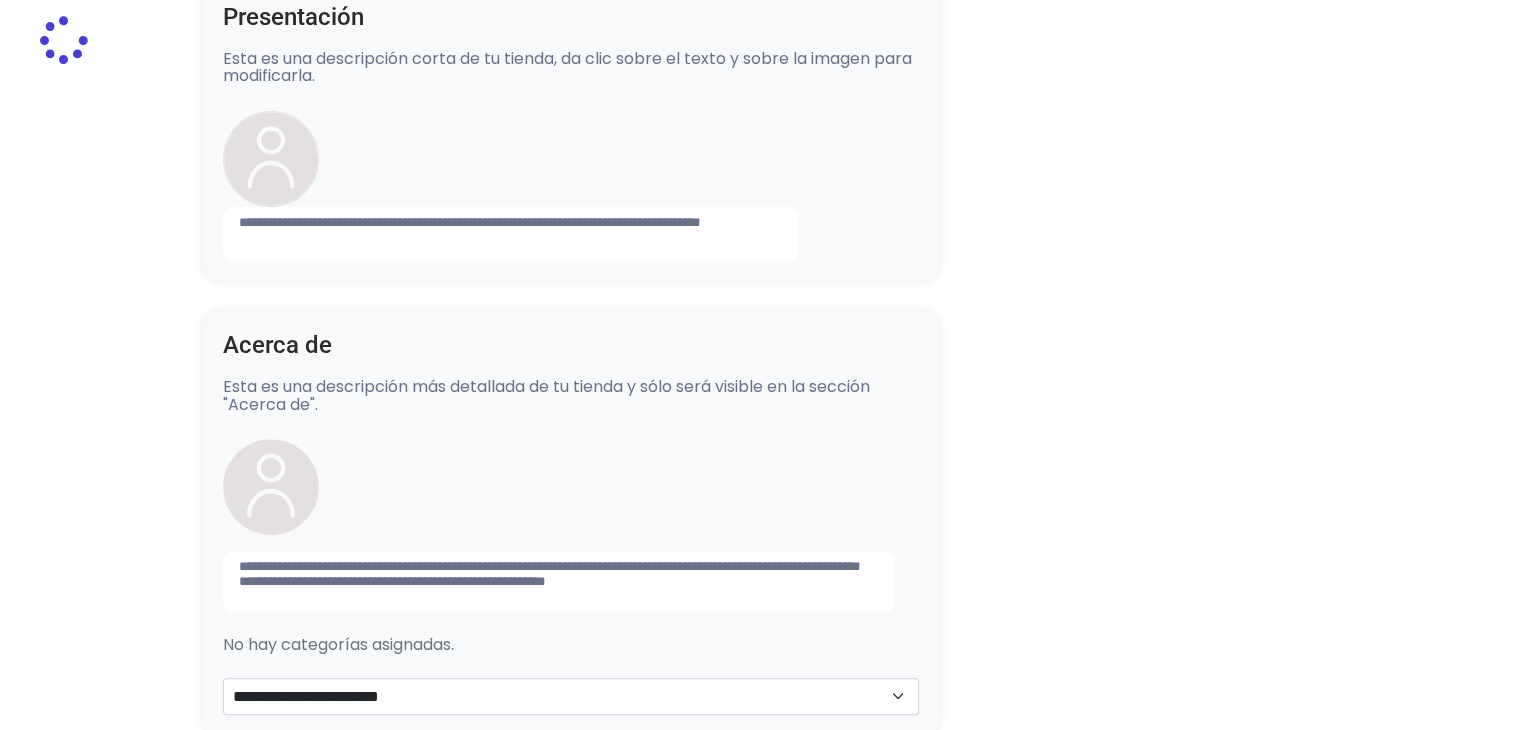 click on "Convierte tu oferta para desbloquear esta acción
ACTUAL
Plan gratuito
5 ventas sin costo al mes
✅  Ventas limitadas
❌  Renovación de guías
❌  Reviews
❌  Guías al instante
RECOMENDADO" at bounding box center [760, 1159] 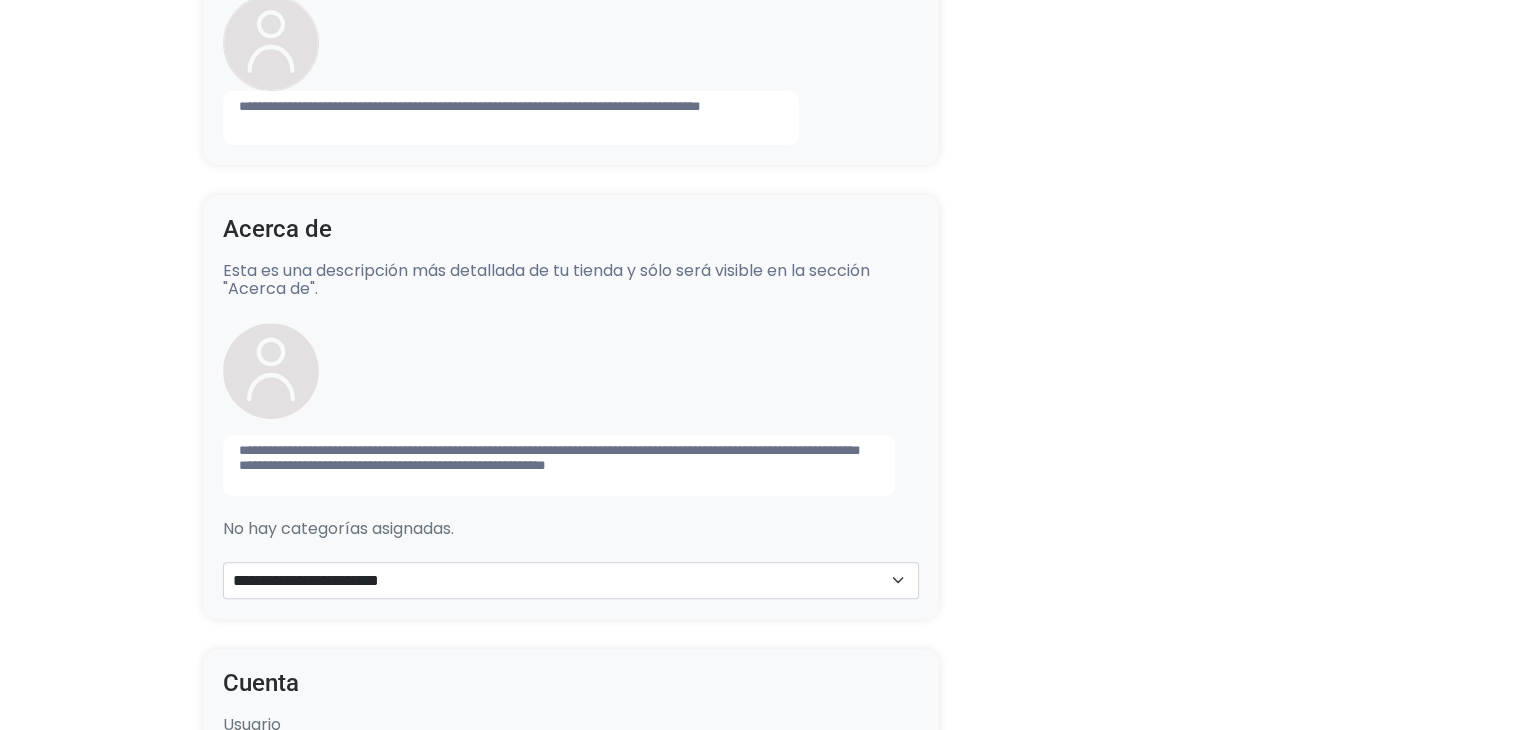 scroll, scrollTop: 720, scrollLeft: 0, axis: vertical 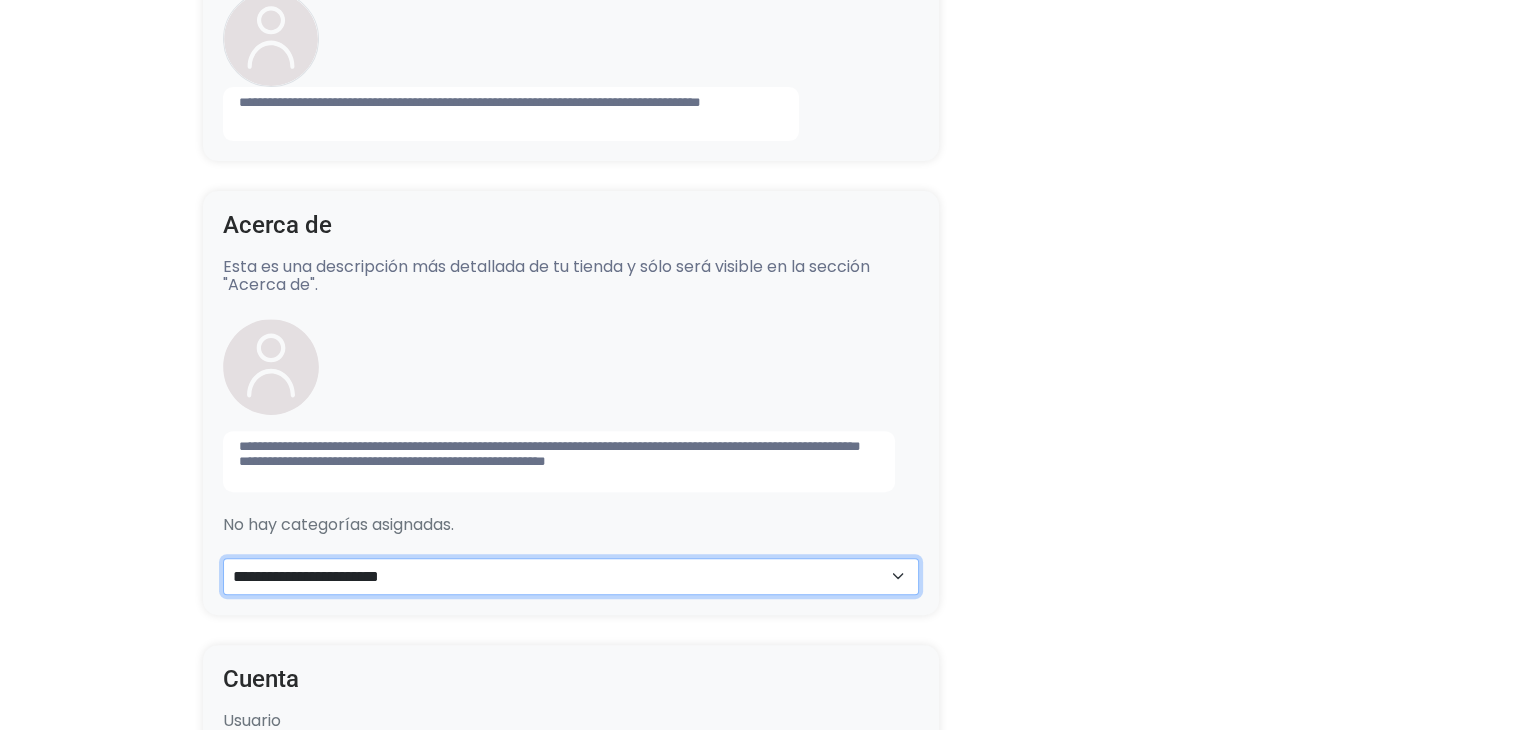click on "**********" at bounding box center (571, 577) 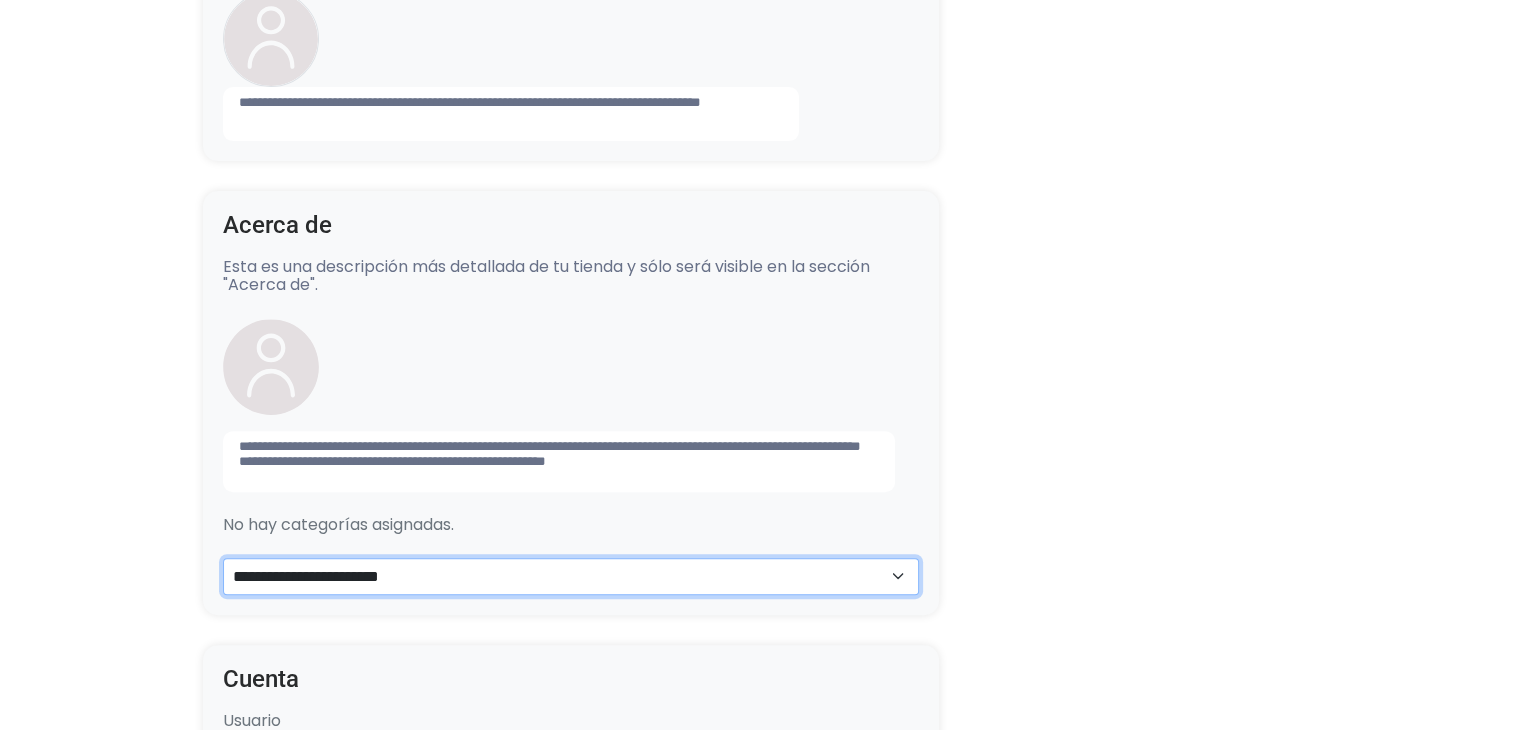 select on "**" 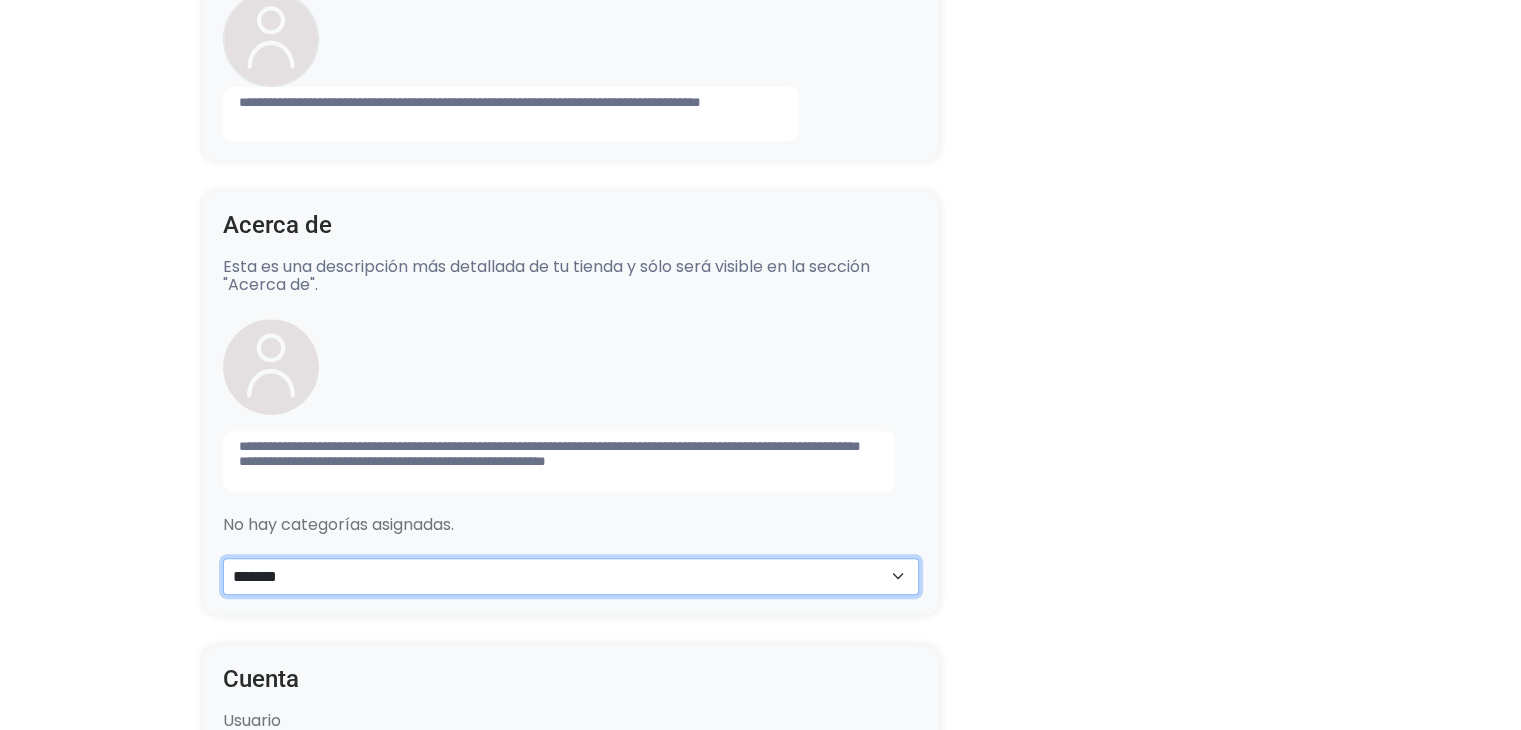 click on "**********" at bounding box center [571, 577] 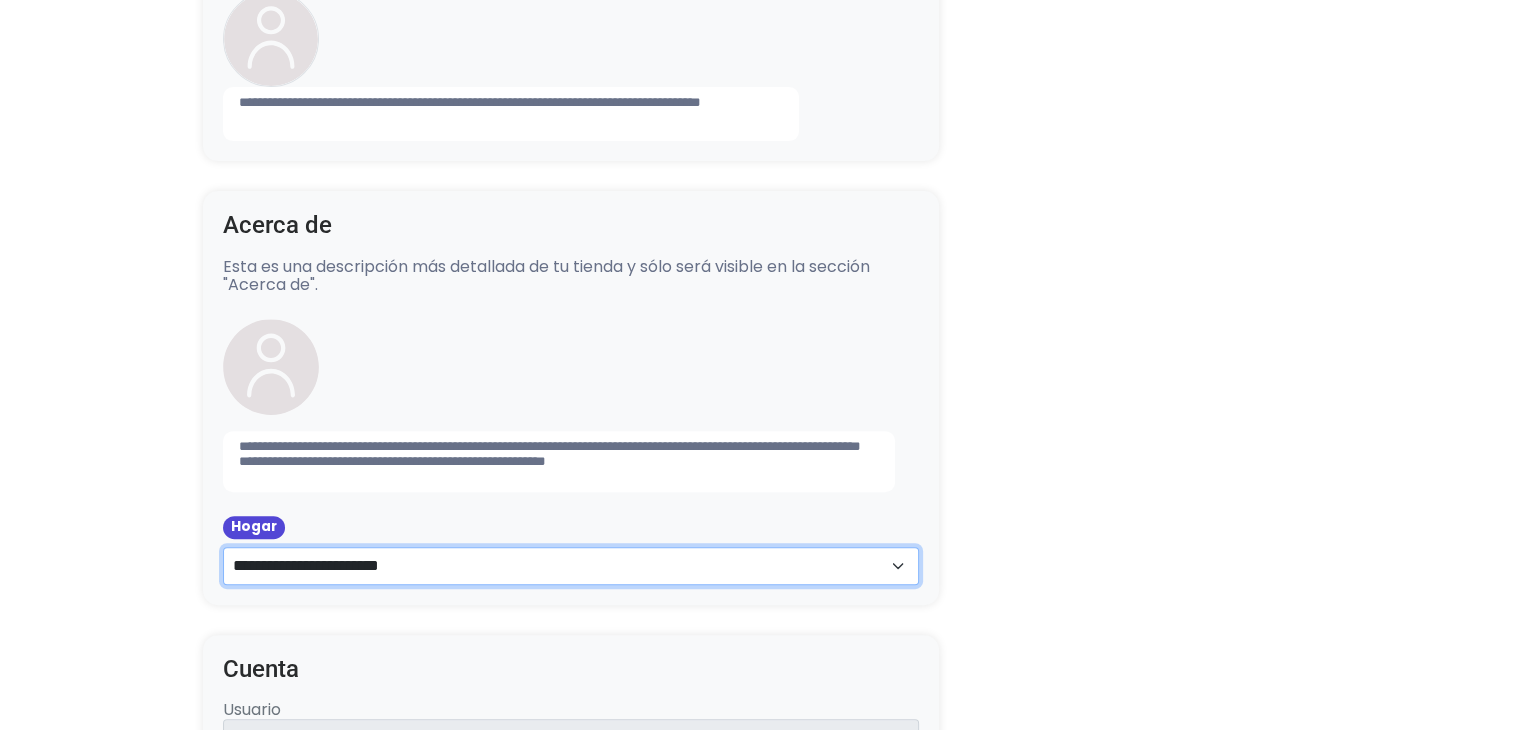 click on "**********" at bounding box center [571, 566] 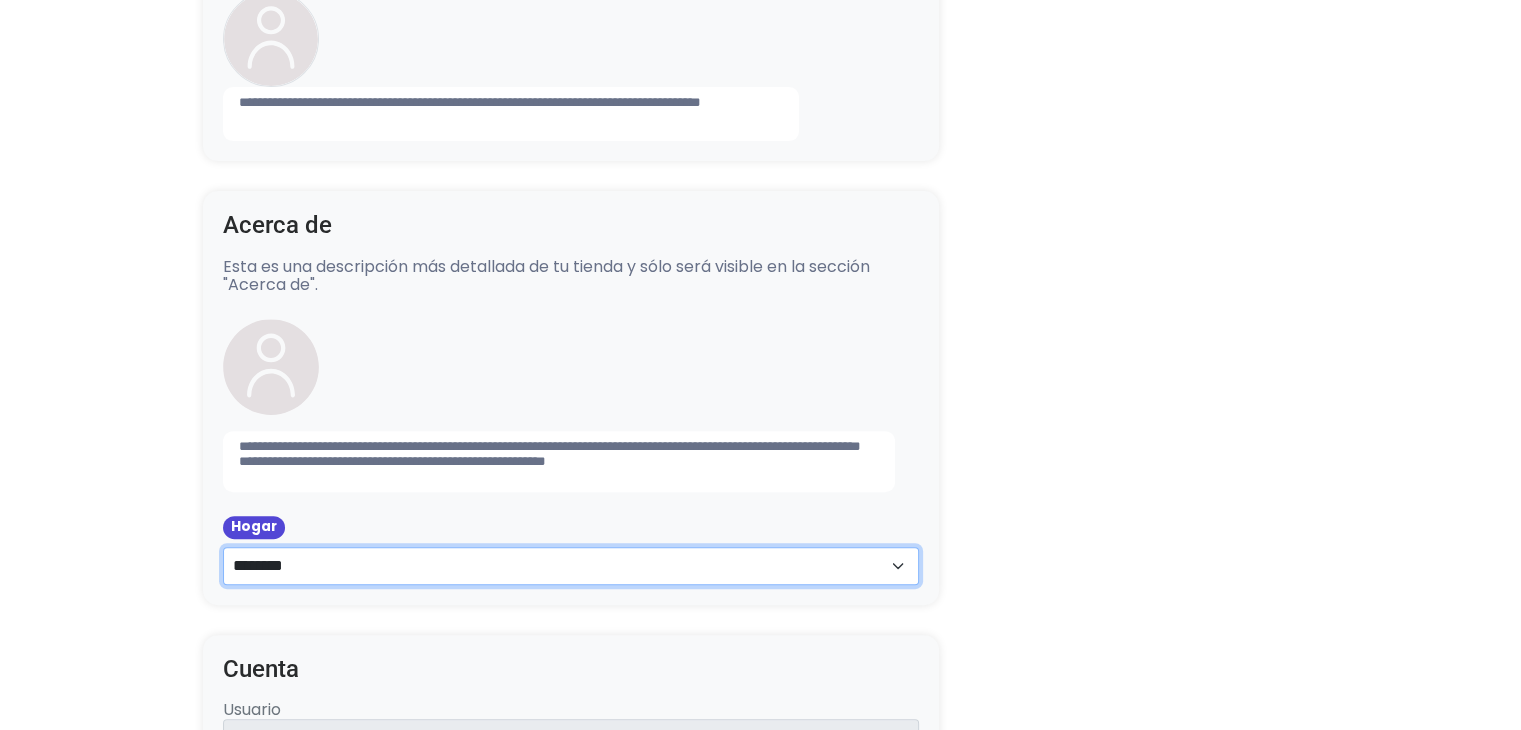 click on "**********" at bounding box center (571, 566) 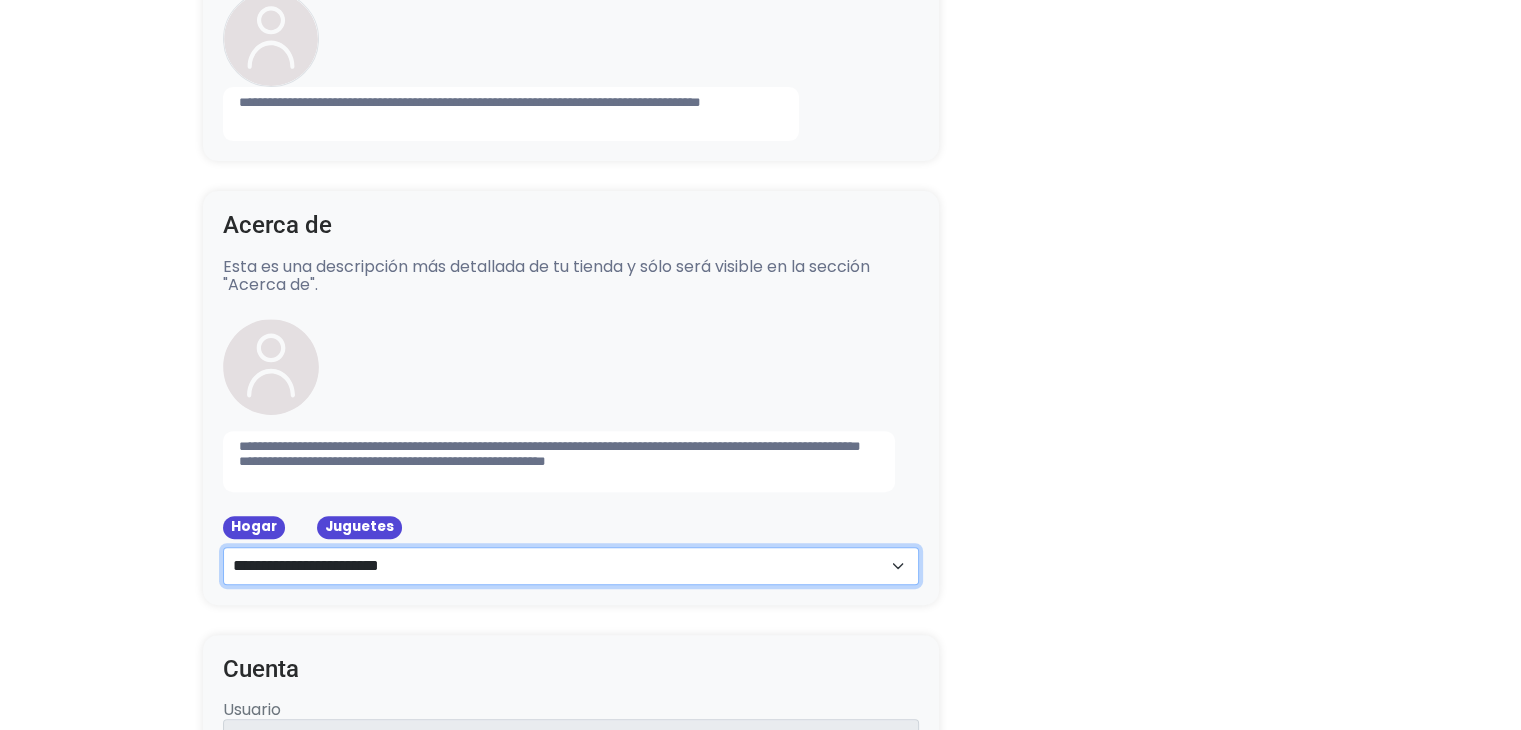 click on "**********" at bounding box center [571, 566] 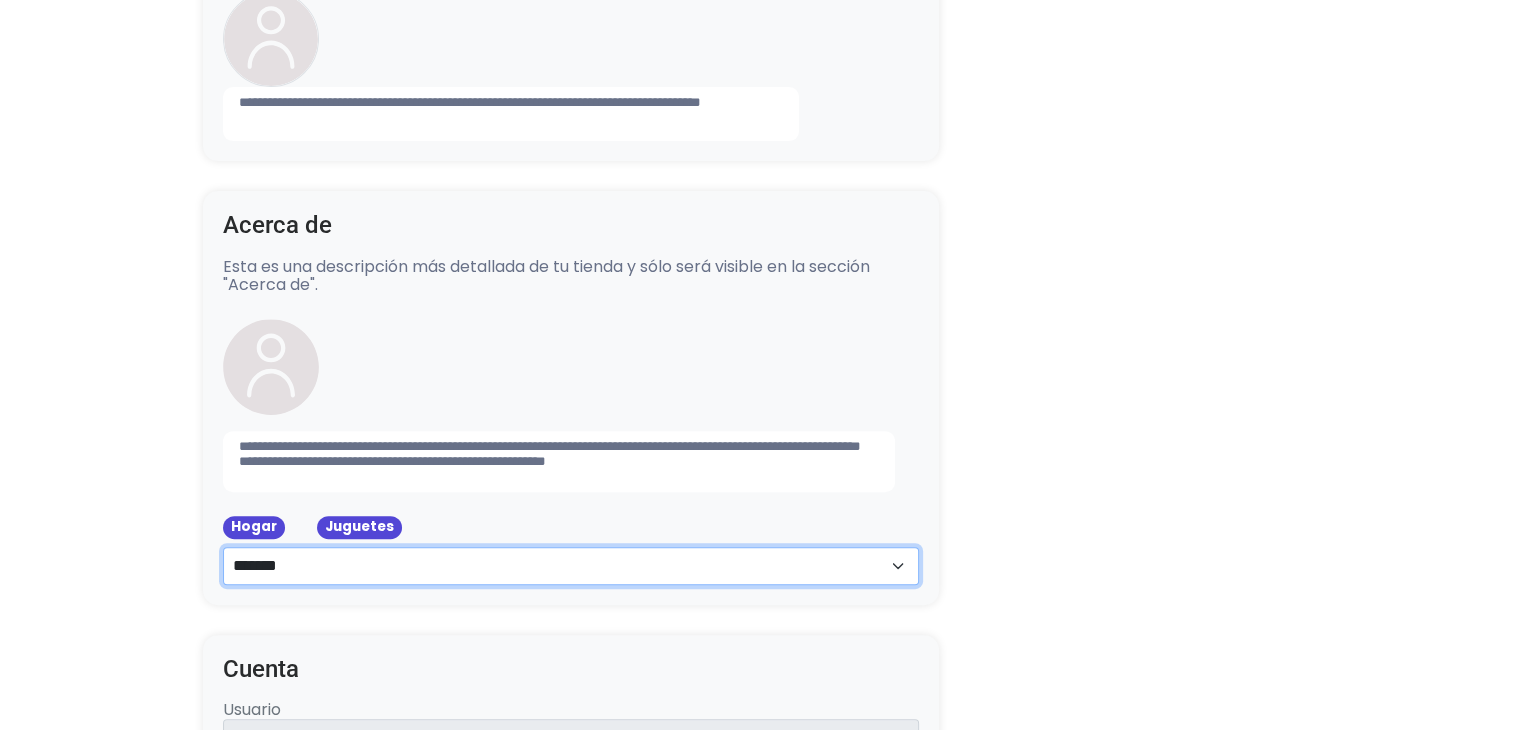 click on "**********" at bounding box center (571, 566) 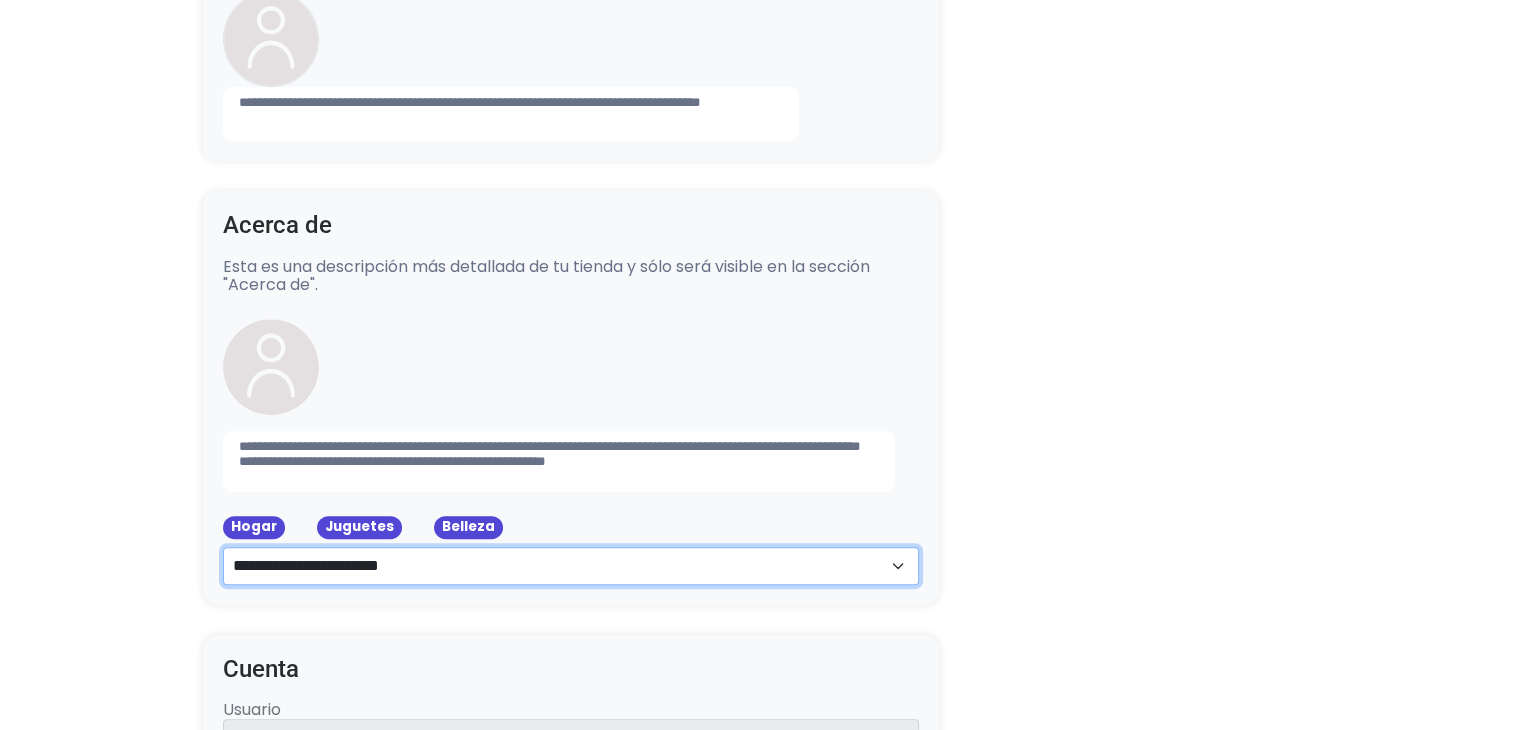 click on "**********" at bounding box center [571, 566] 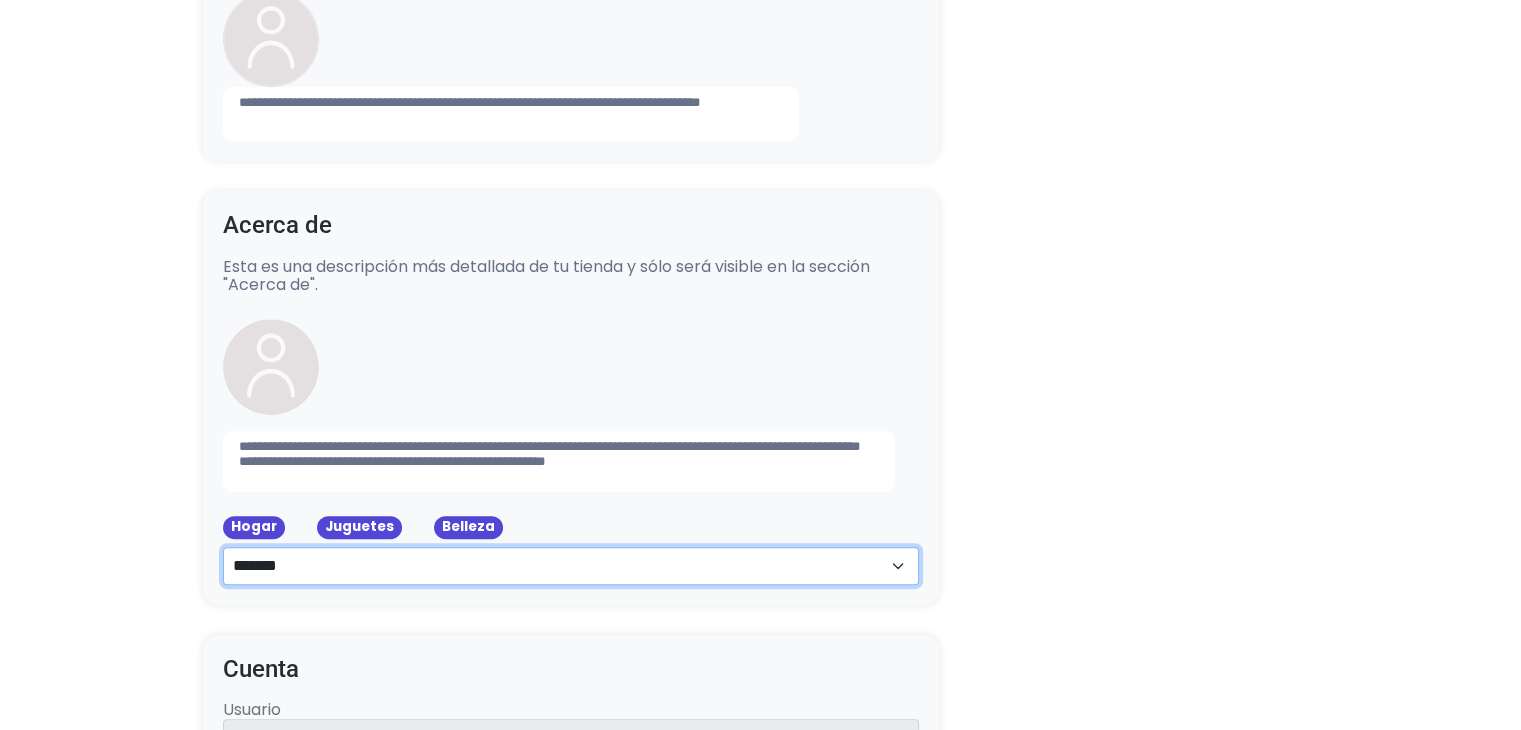 click on "**********" at bounding box center [571, 566] 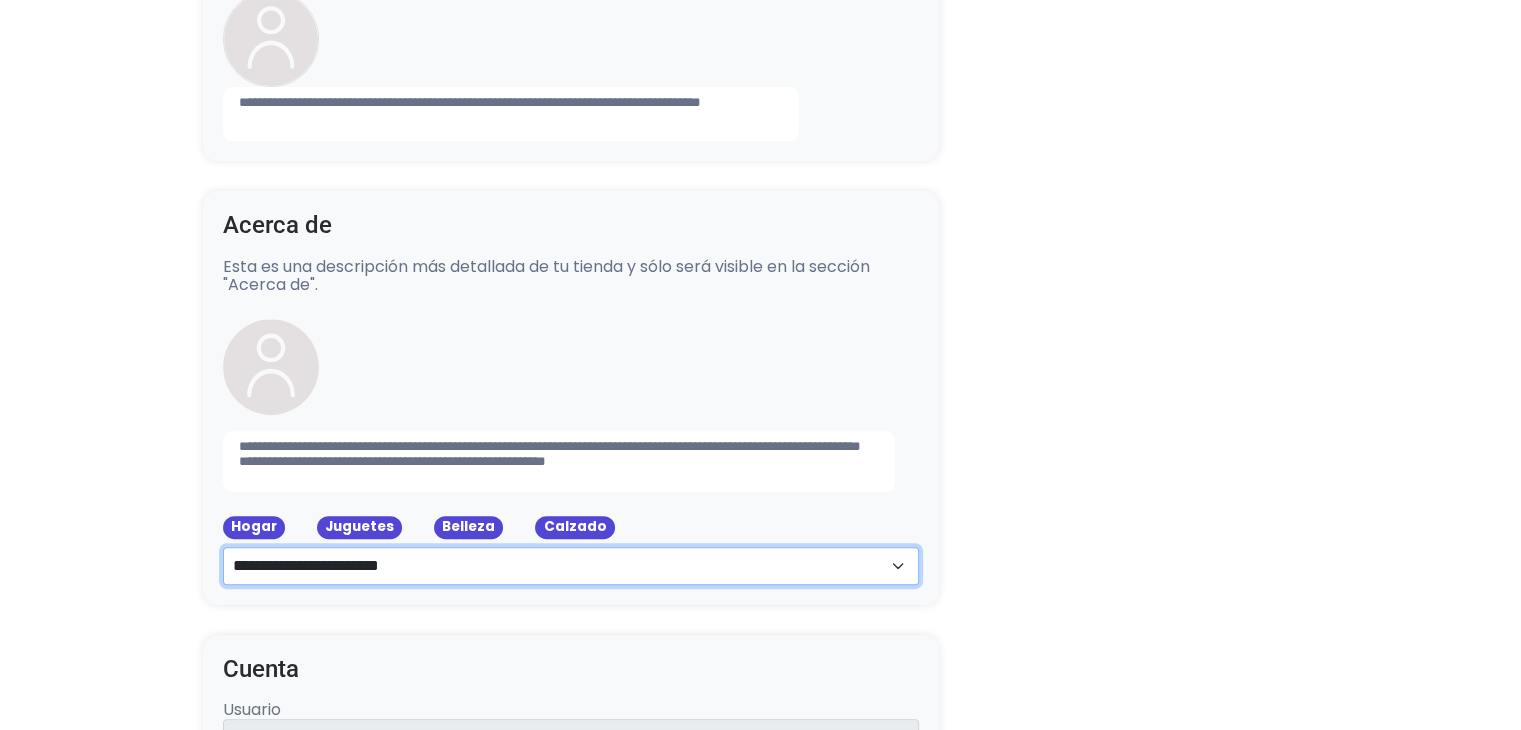 click on "**********" at bounding box center (571, 566) 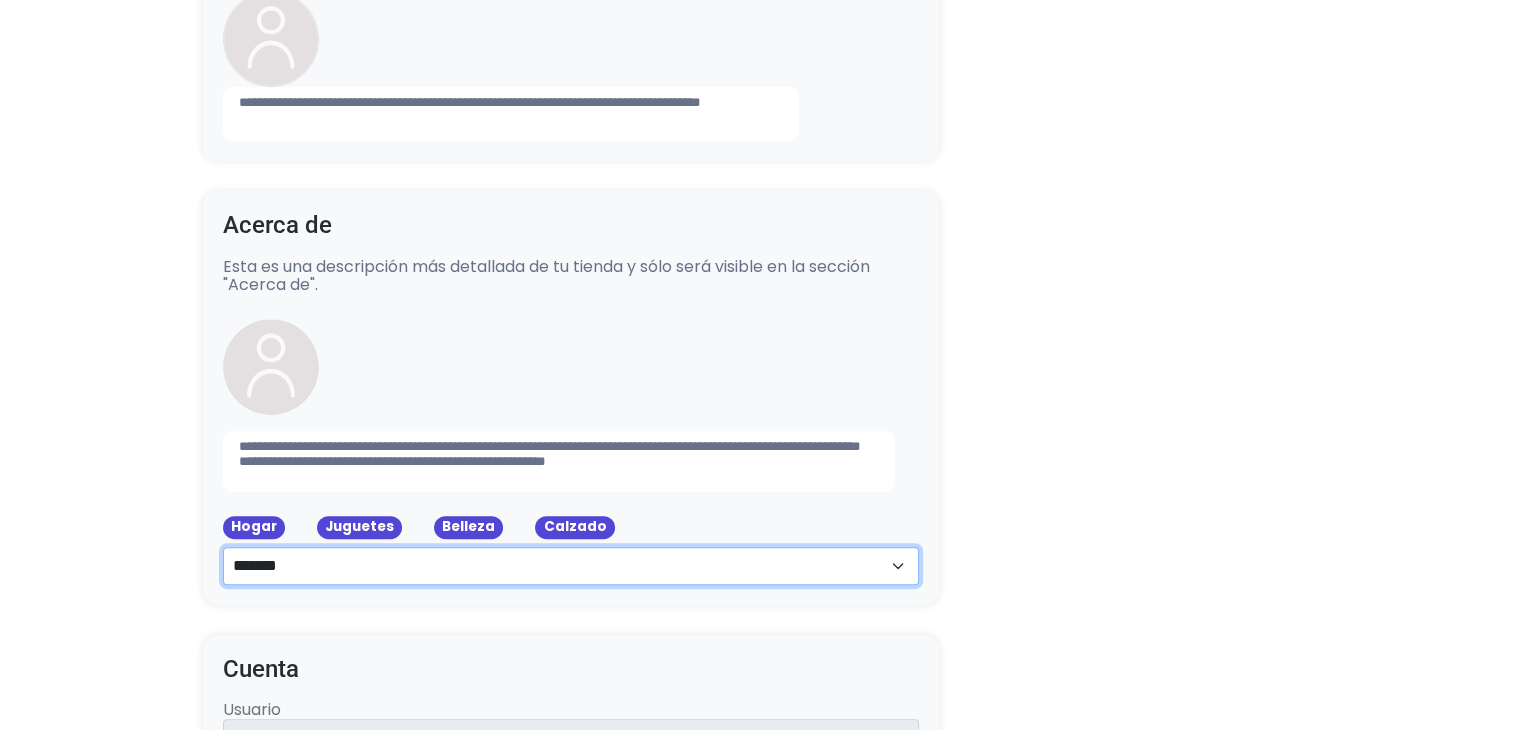 click on "**********" at bounding box center (571, 566) 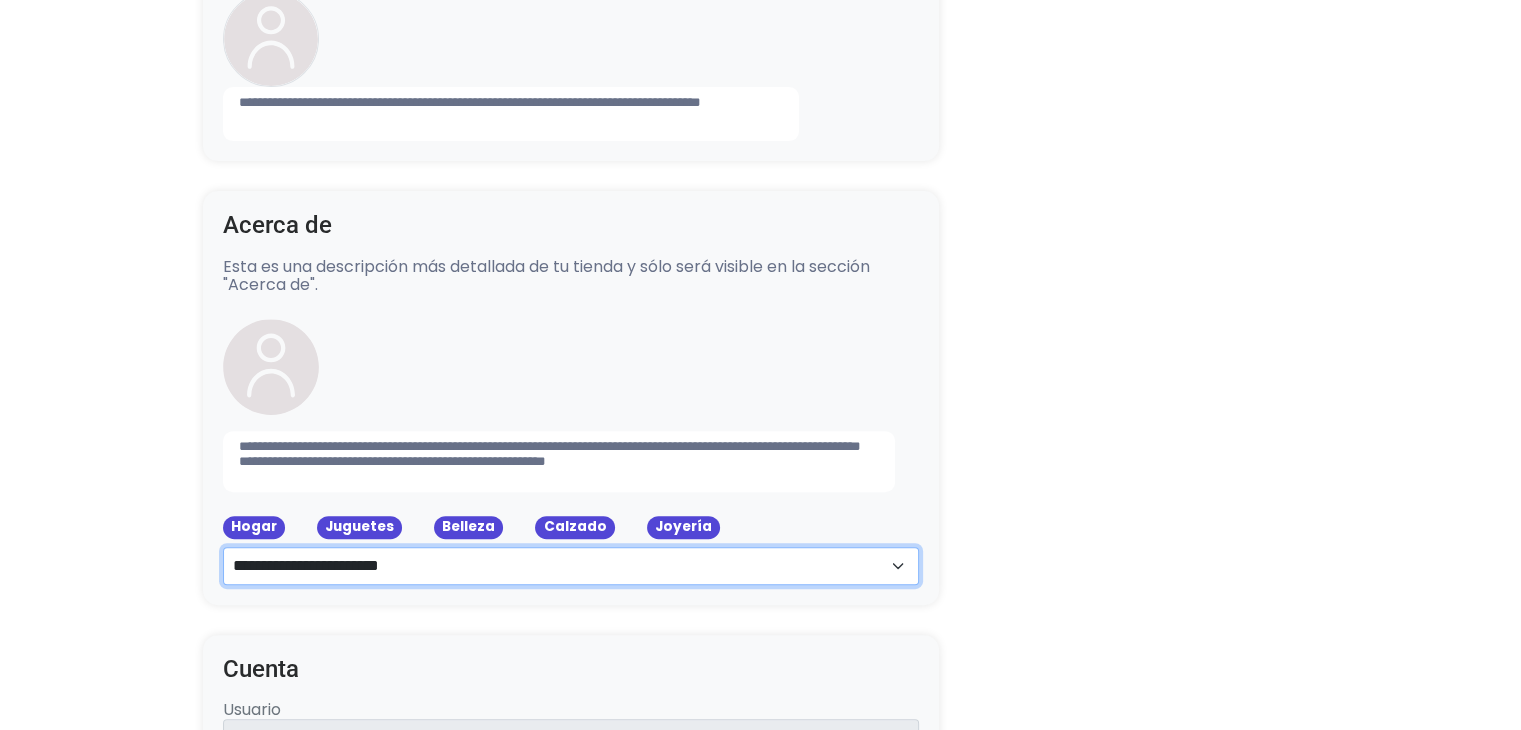 click on "**********" at bounding box center (571, 566) 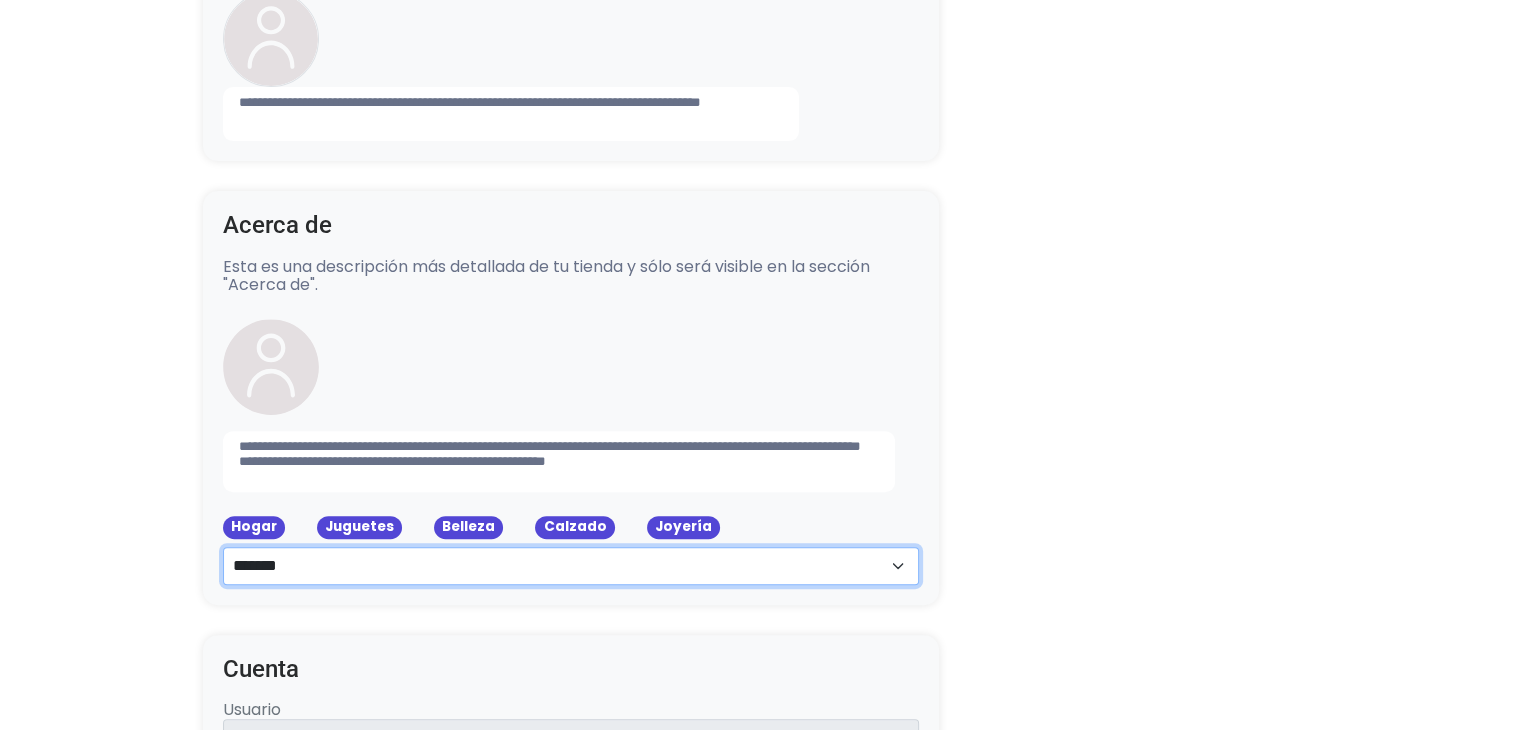 click on "**********" at bounding box center (571, 566) 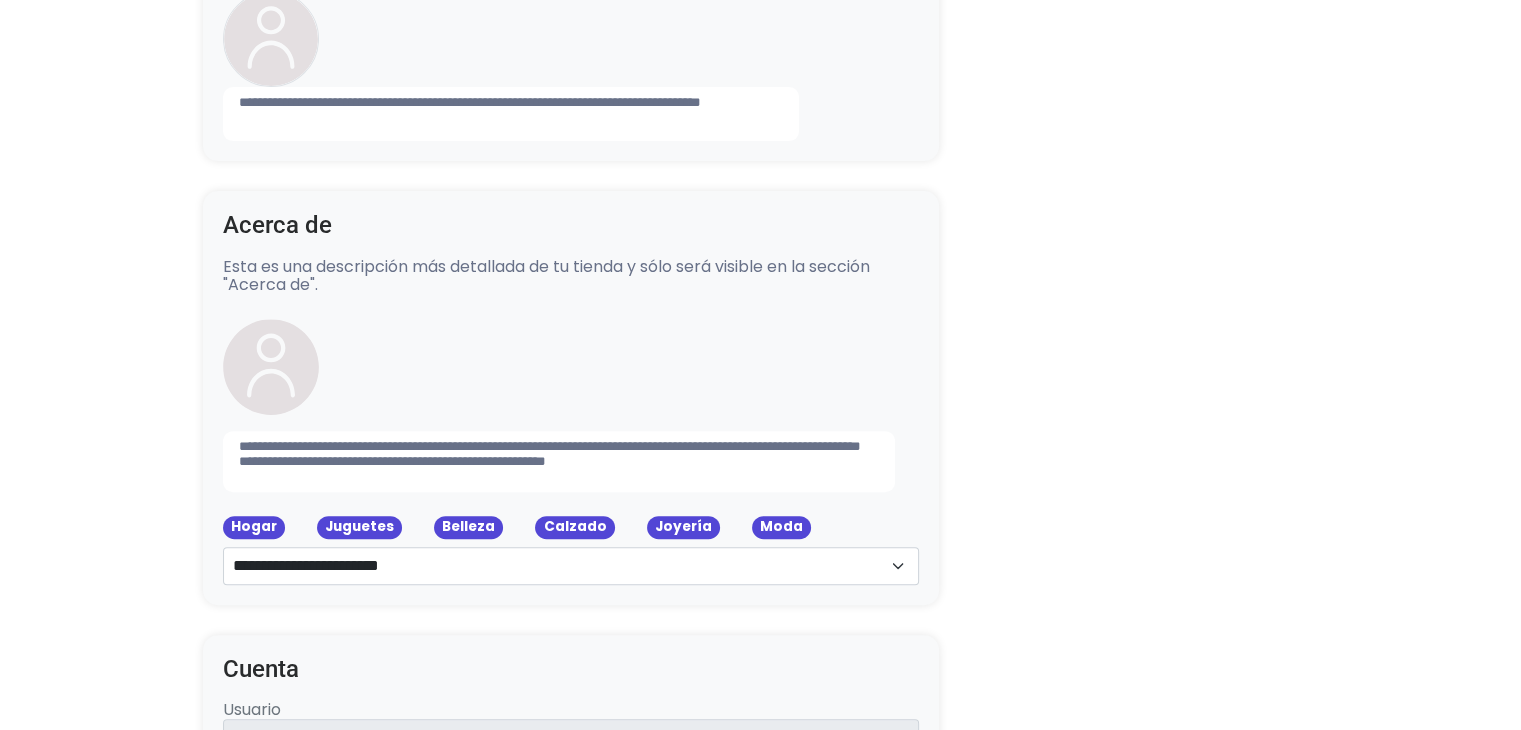 click on "Configuración de Tienda
Ocultar productos vendidos
Ocultar barra Lolapay
Cabecera central
Importador de Instagram
24 horas después de enviar la solicitud, sigue estos pasos para acceder al importador de Instagram:  Cómo utilizar el importador
Después de seguir los pasos, da clic en el siguiente botón para empezar a utilizarlo
Importador de Instagram
Presentación
Esta es una descripción corta de tu tienda, da clic sobre el texto y sobre la imagen para modificarla." at bounding box center (761, 1046) 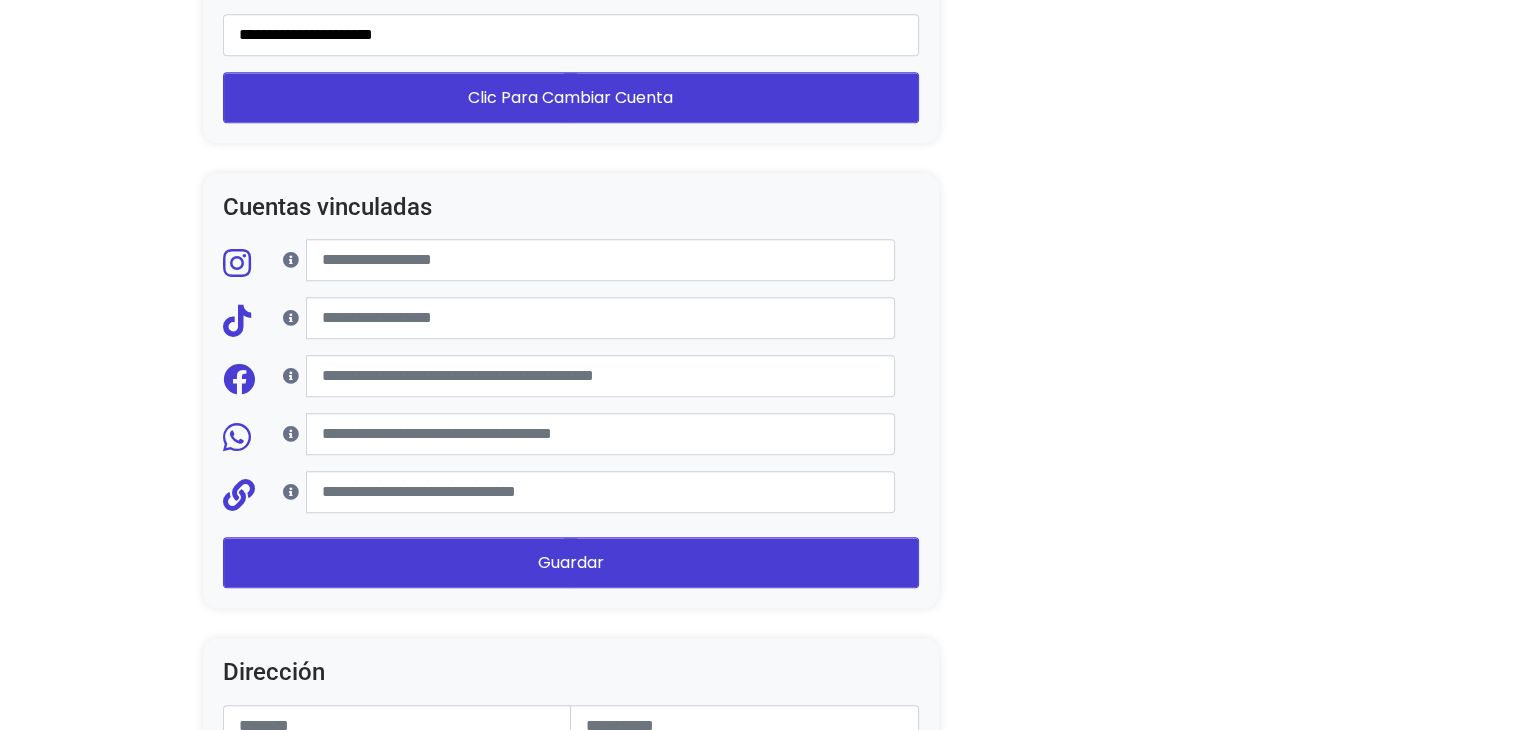scroll, scrollTop: 1800, scrollLeft: 0, axis: vertical 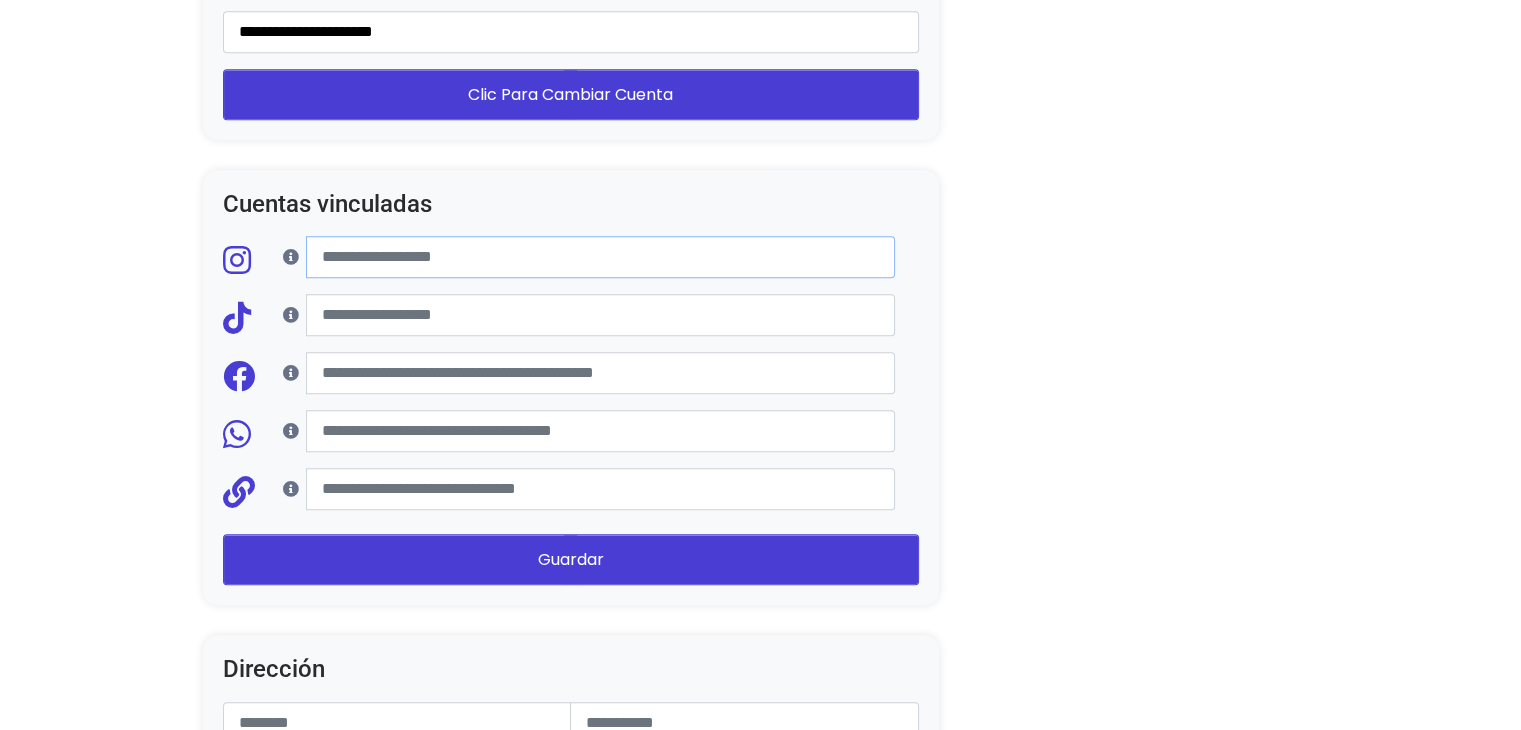 click at bounding box center [600, 257] 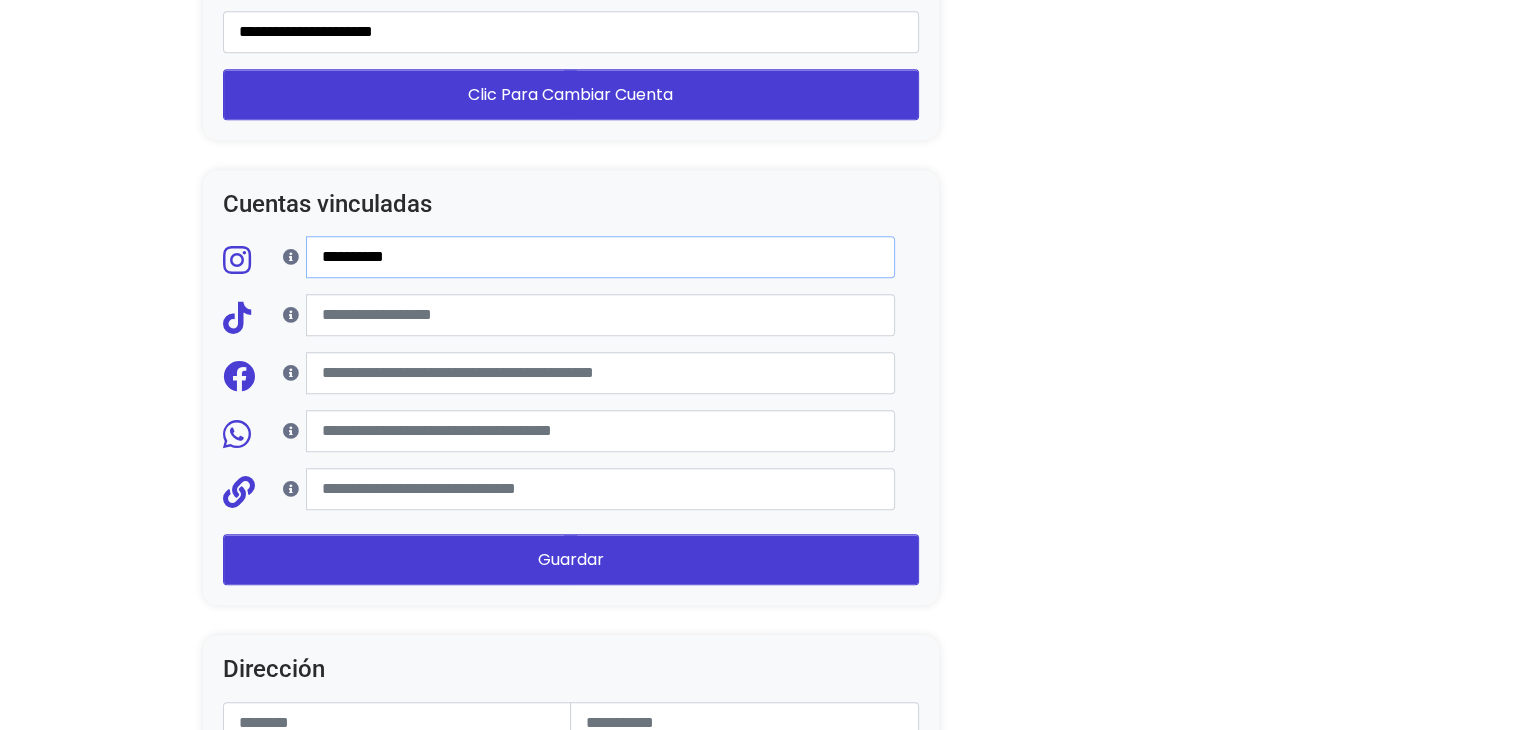 type on "**********" 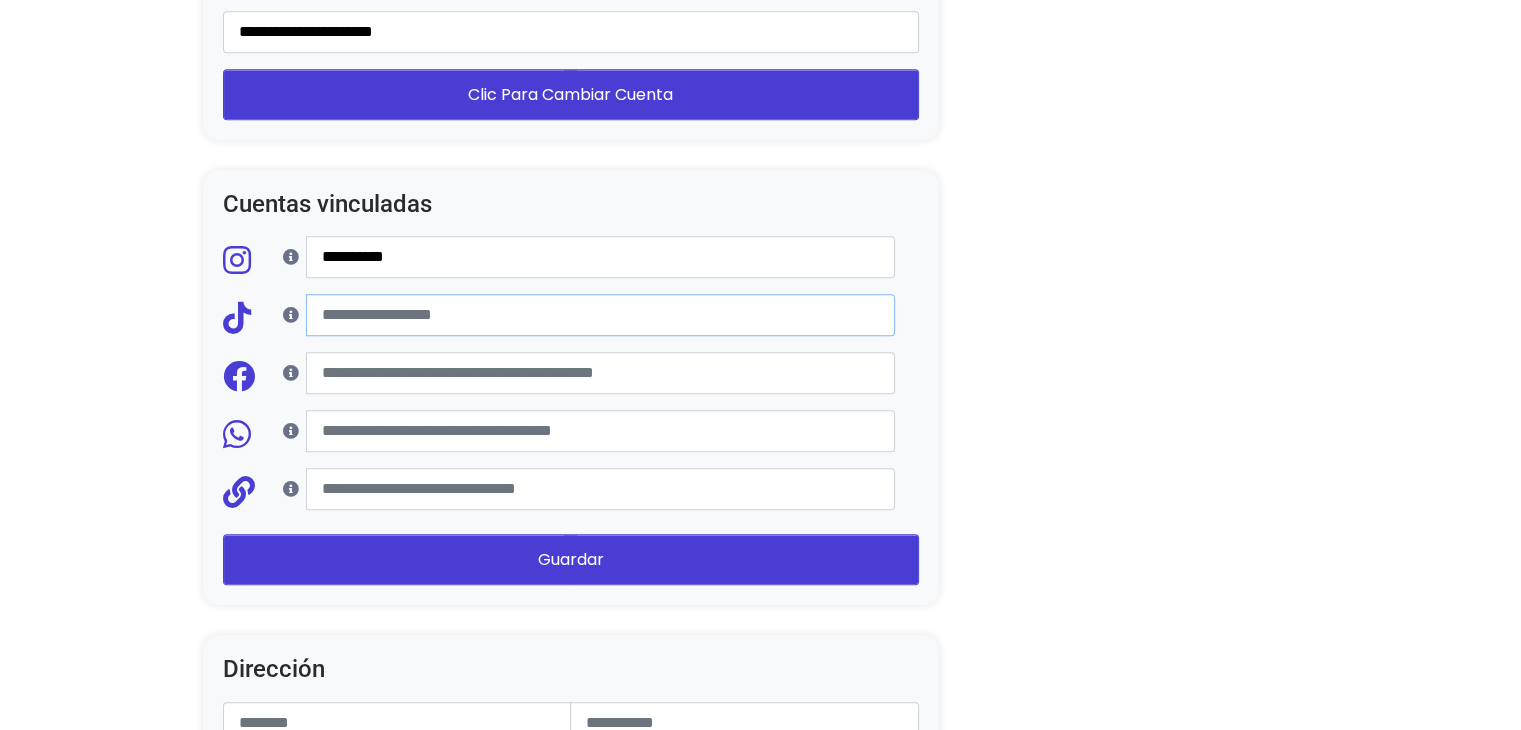 click at bounding box center [600, 315] 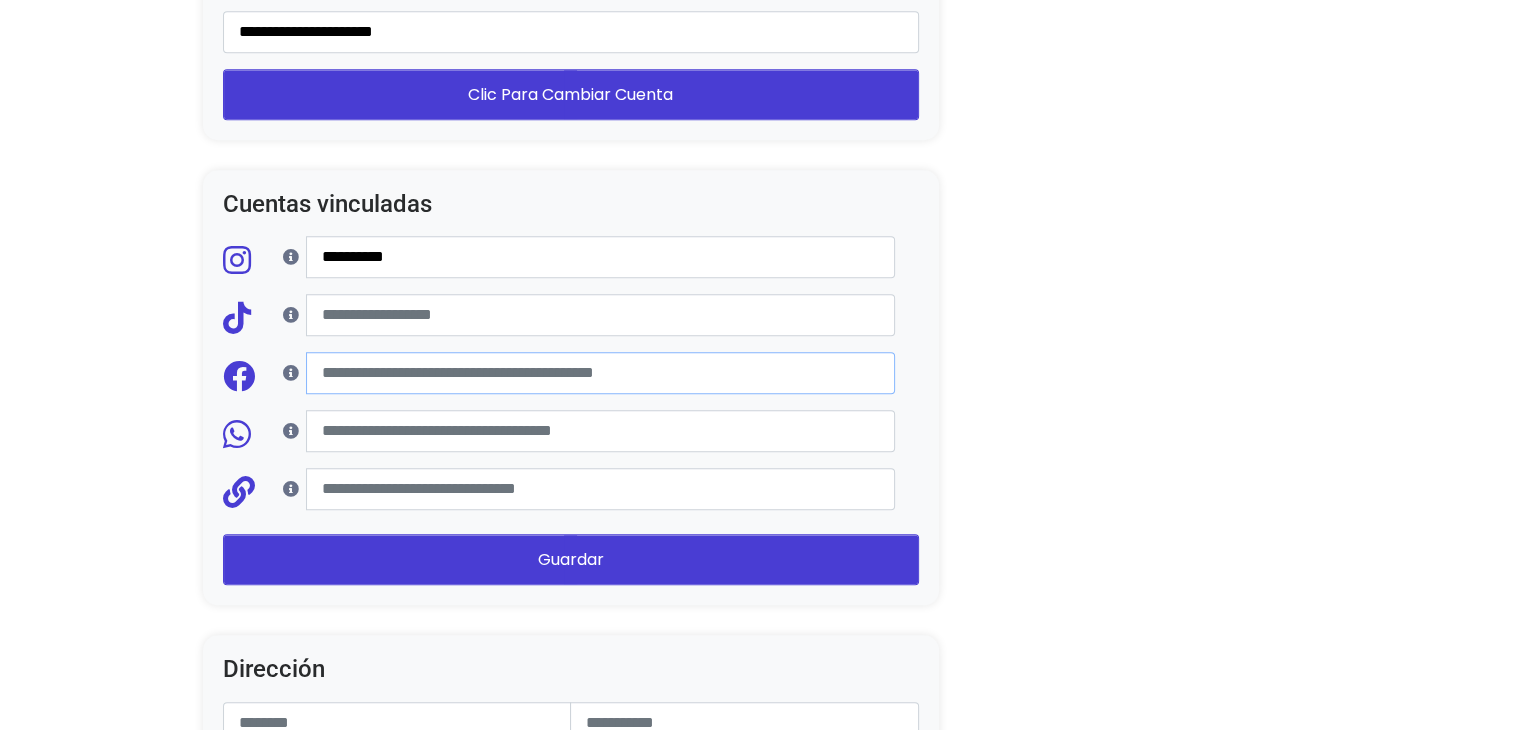 click at bounding box center (600, 373) 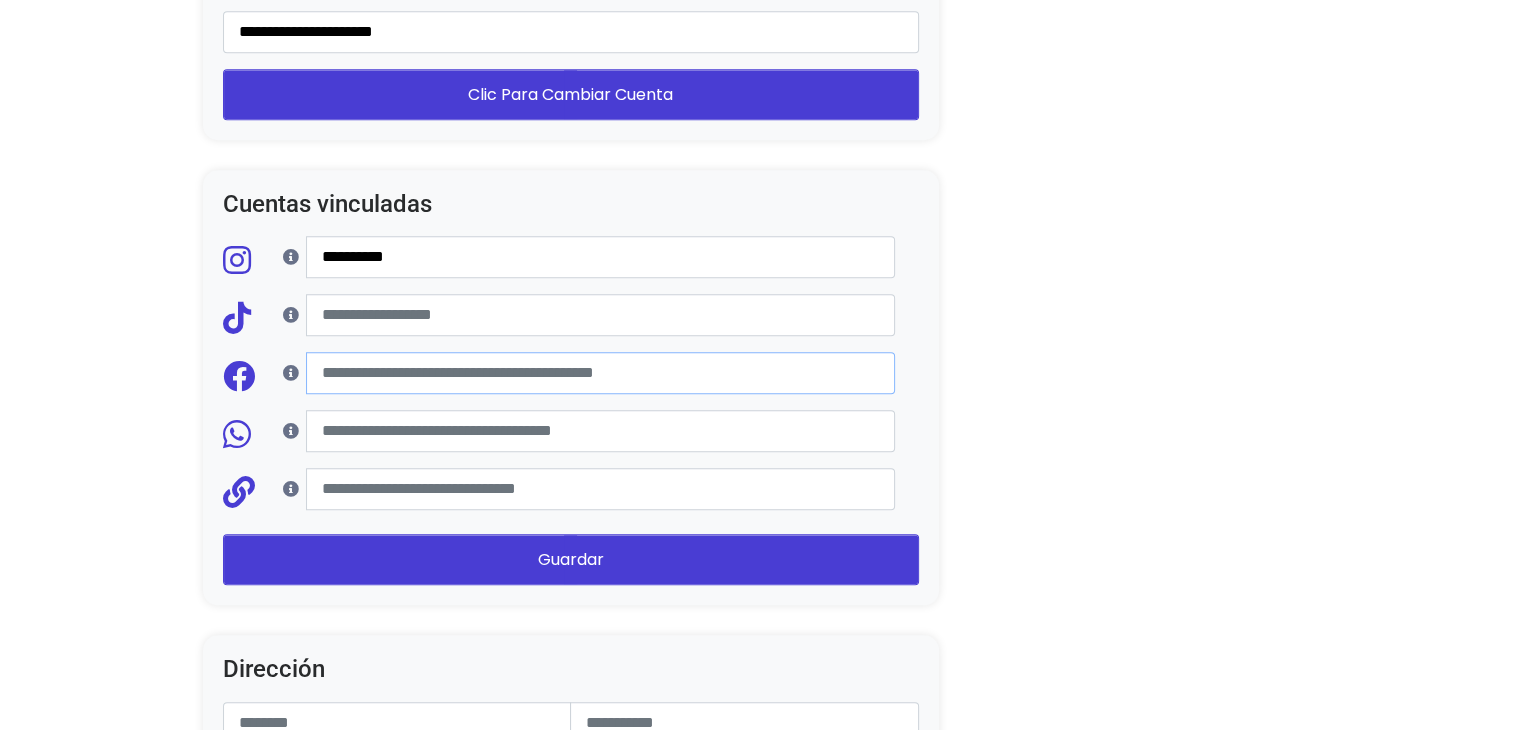 paste on "**********" 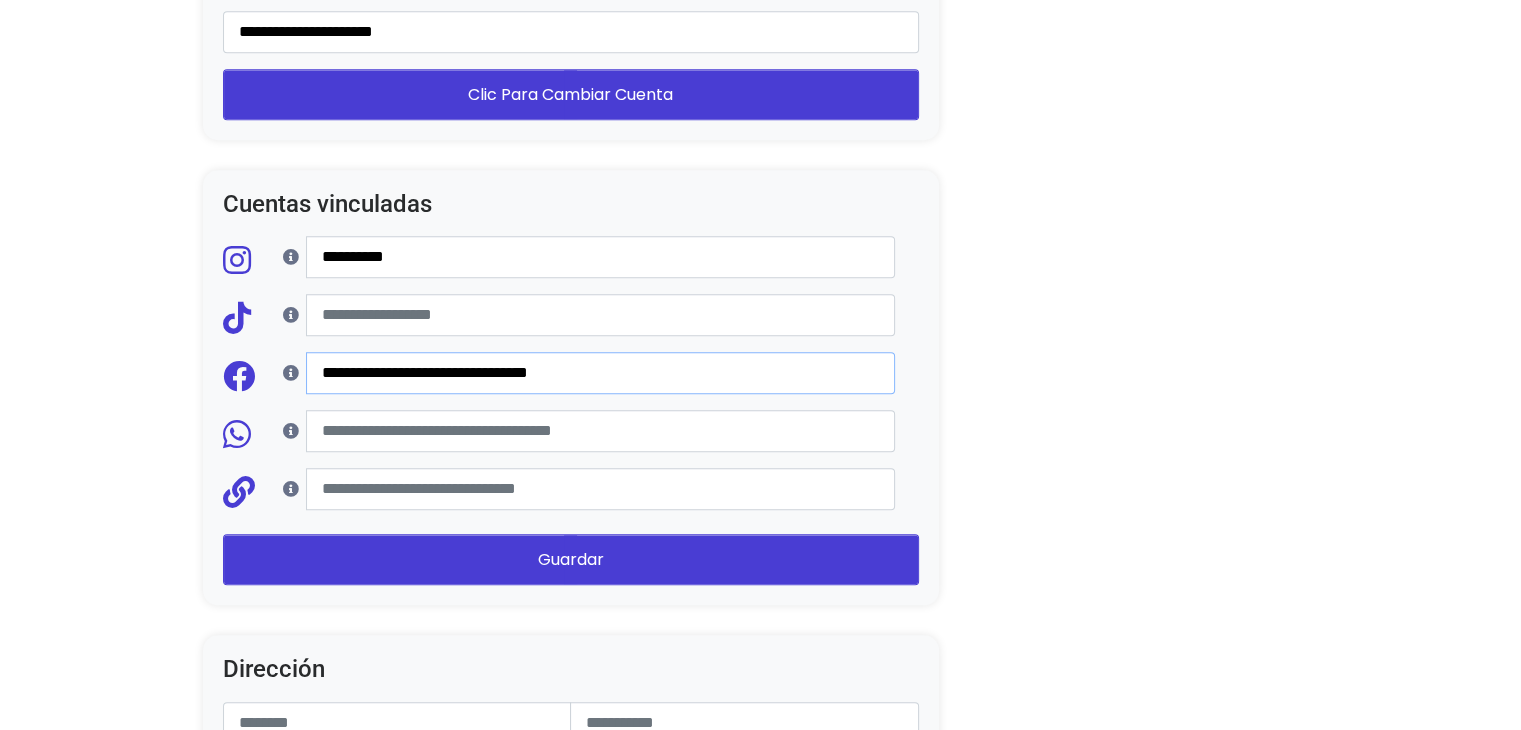 type on "**********" 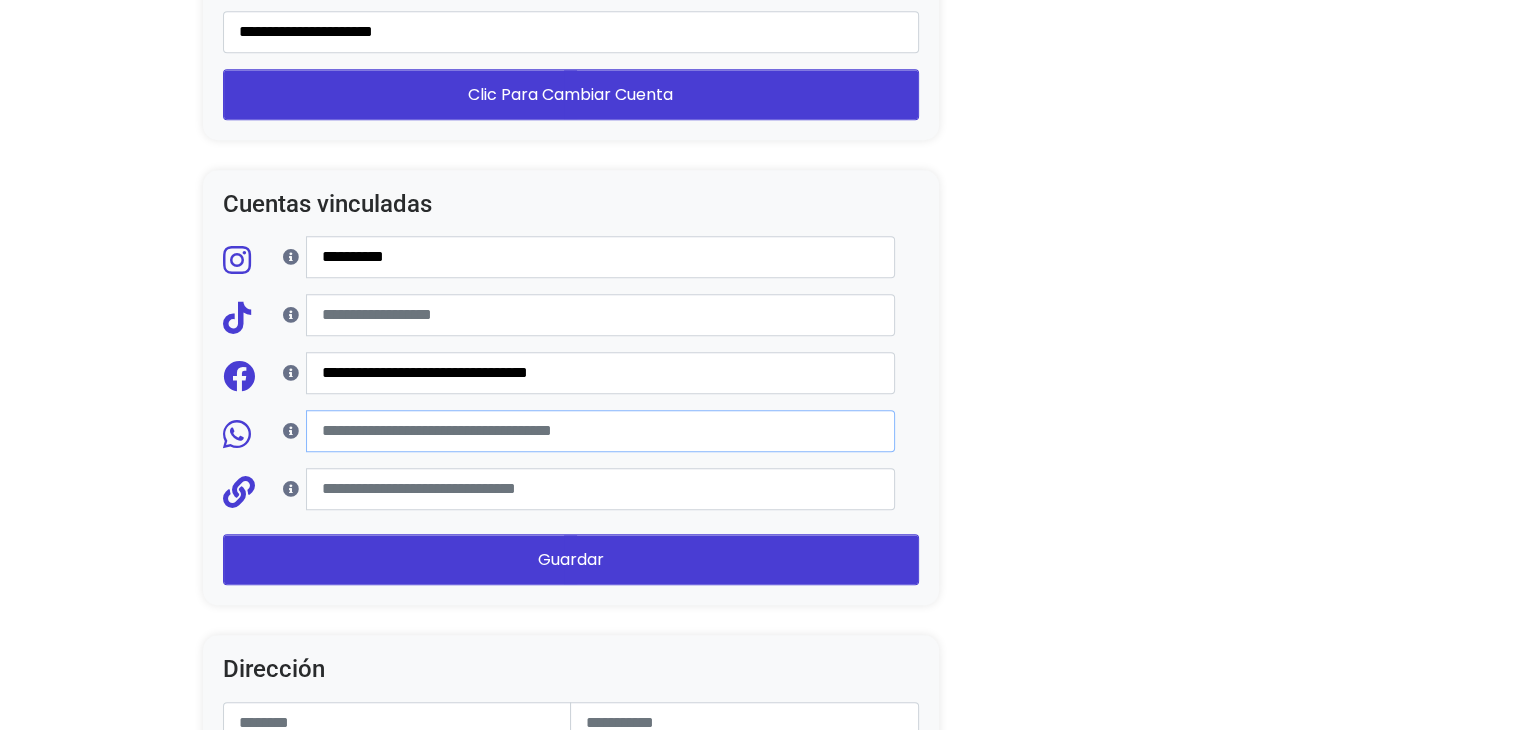 click at bounding box center (600, 431) 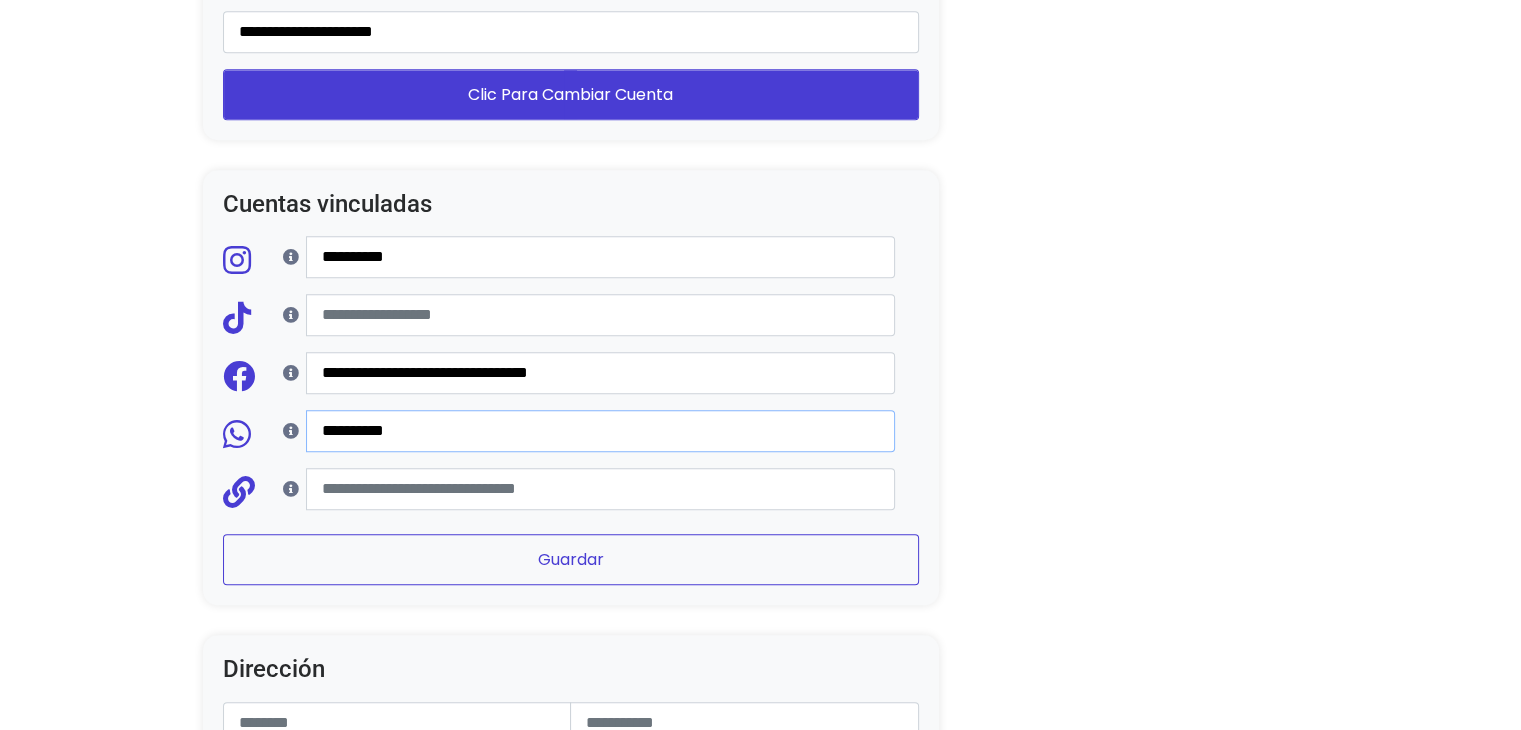 type on "**********" 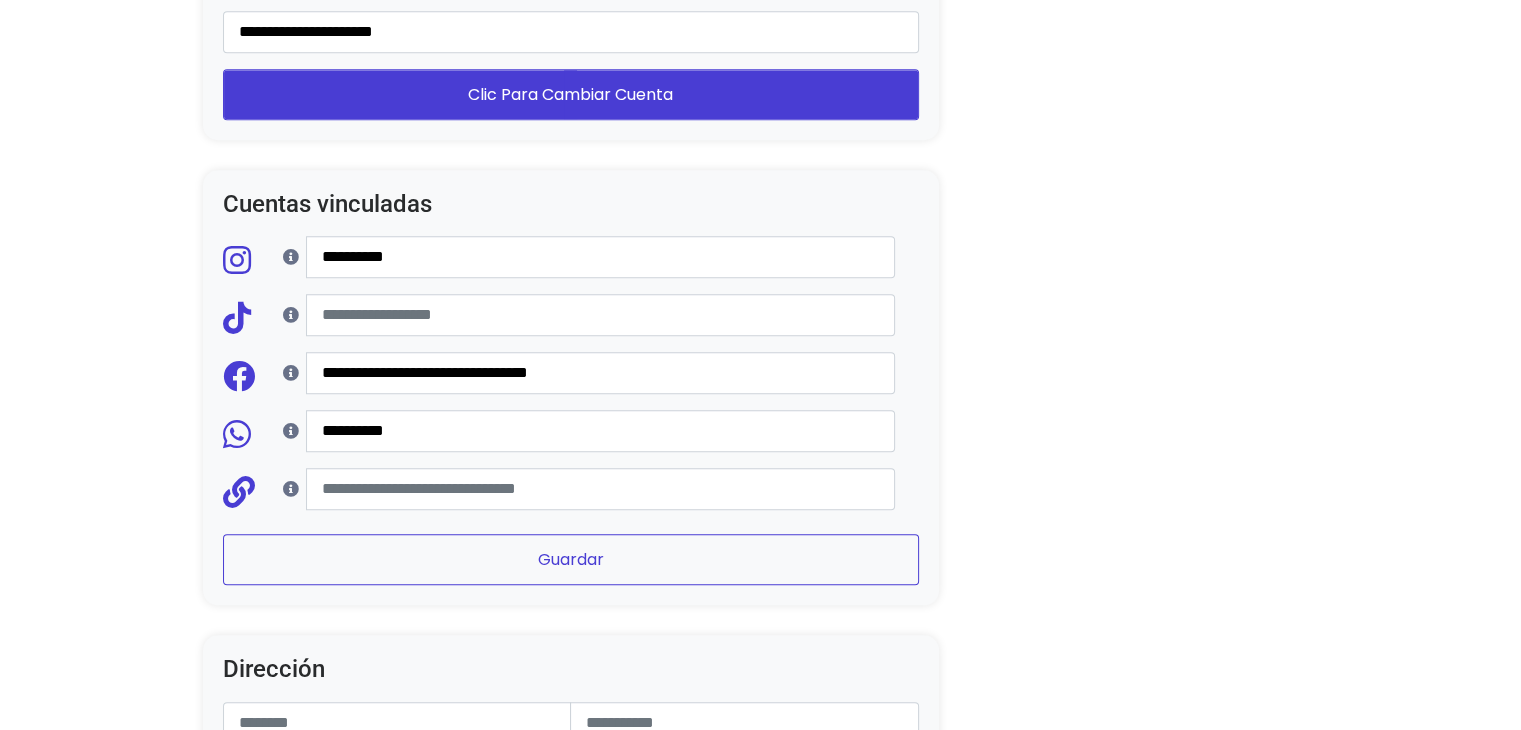 click on "Guardar" at bounding box center [571, 559] 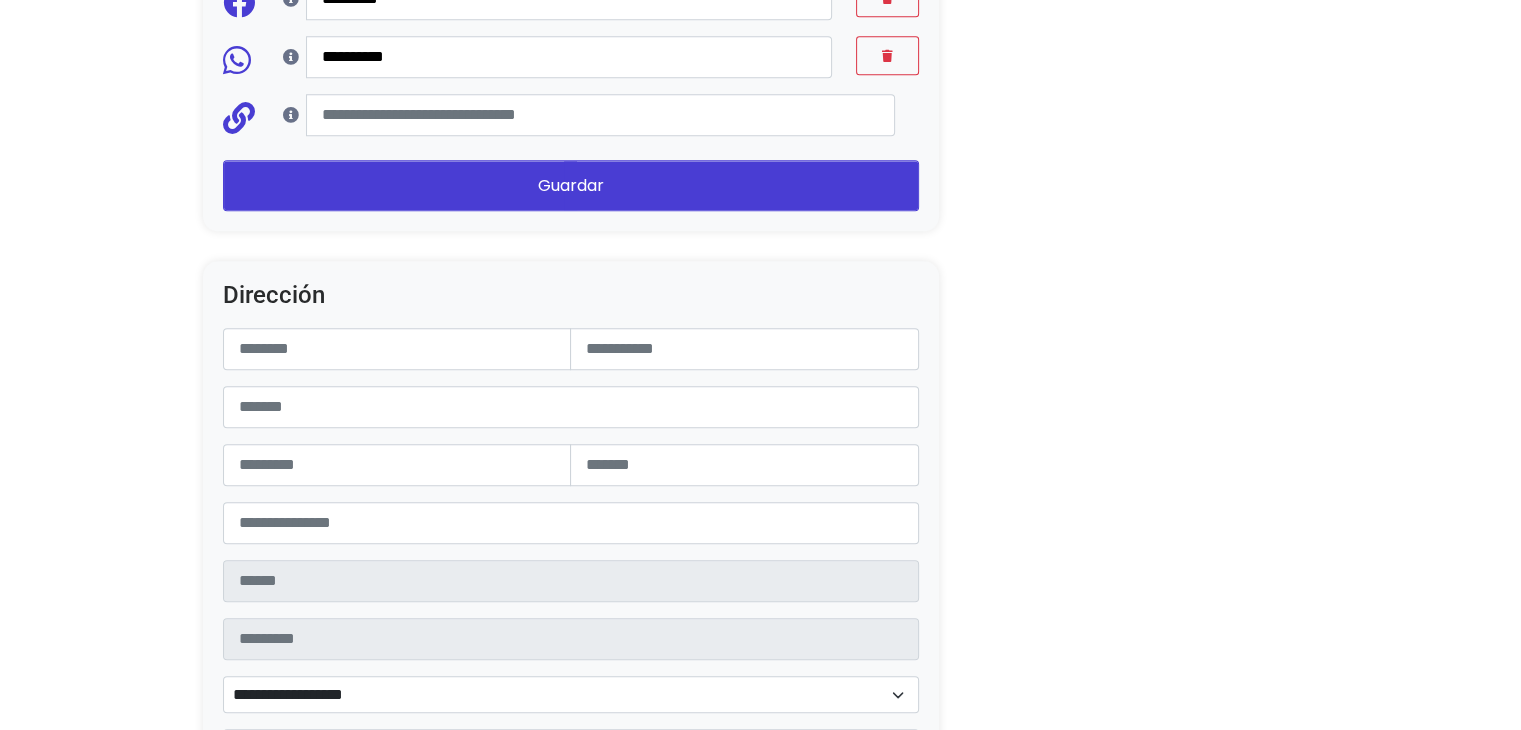 scroll, scrollTop: 2160, scrollLeft: 0, axis: vertical 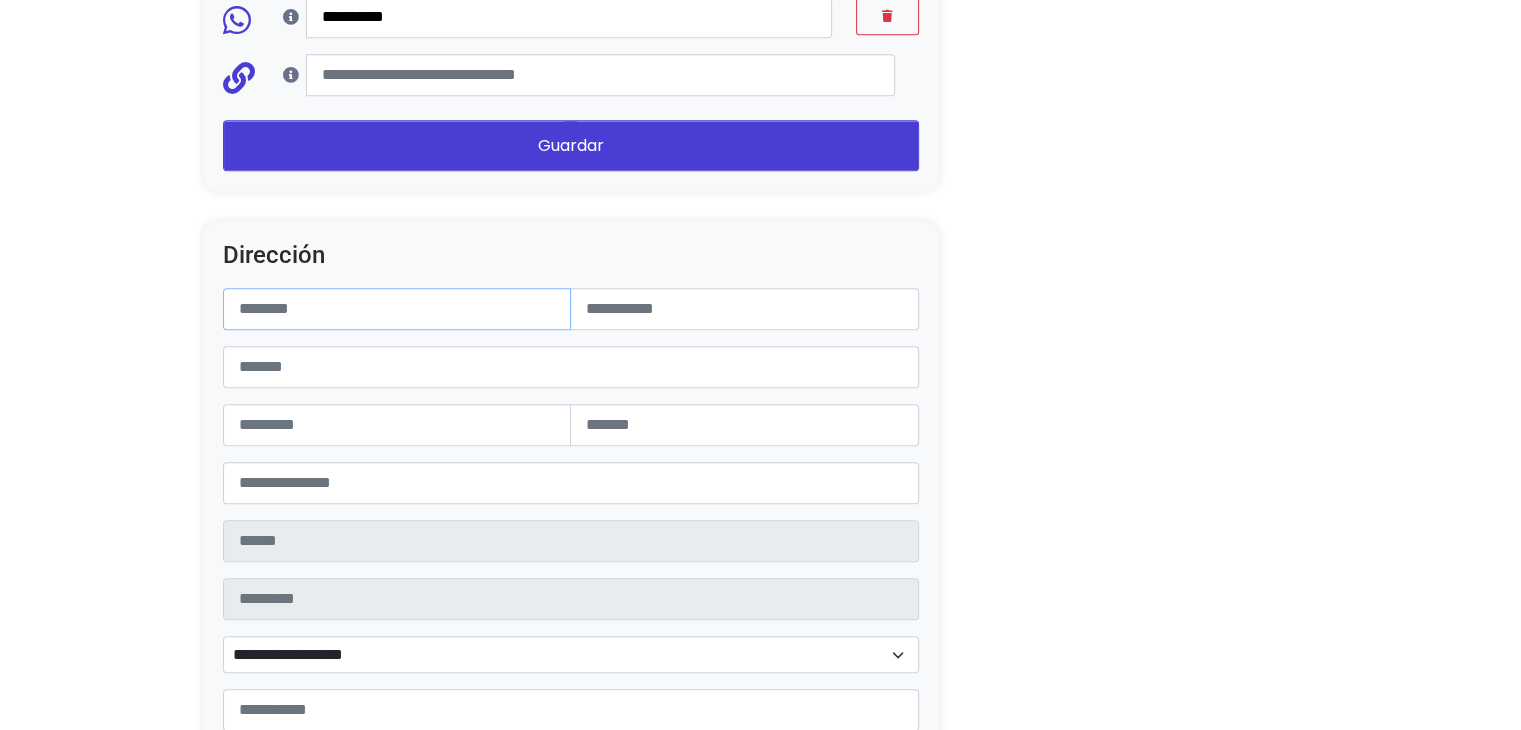 click at bounding box center [397, 309] 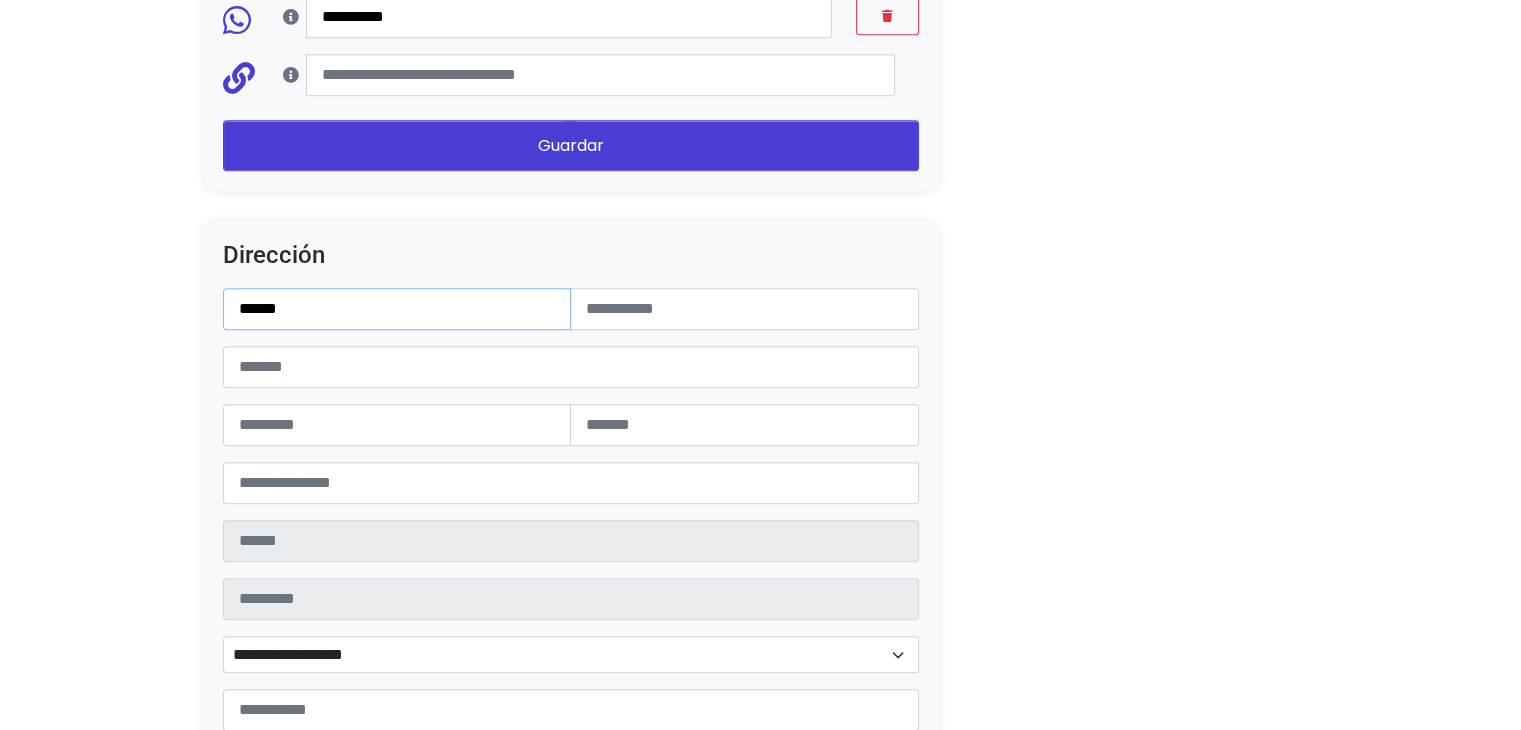 type on "*****" 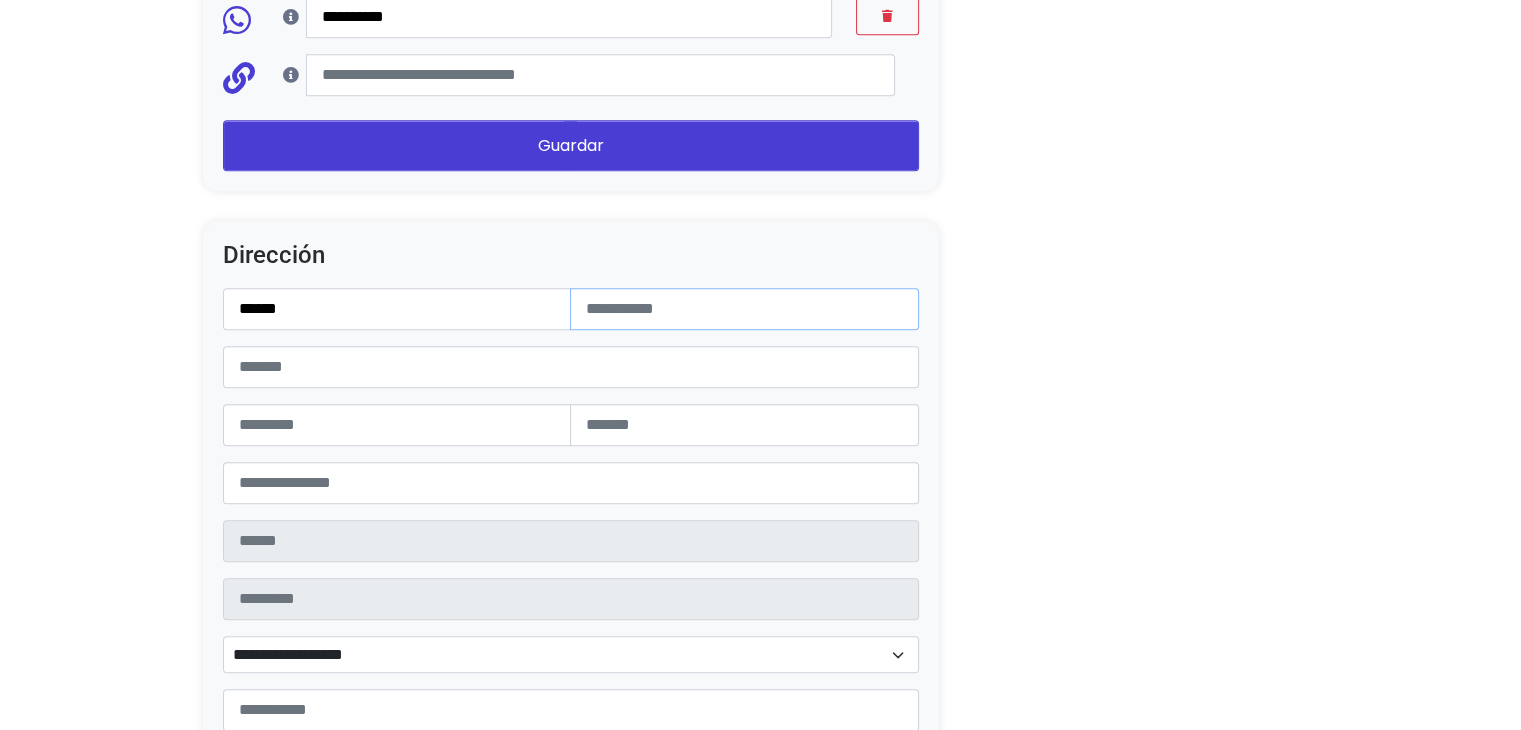 click at bounding box center (744, 309) 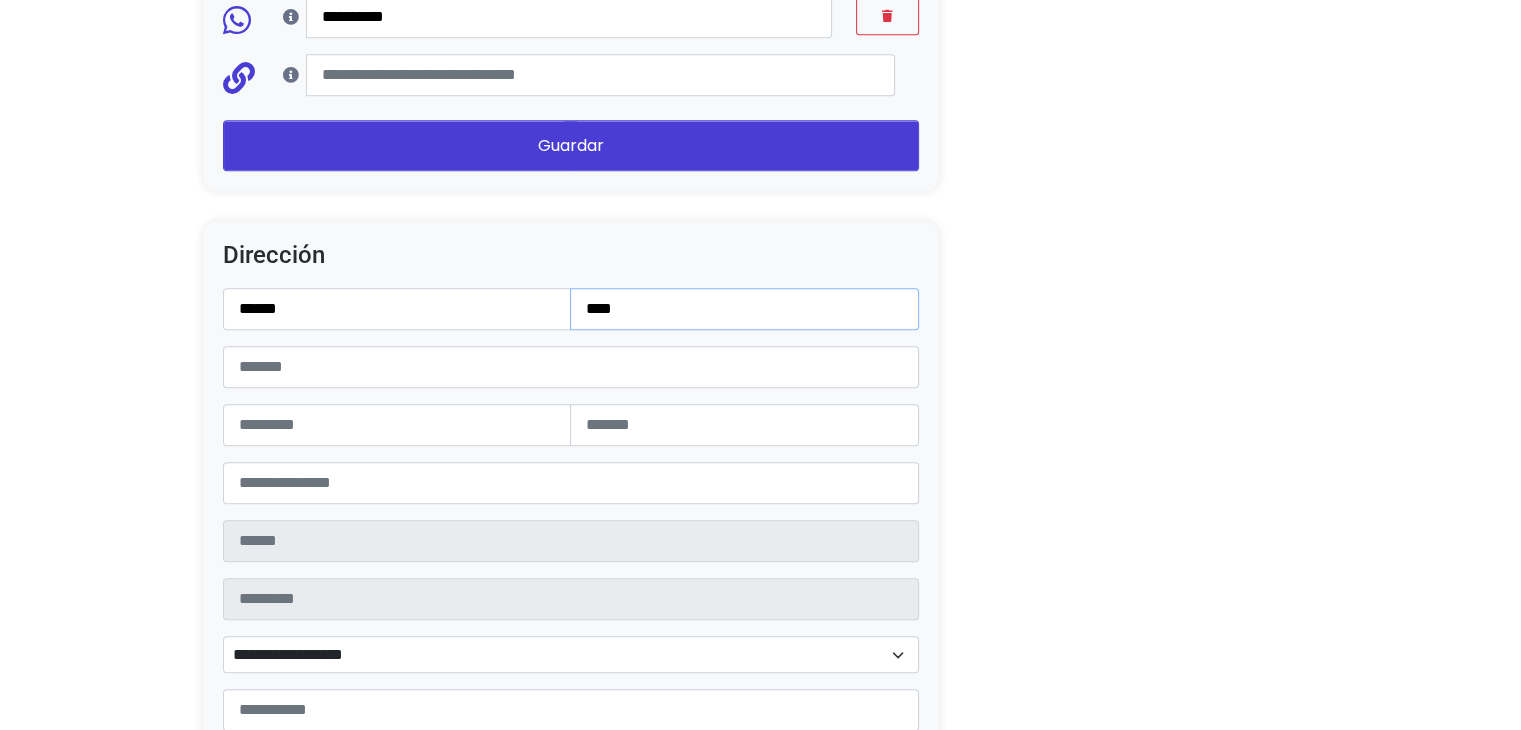 type on "****" 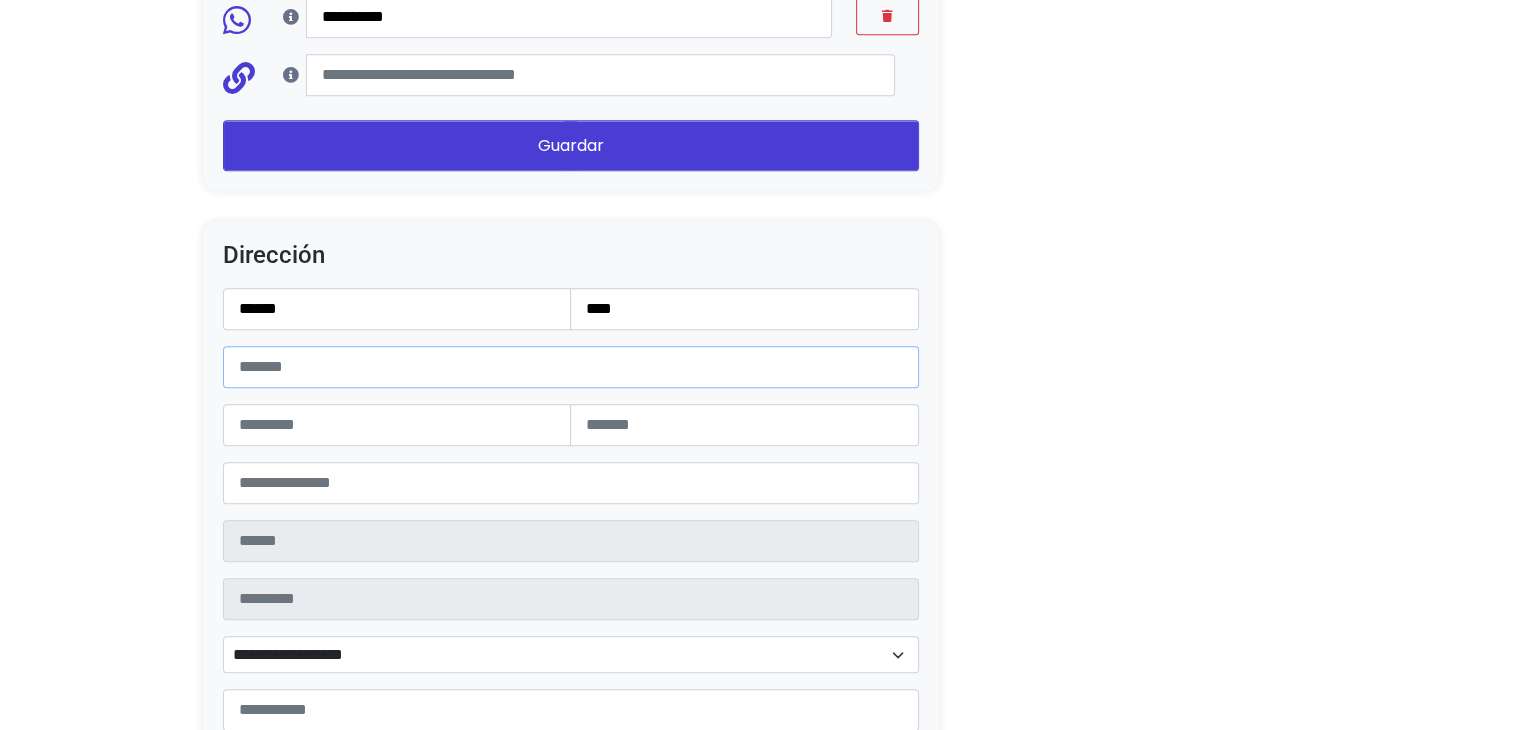 click at bounding box center (571, 367) 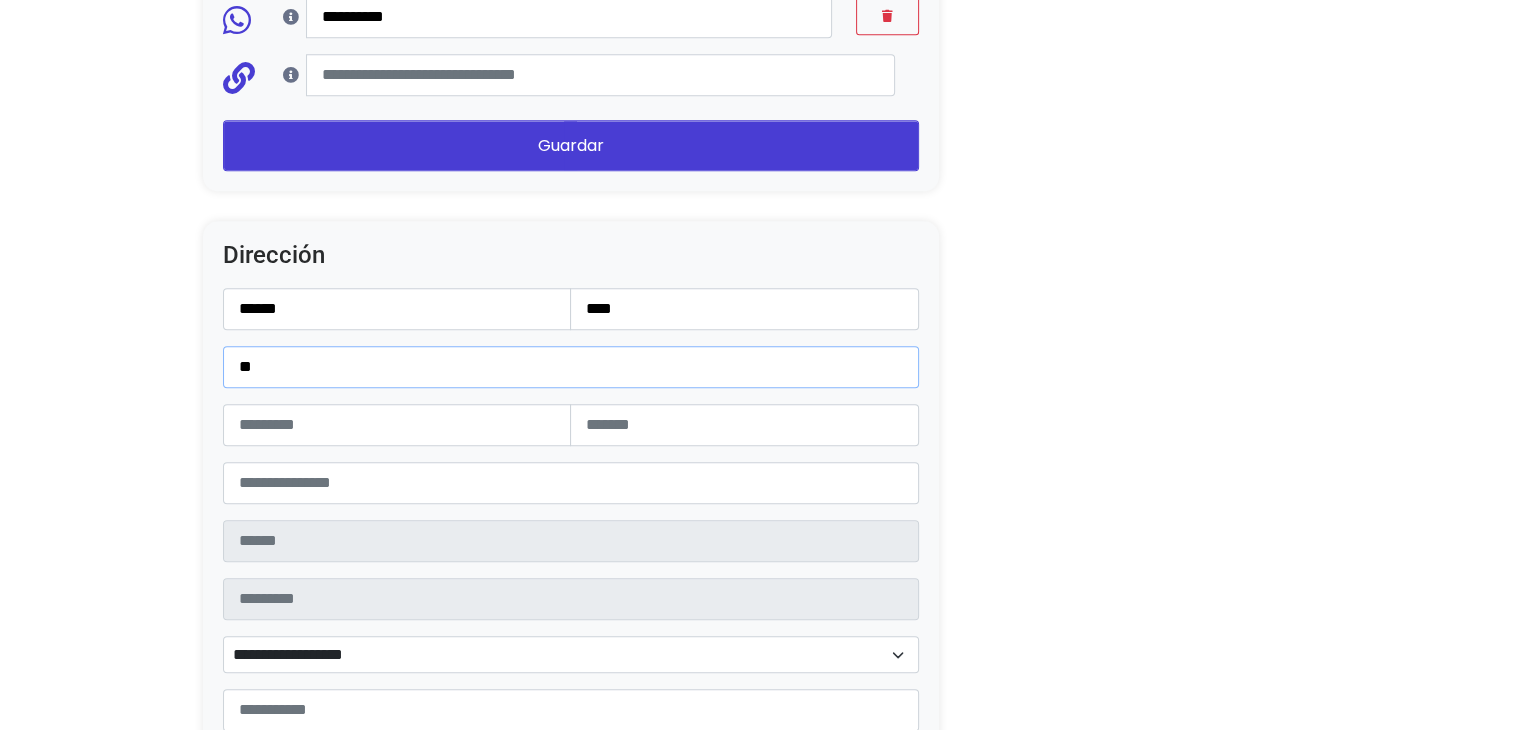 type on "*" 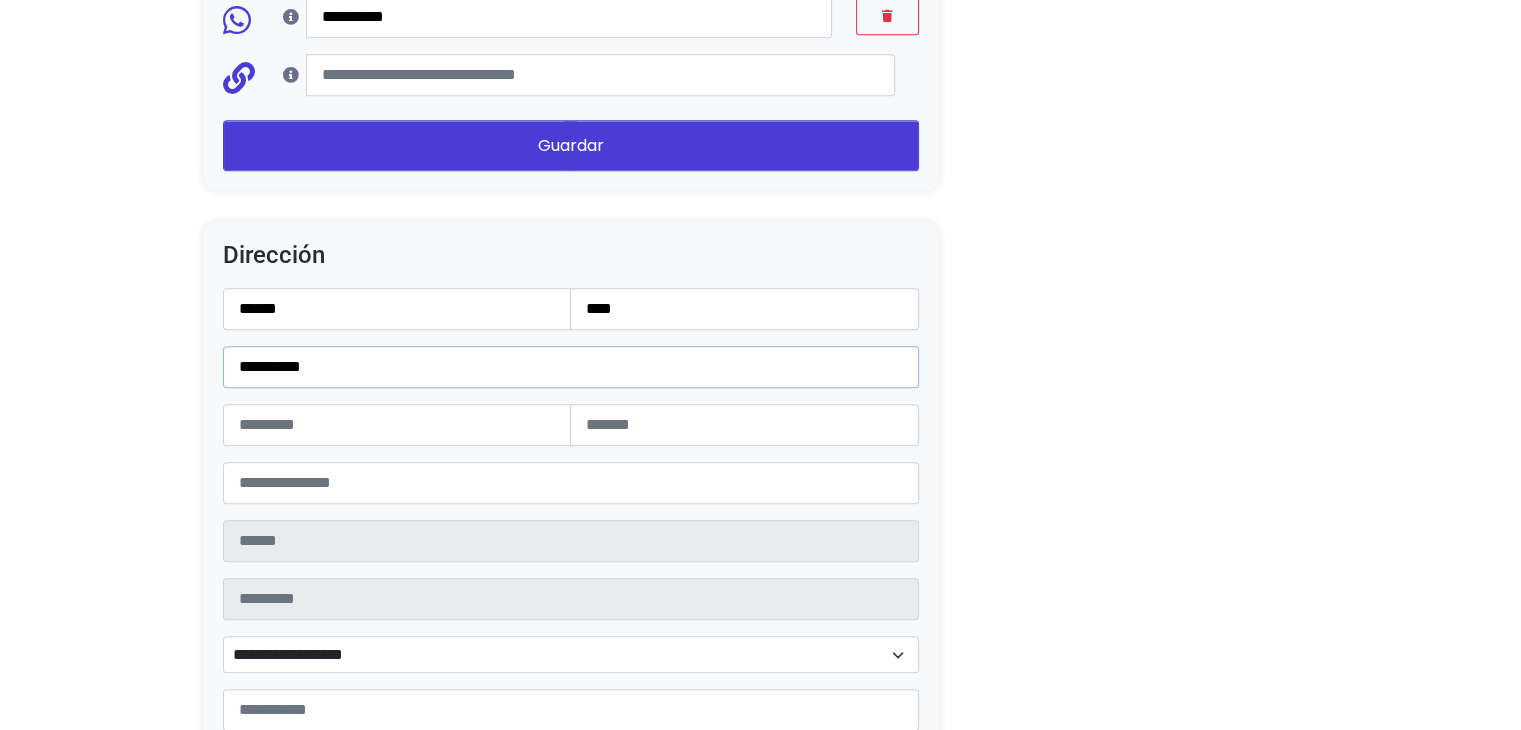 type on "*********" 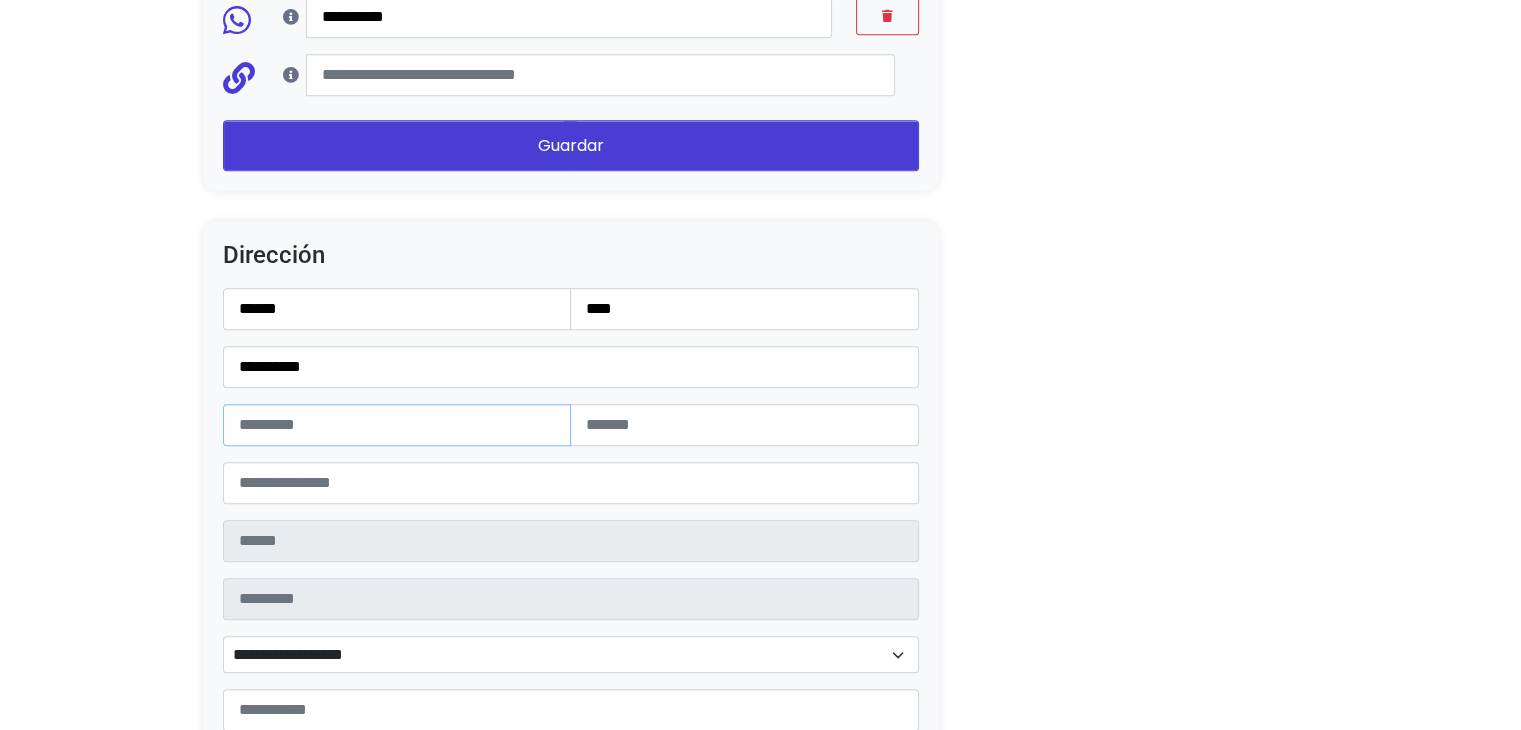 click at bounding box center [397, 425] 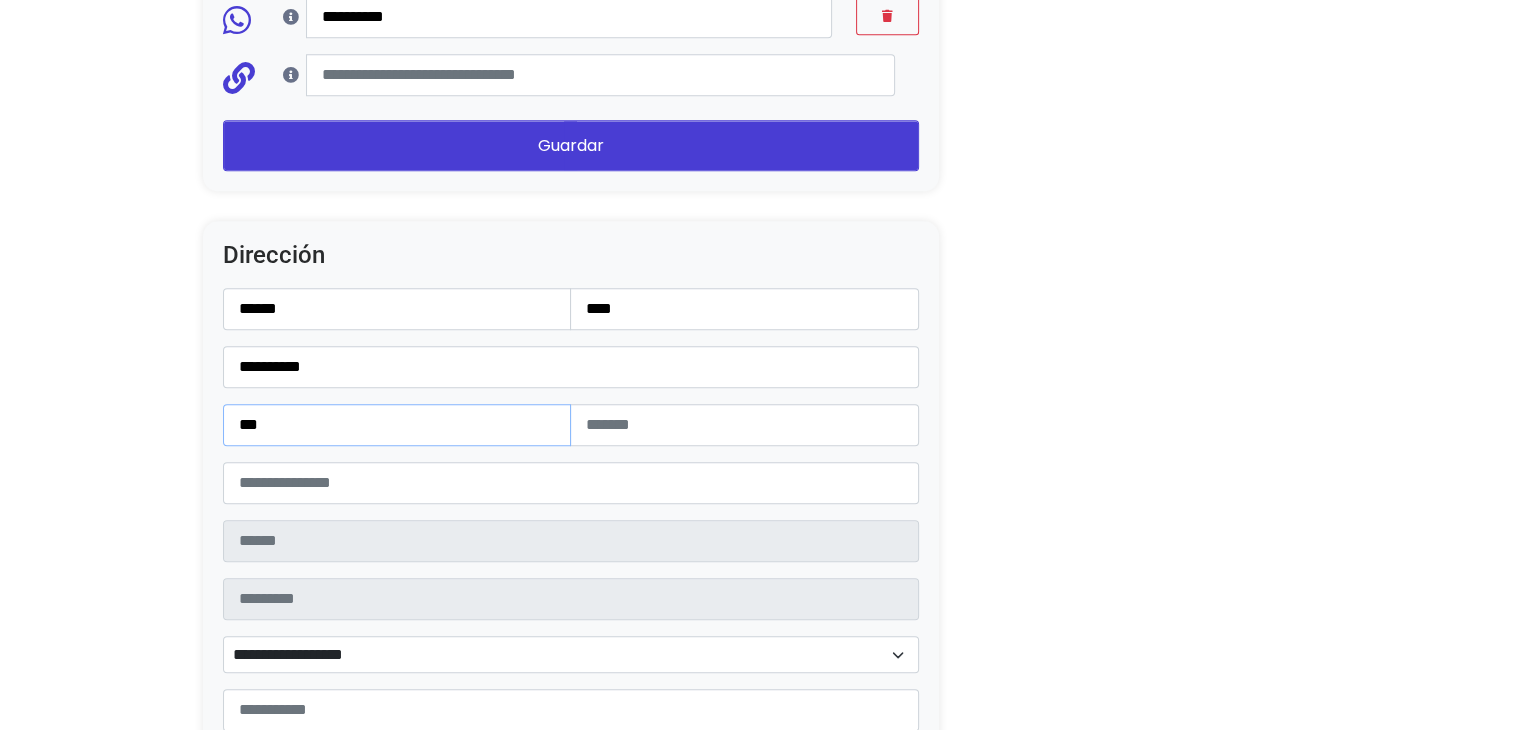 type on "***" 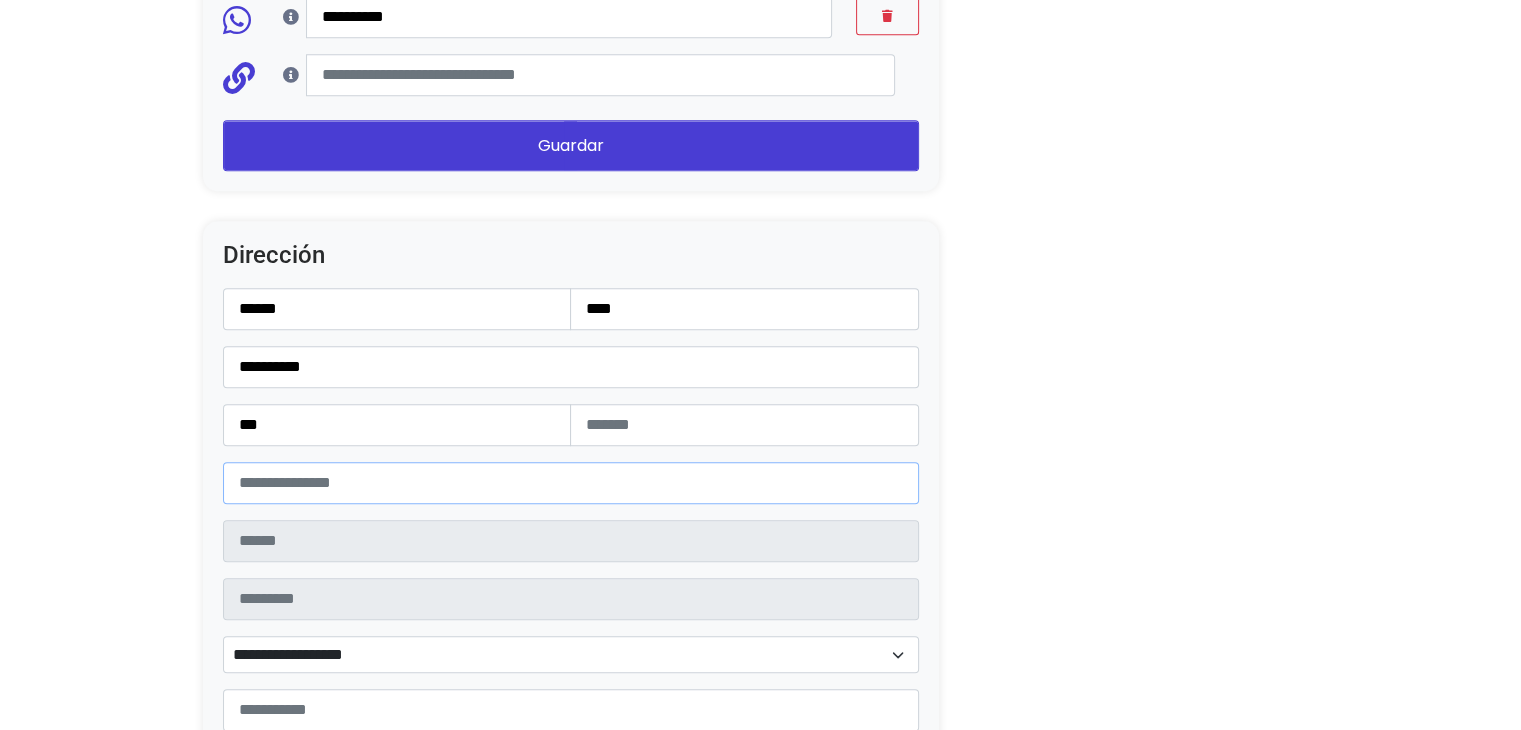 click at bounding box center [571, 483] 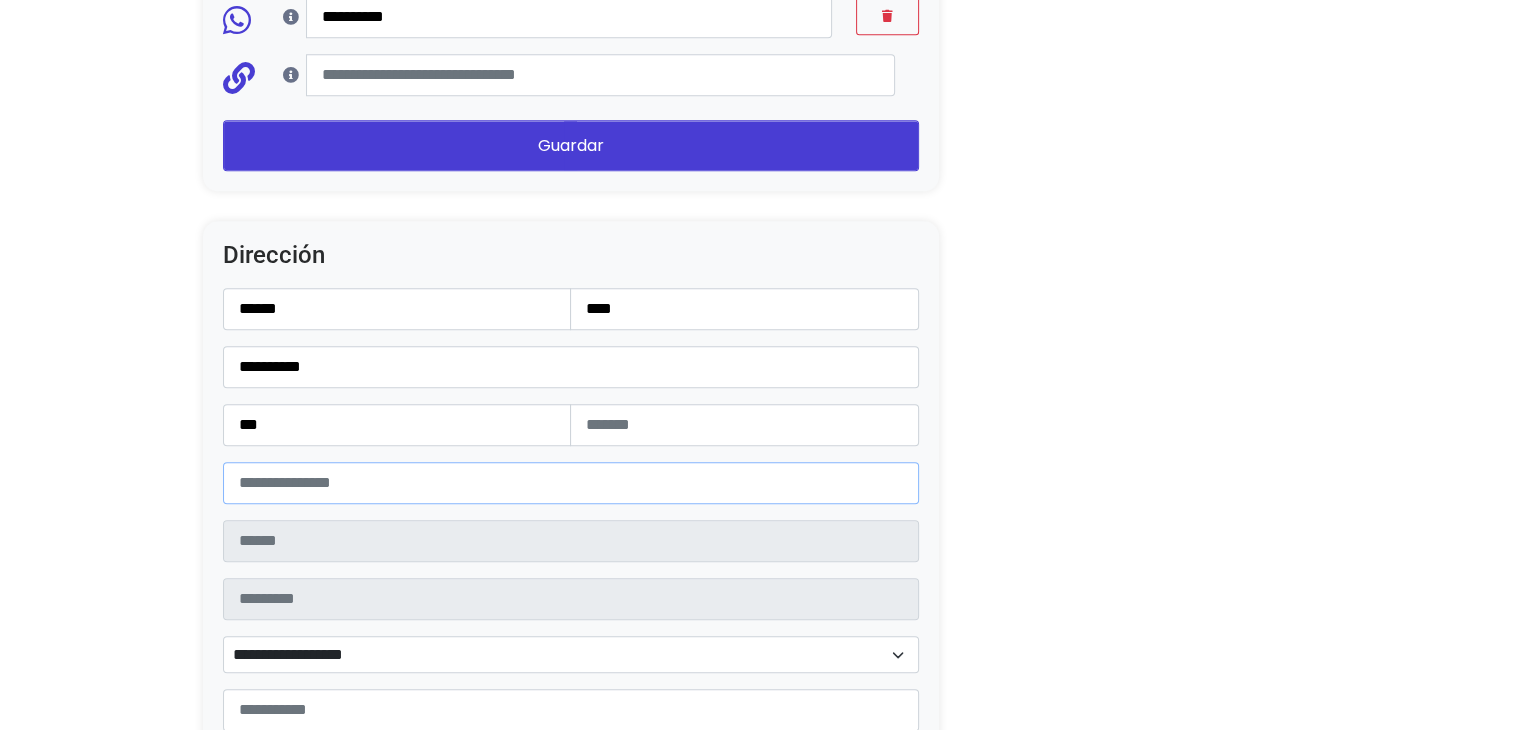 type on "*****" 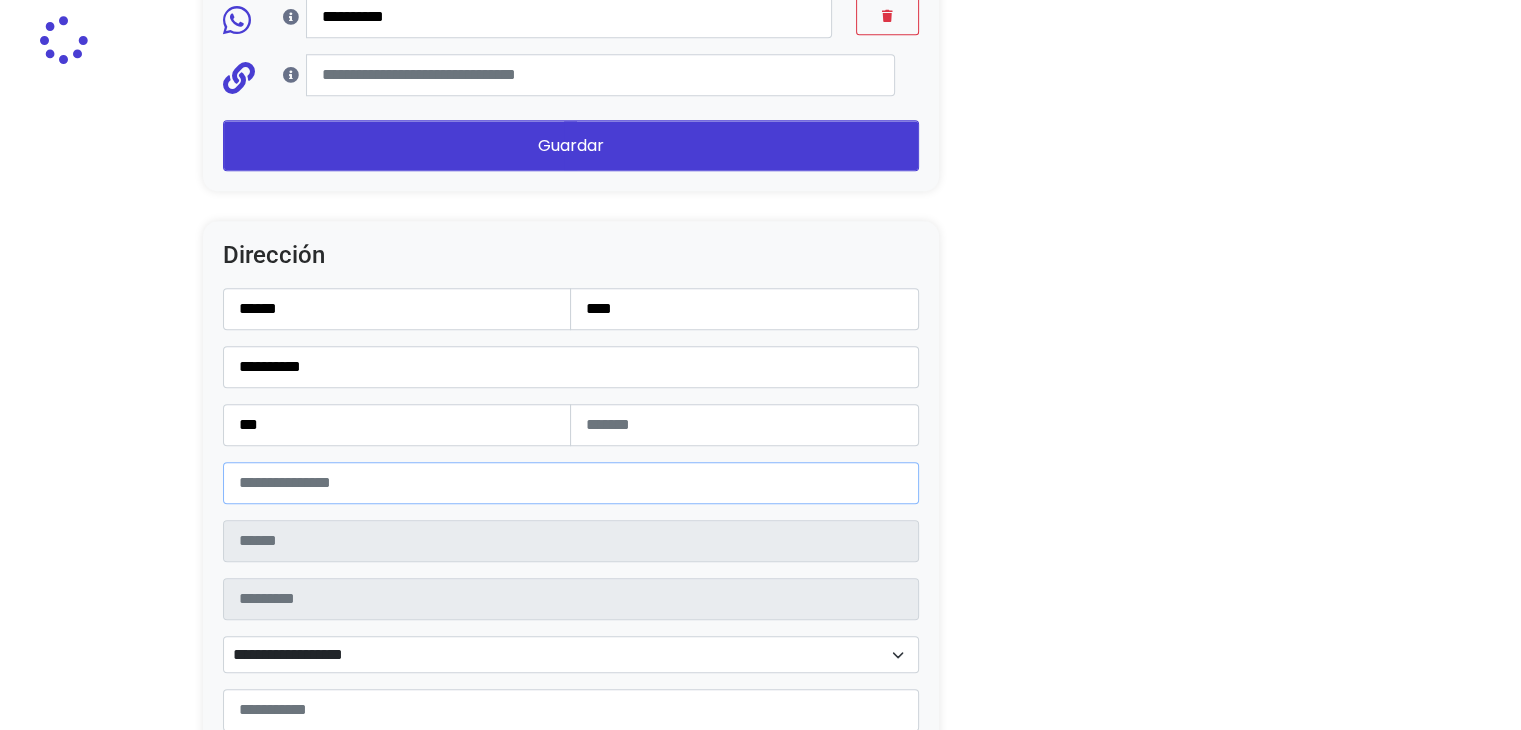 type on "**********" 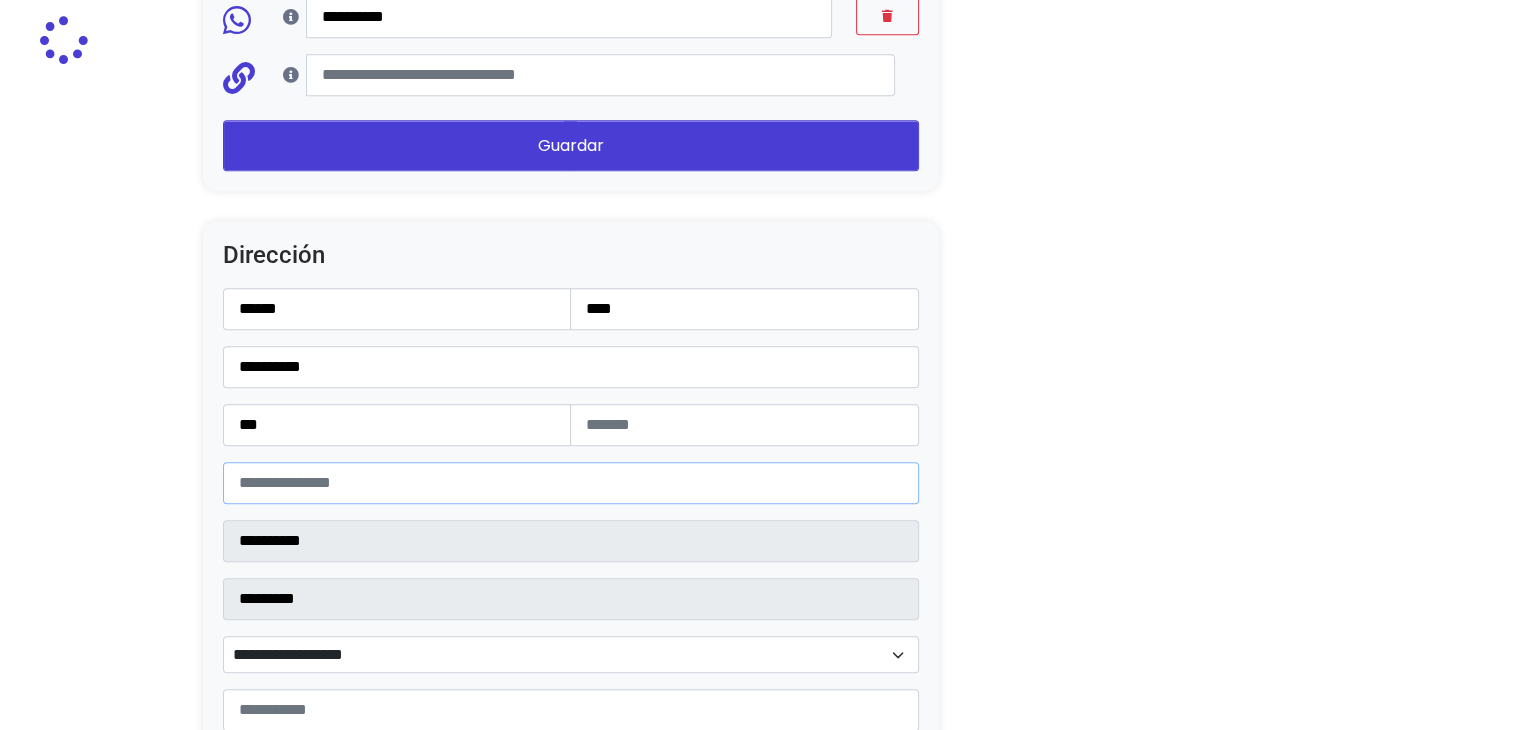 select 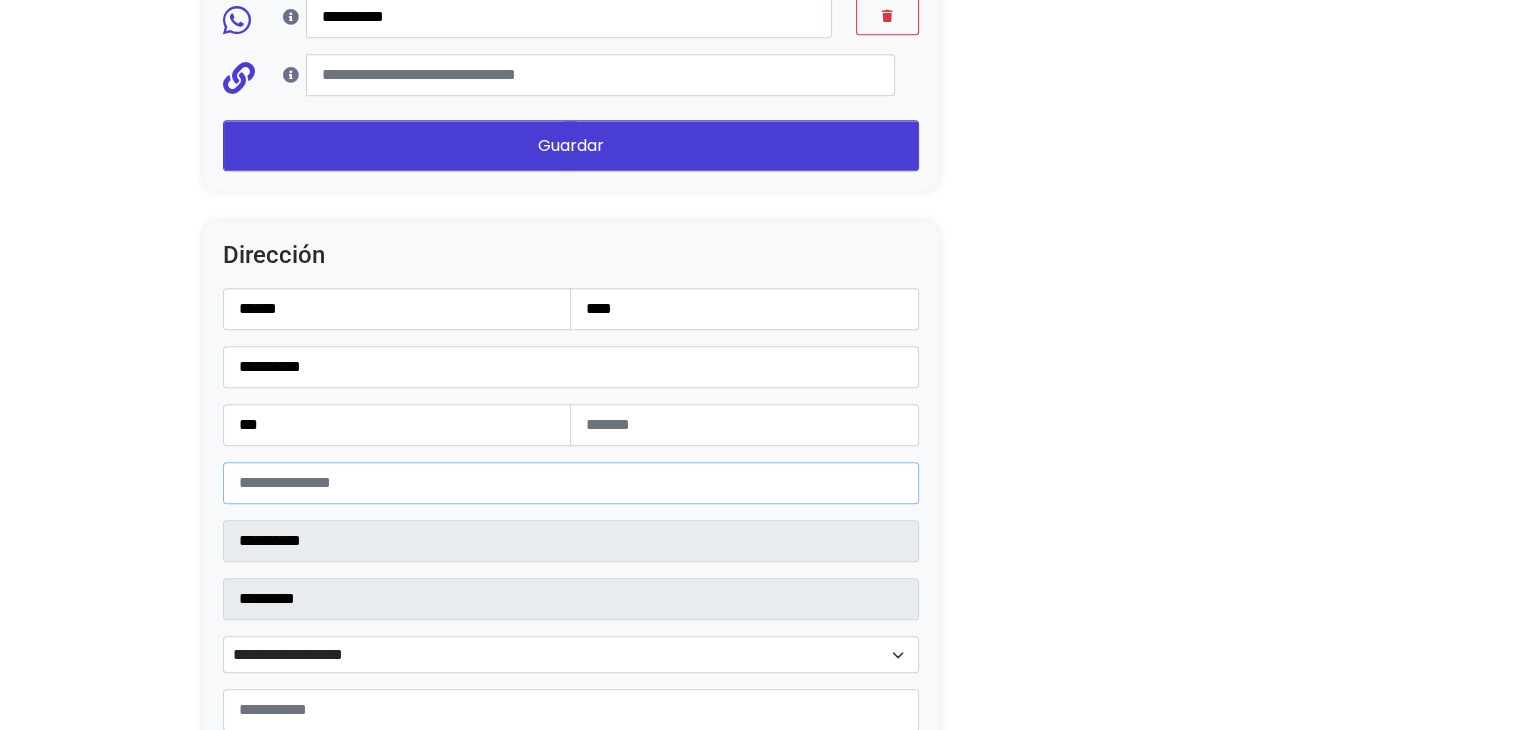type on "*****" 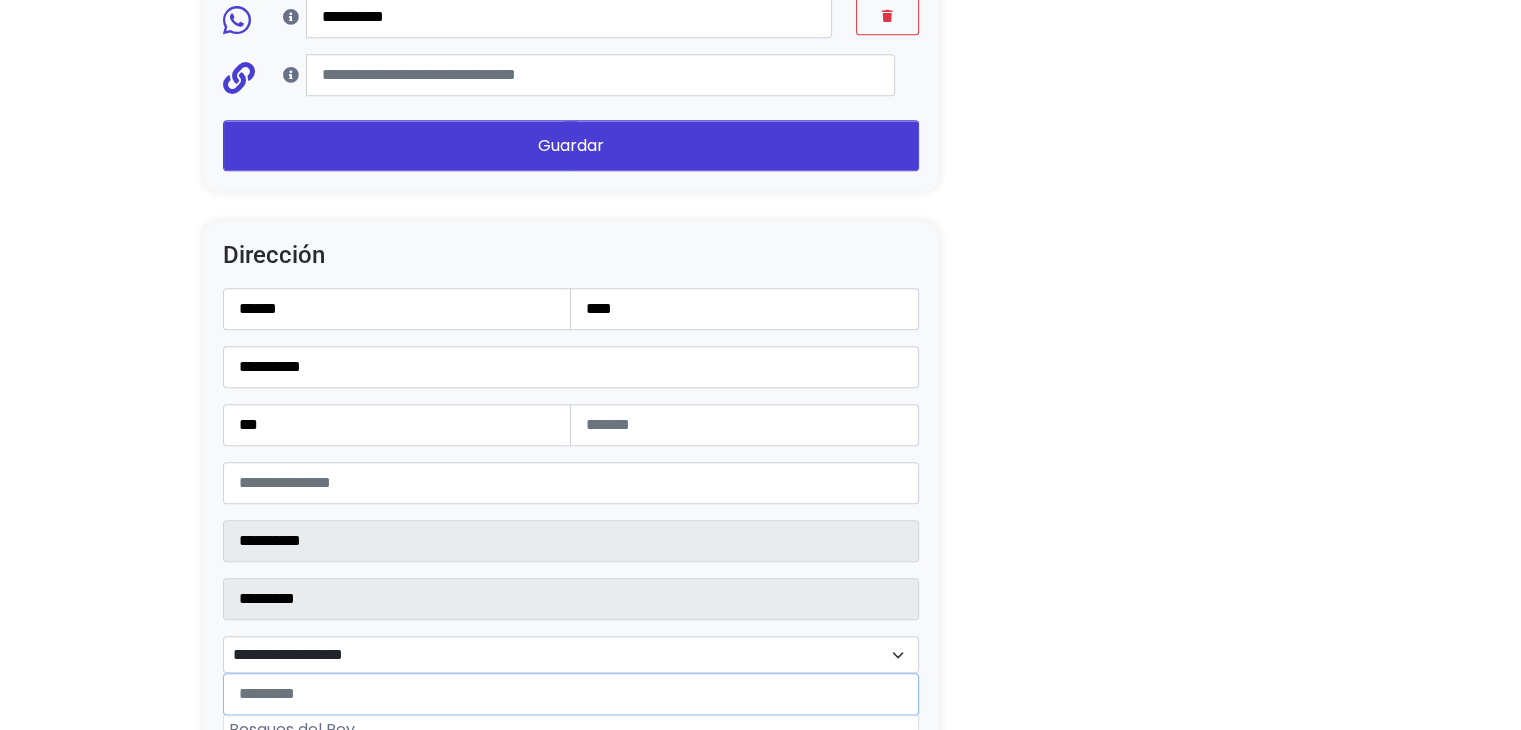click on "**********" at bounding box center (571, 655) 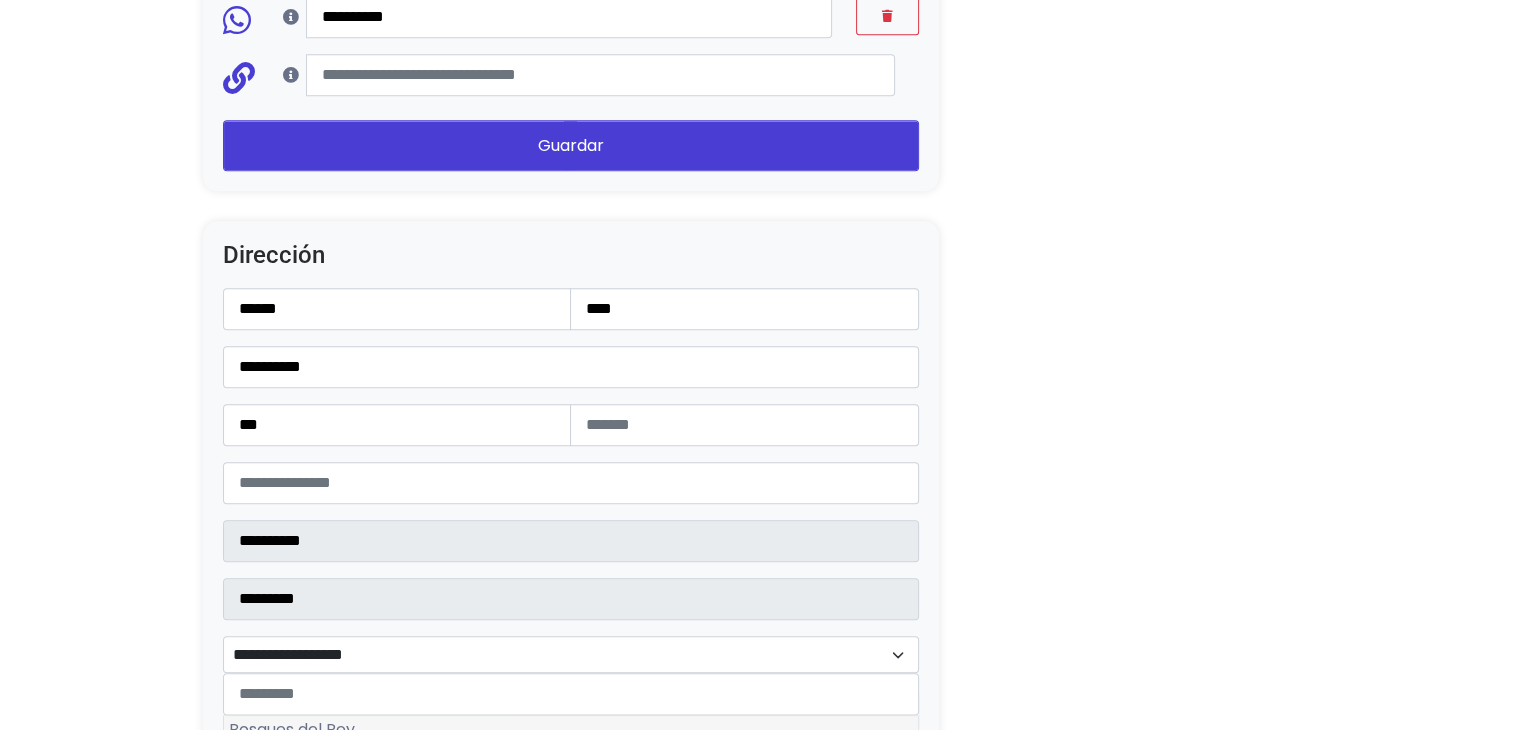 click on "Bosques del Rey" at bounding box center (571, 730) 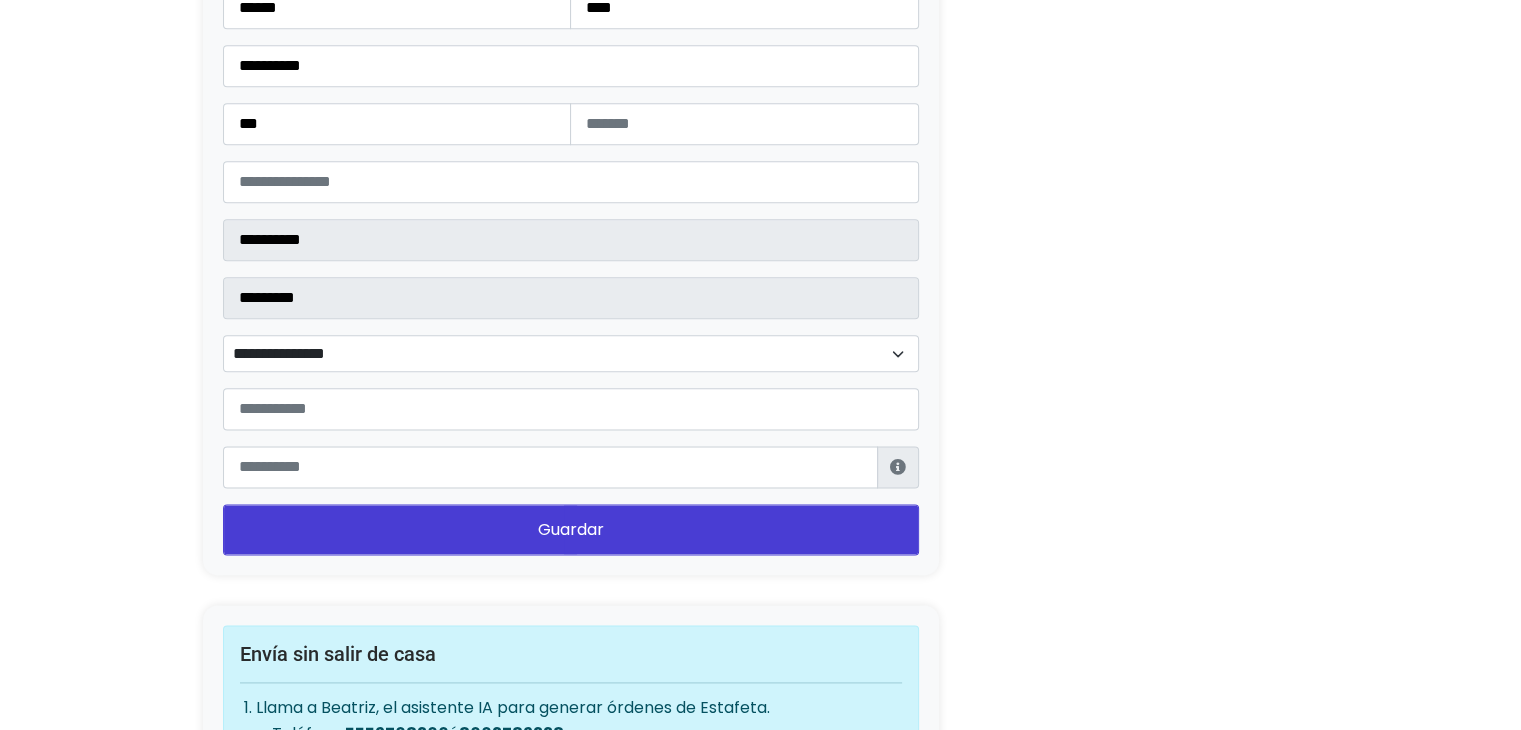 scroll, scrollTop: 2480, scrollLeft: 0, axis: vertical 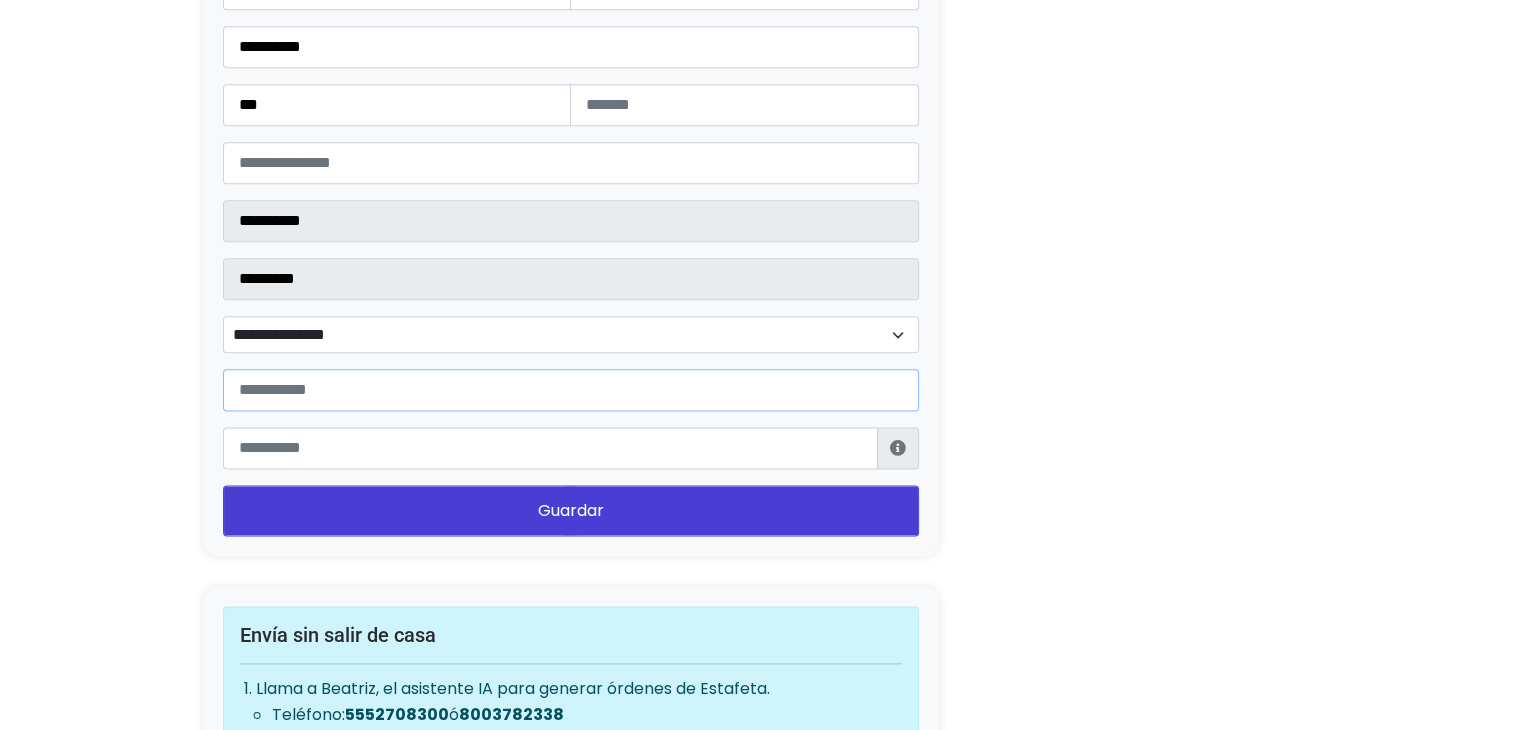 click at bounding box center (571, 390) 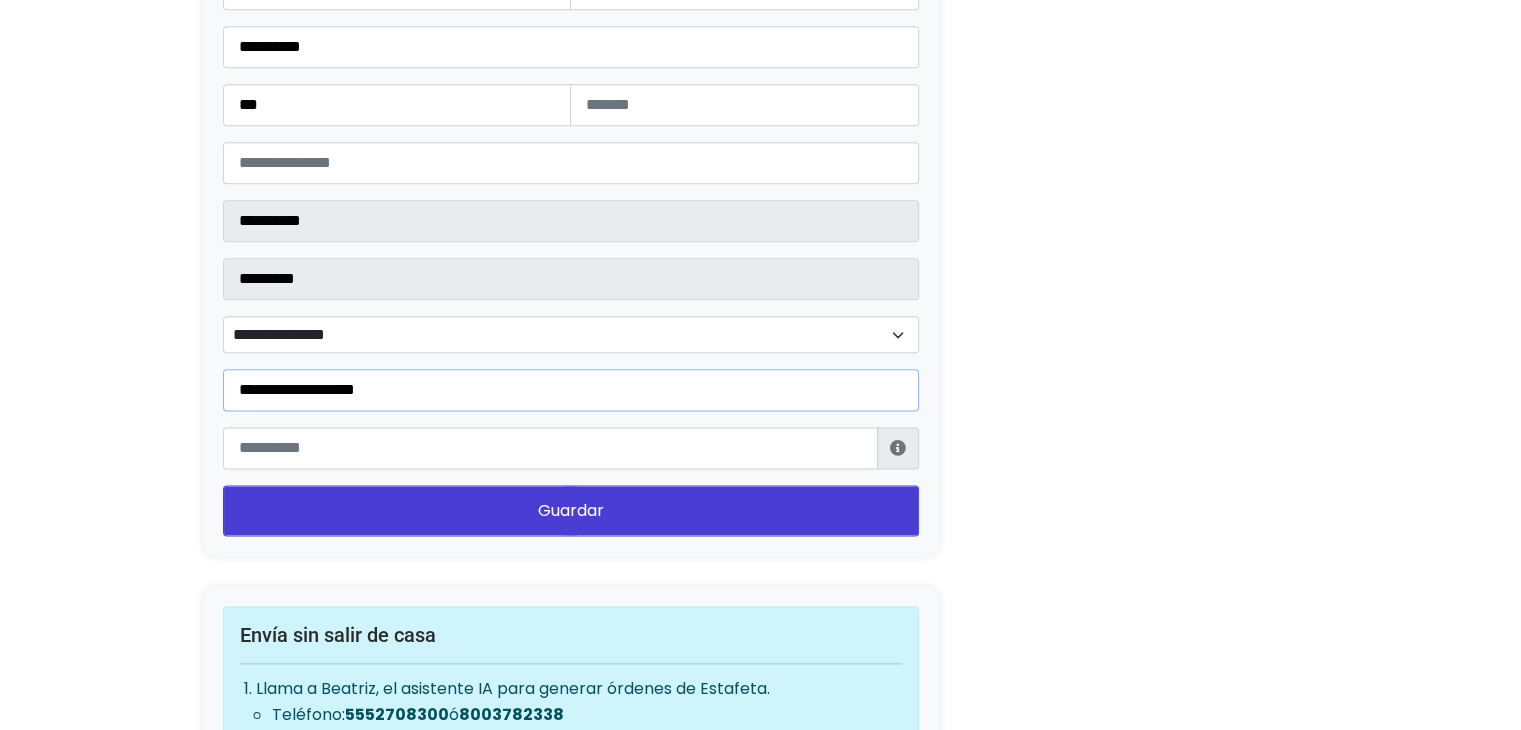 type on "**********" 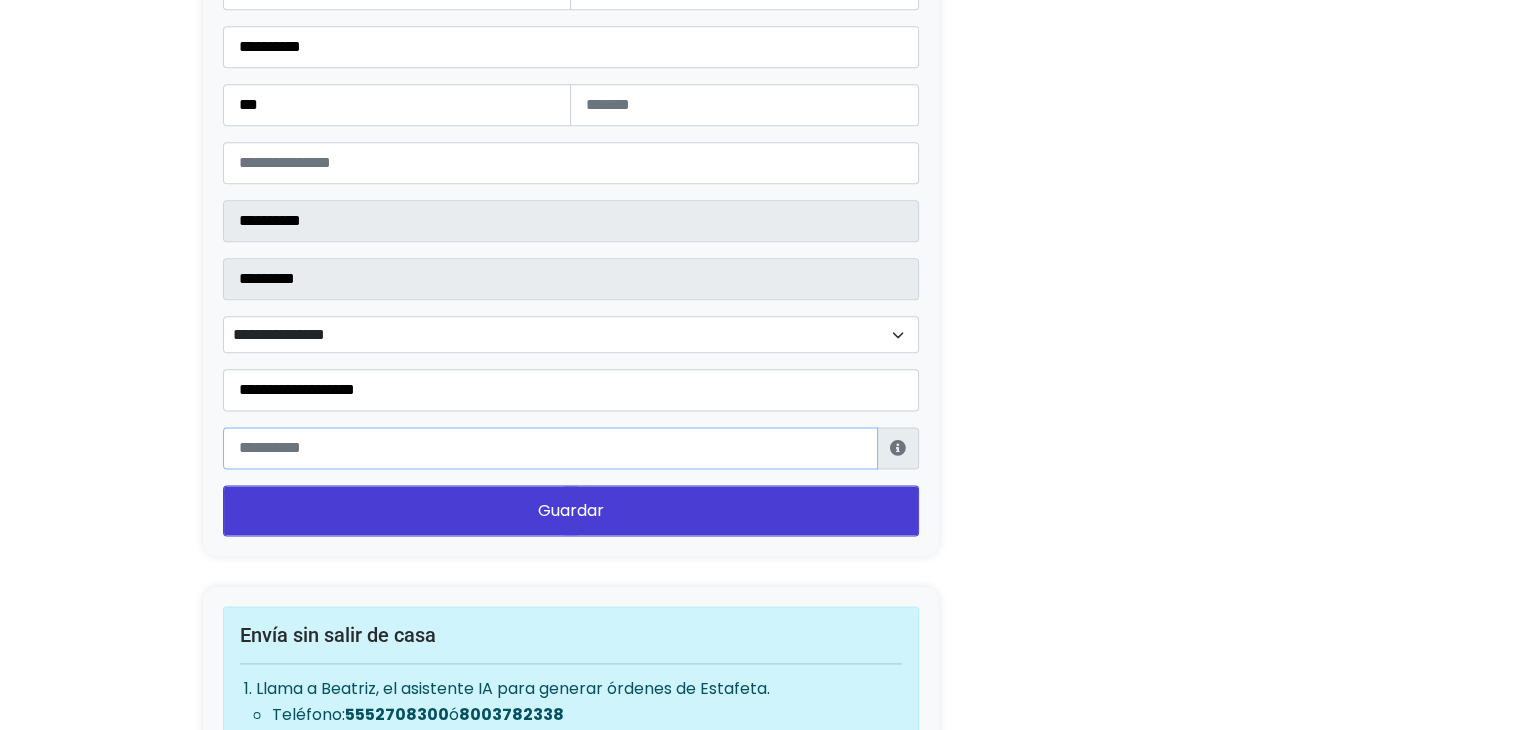 click at bounding box center [550, 448] 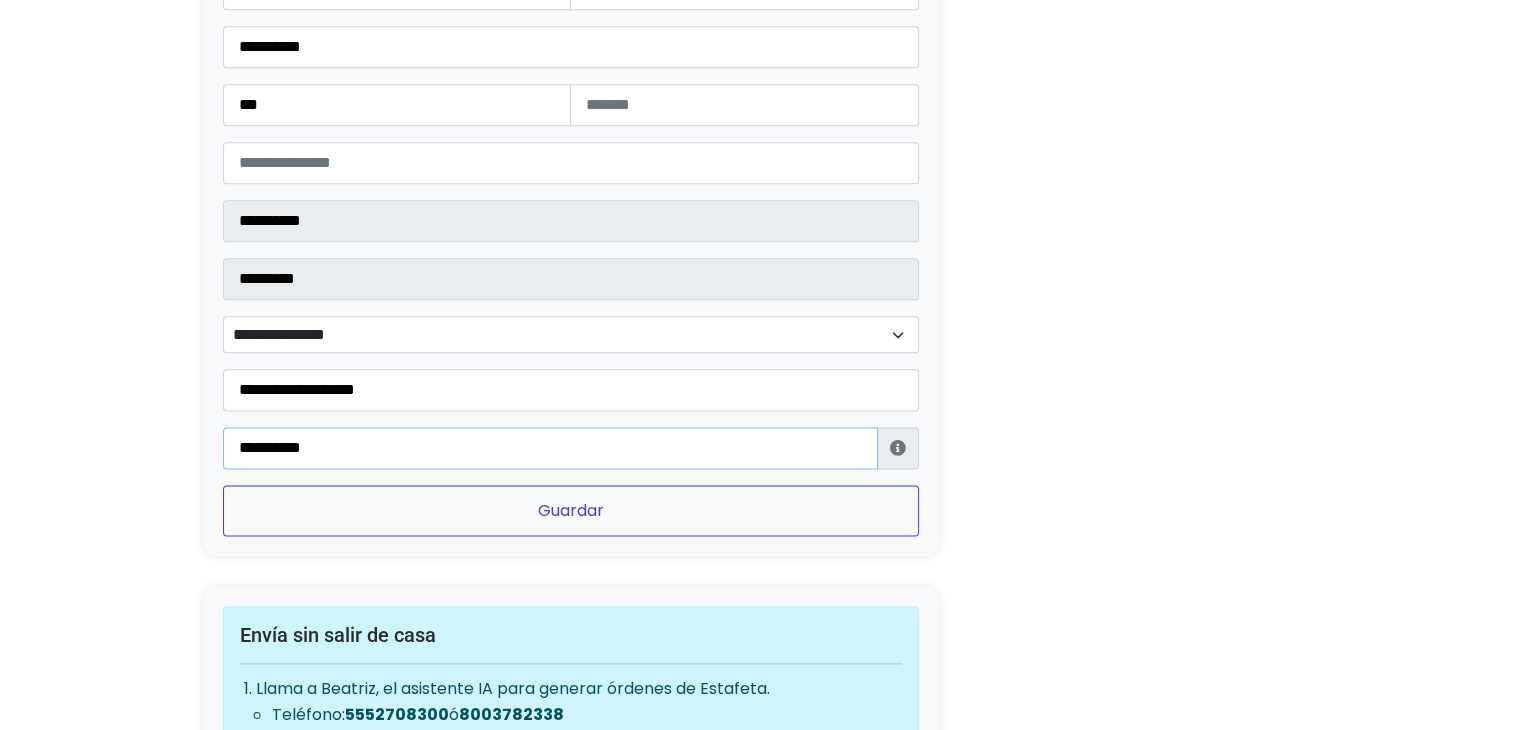 type on "**********" 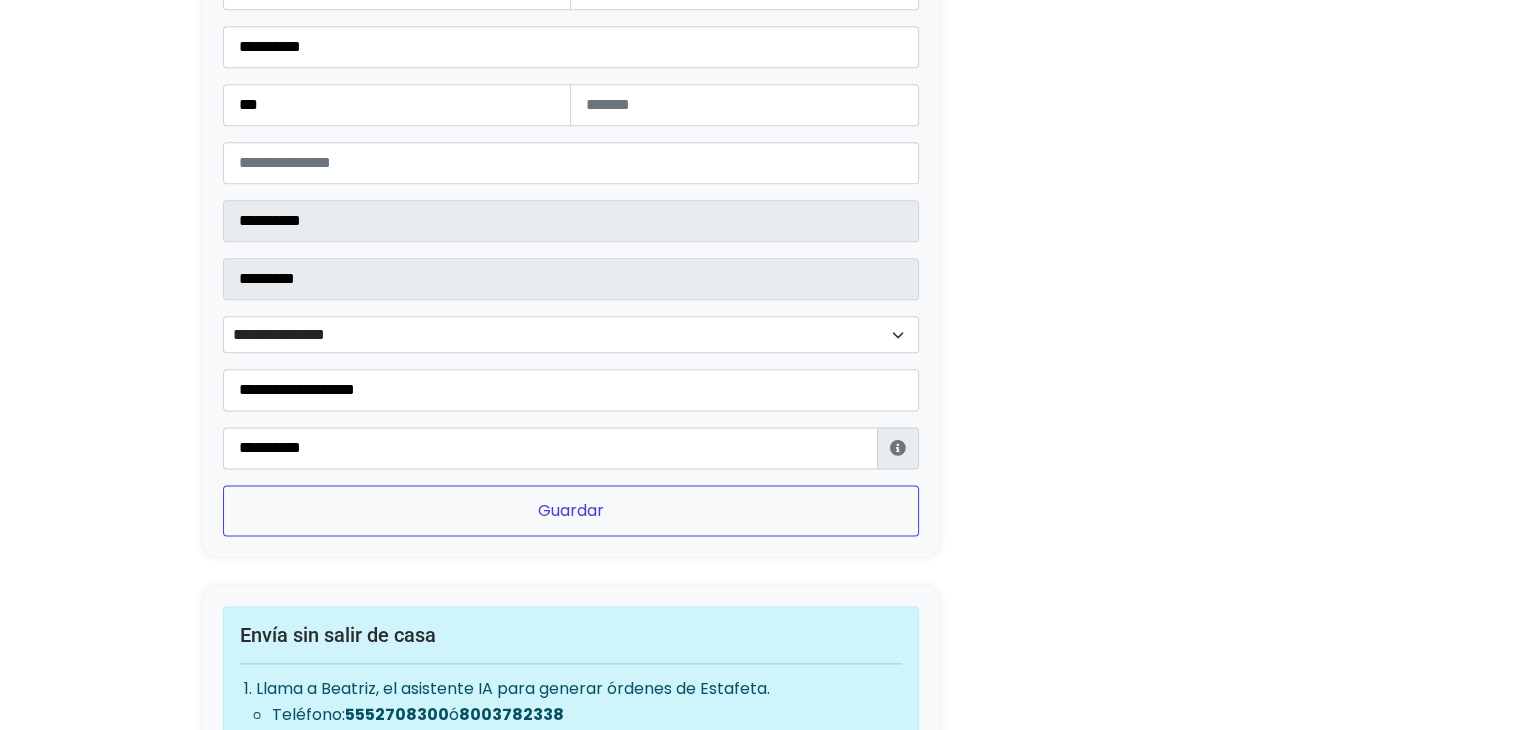 click on "Guardar" at bounding box center [571, 510] 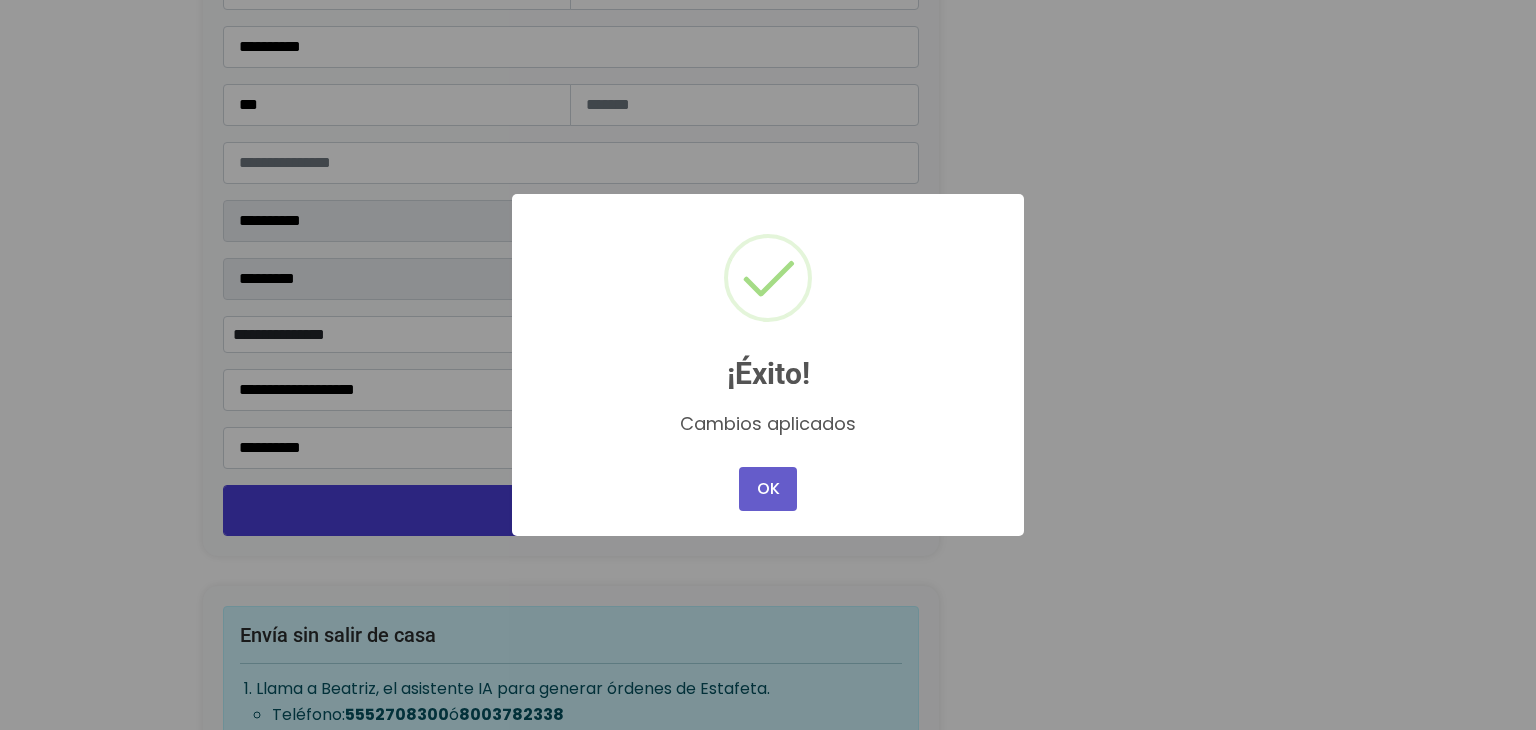 click on "OK" at bounding box center (768, 489) 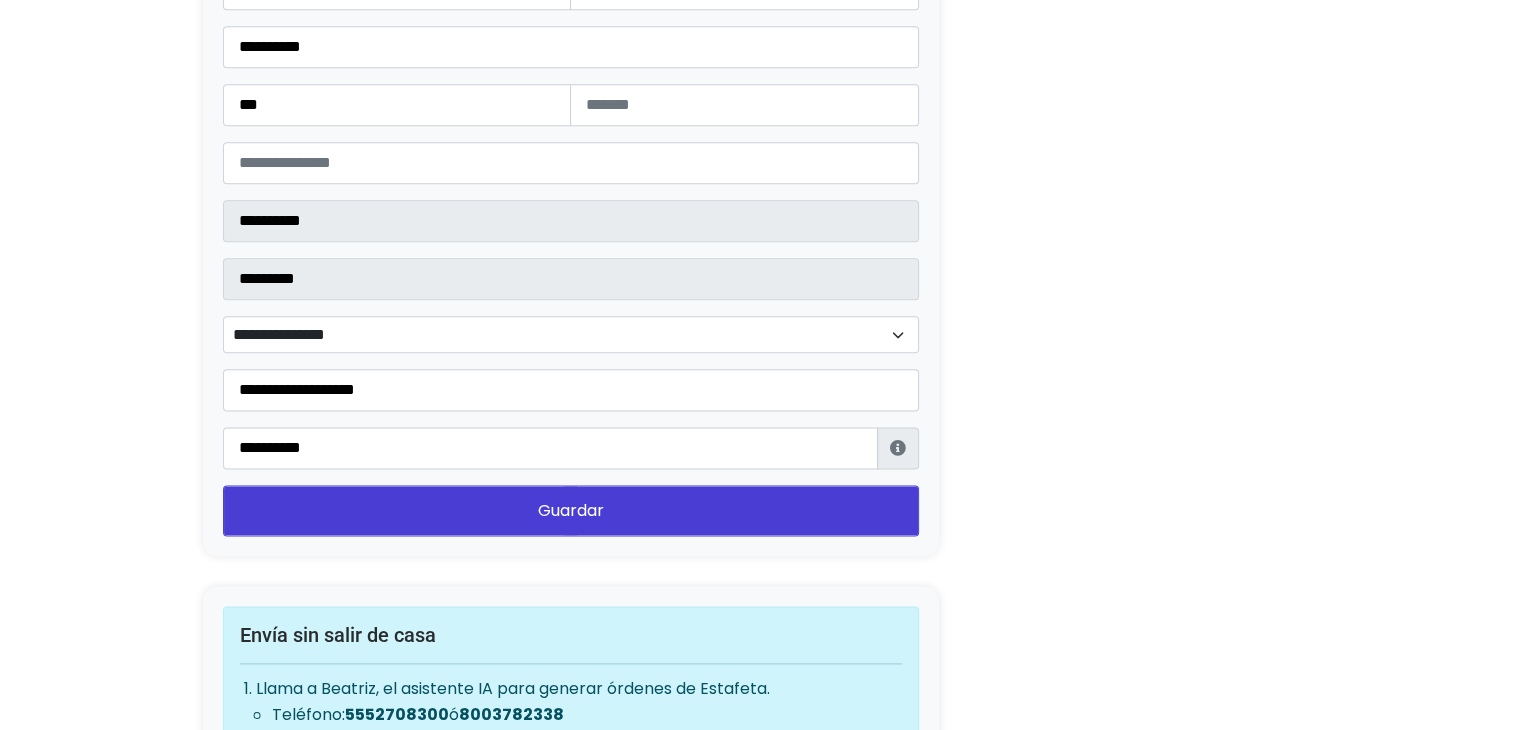 click on "Convierte tu oferta para desbloquear esta acción
ACTUAL
Plan gratuito
5 ventas sin costo al mes
✅  Ventas limitadas
❌  Renovación de guías
❌  Reviews
❌  Guías al instante
RECOMENDADO" at bounding box center [760, -753] 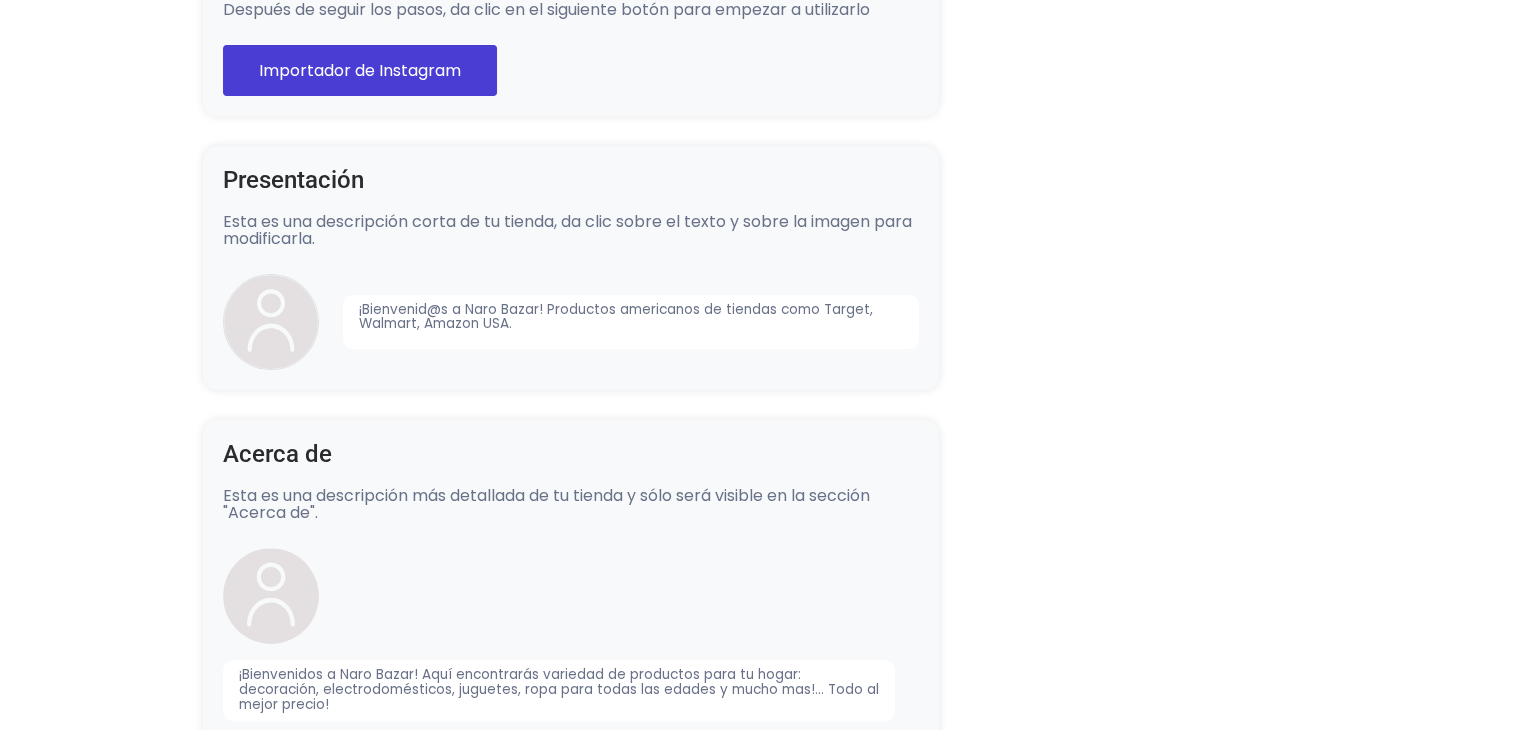 scroll, scrollTop: 440, scrollLeft: 0, axis: vertical 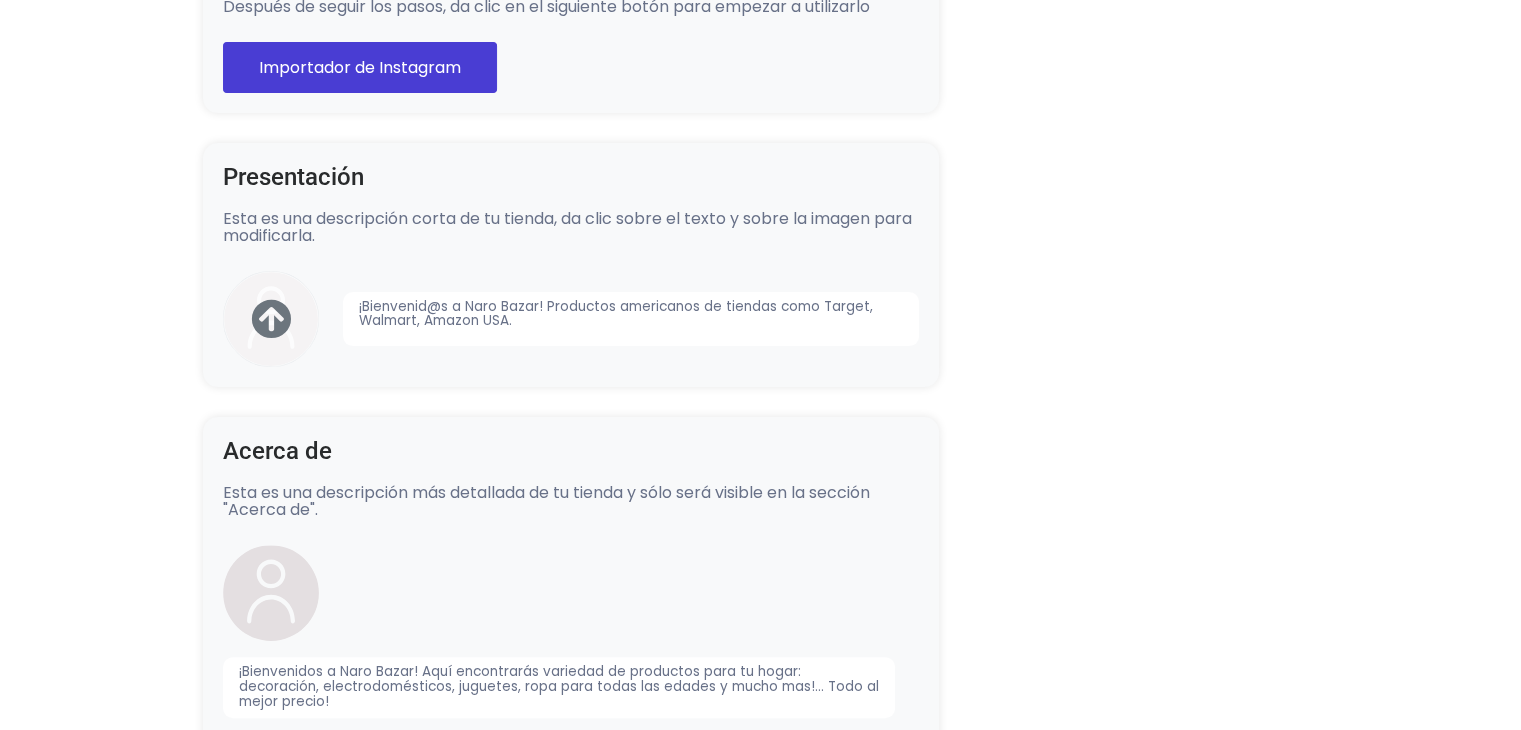 click at bounding box center [271, 319] 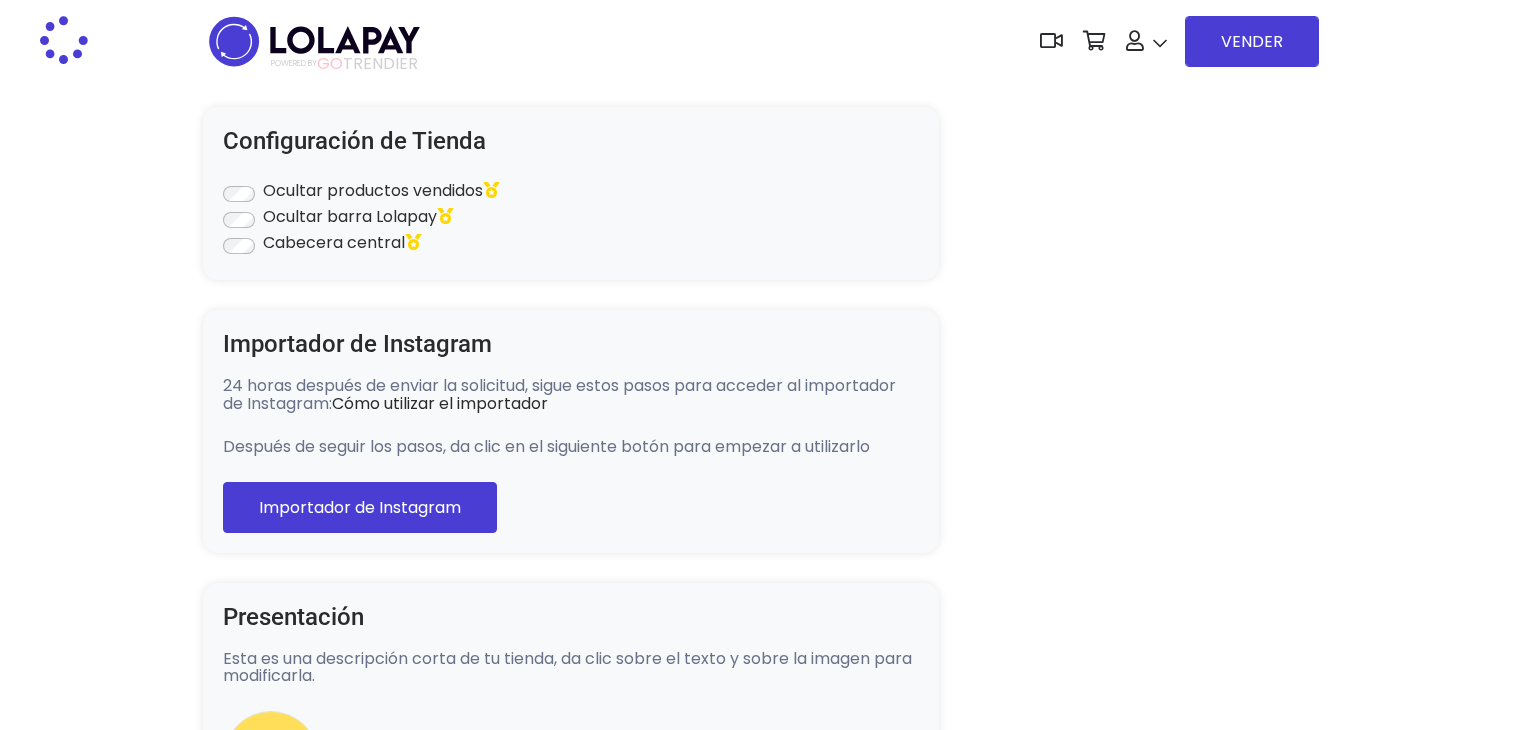 scroll, scrollTop: 440, scrollLeft: 0, axis: vertical 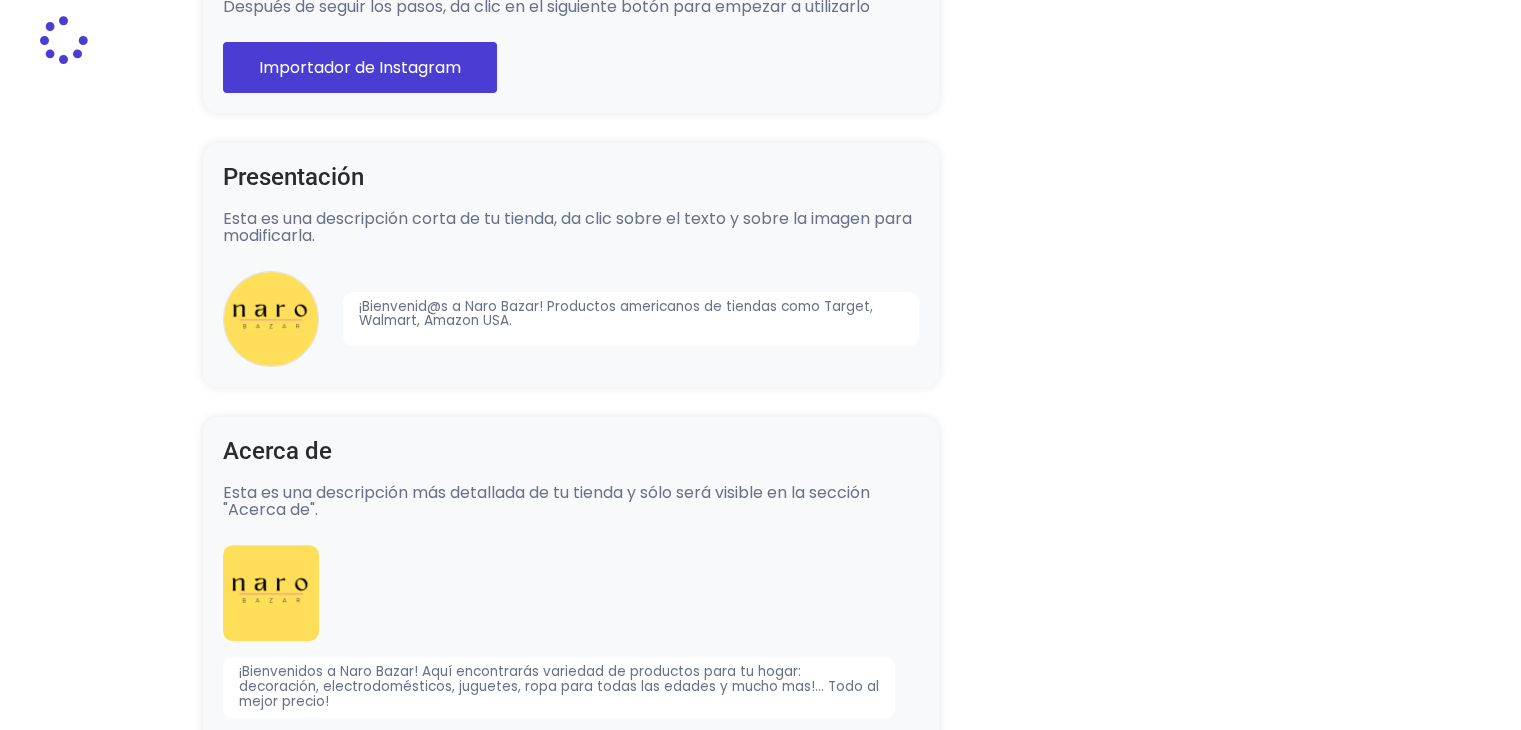 type on "**********" 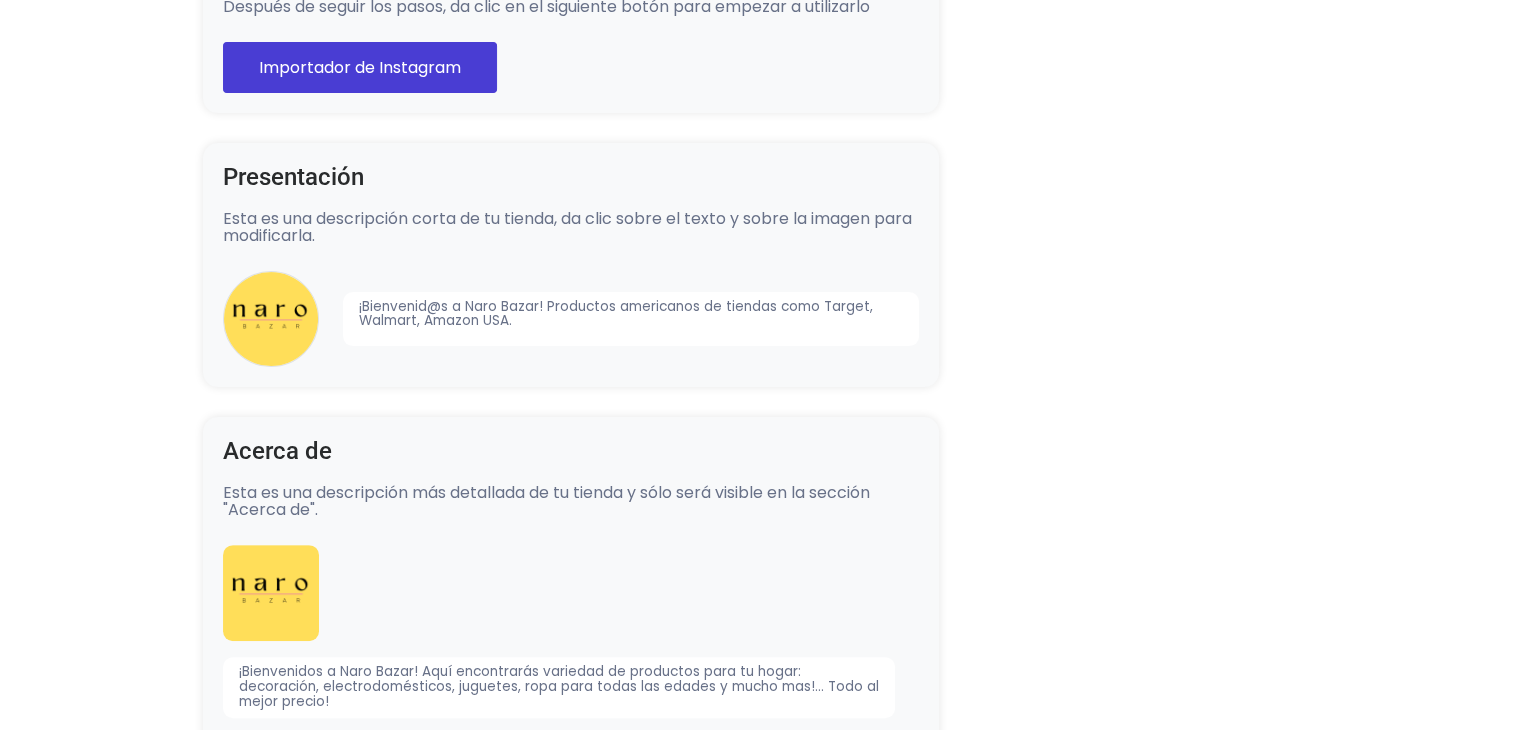 click on "Configuración de Tienda
Ocultar productos vendidos
Ocultar barra Lolapay
Cabecera central
Importador de Instagram
24 horas después de enviar la solicitud, sigue estos pasos para acceder al importador de Instagram:  Cómo utilizar el importador
Después de seguir los pasos, da clic en el siguiente botón para empezar a utilizarlo
Importador de Instagram
Presentación
Esta es una descripción corta de tu tienda, da clic sobre el texto y sobre la imagen para modificarla." at bounding box center [761, 1299] 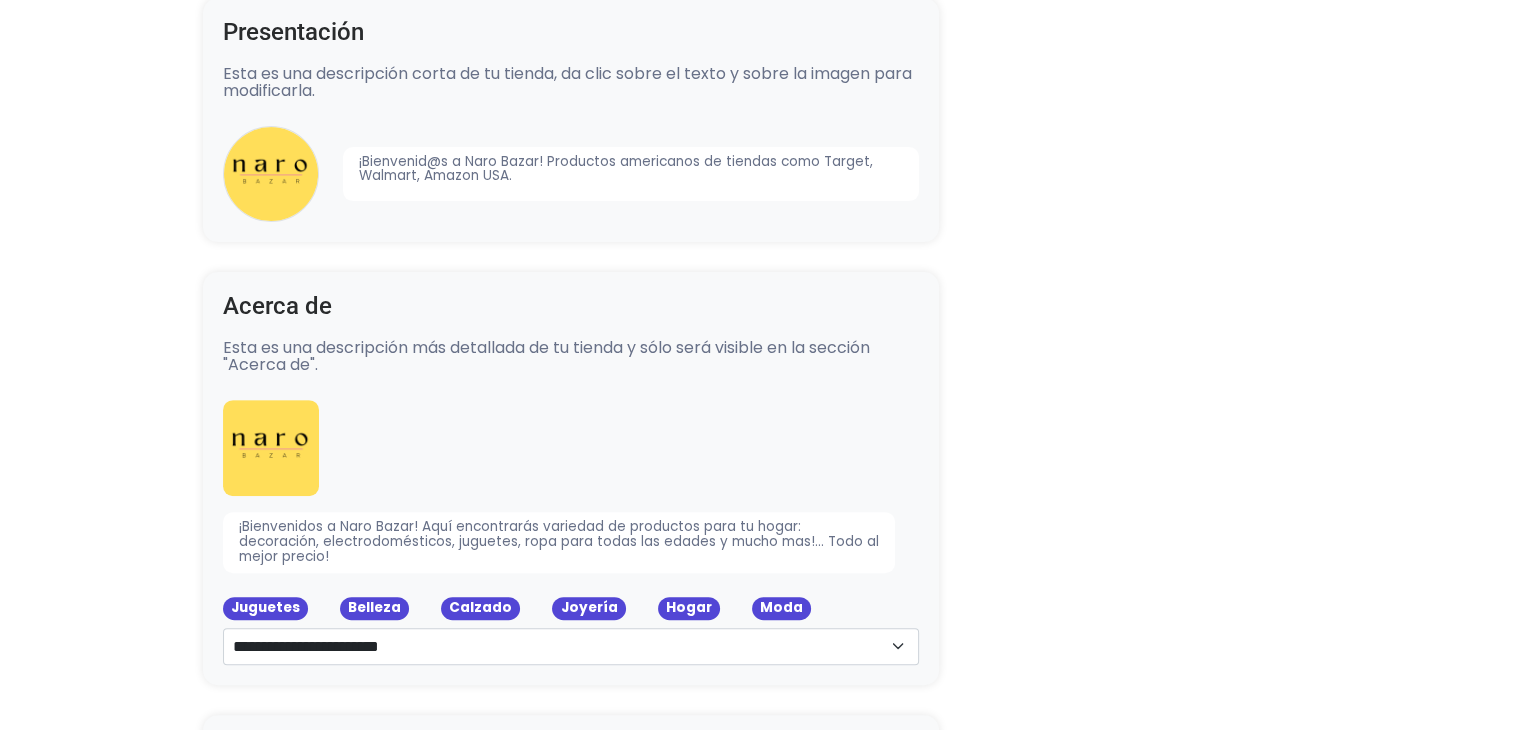 scroll, scrollTop: 589, scrollLeft: 0, axis: vertical 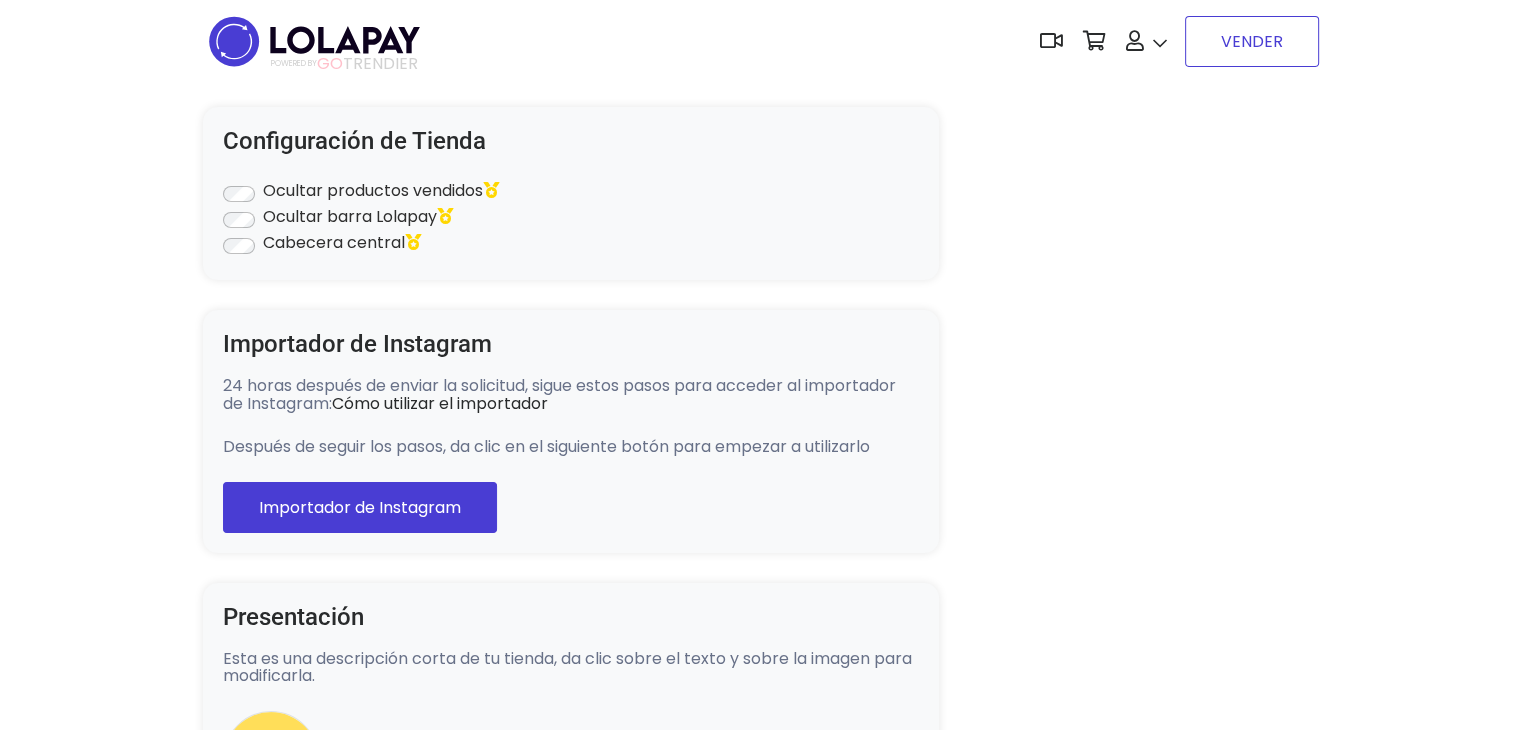 click on "VENDER" at bounding box center [1252, 41] 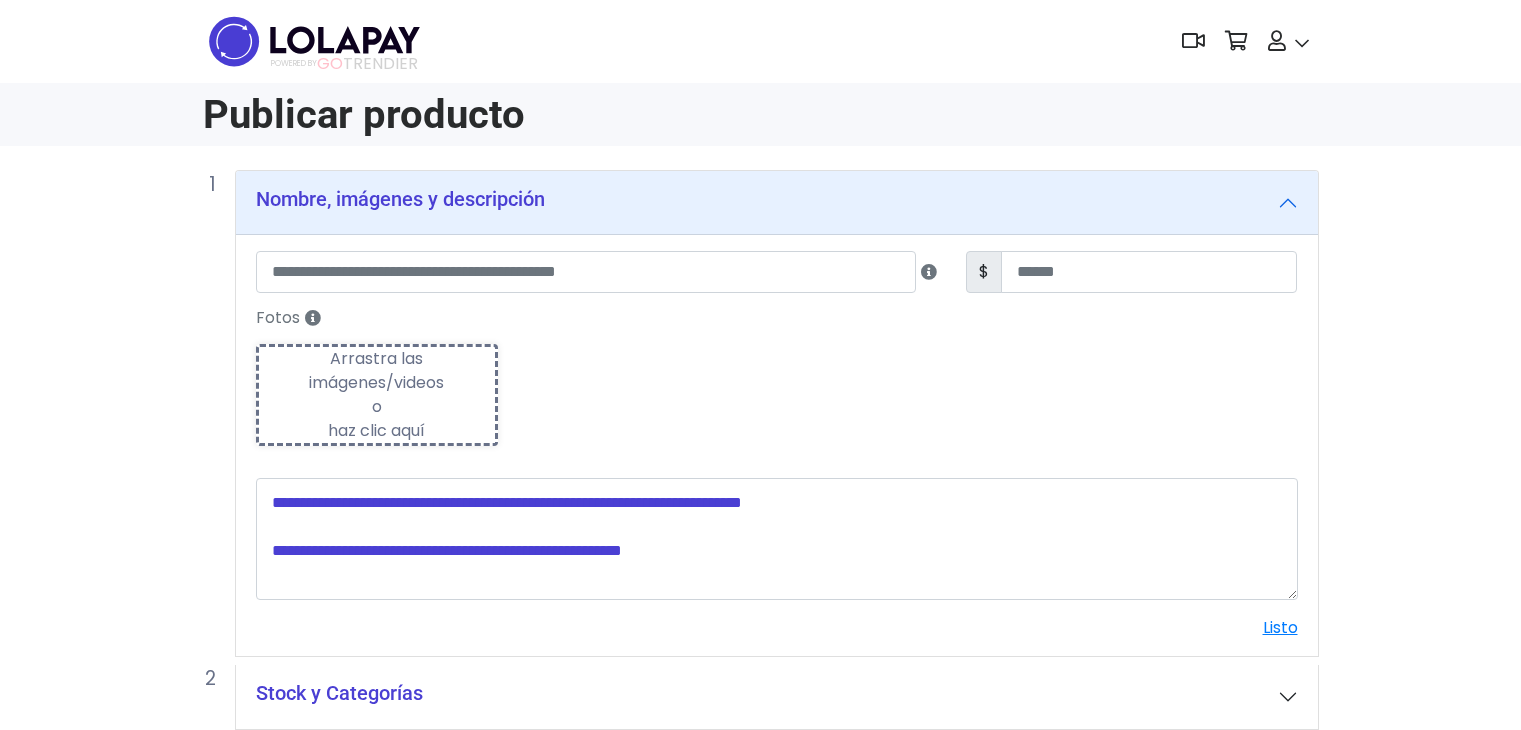 scroll, scrollTop: 0, scrollLeft: 0, axis: both 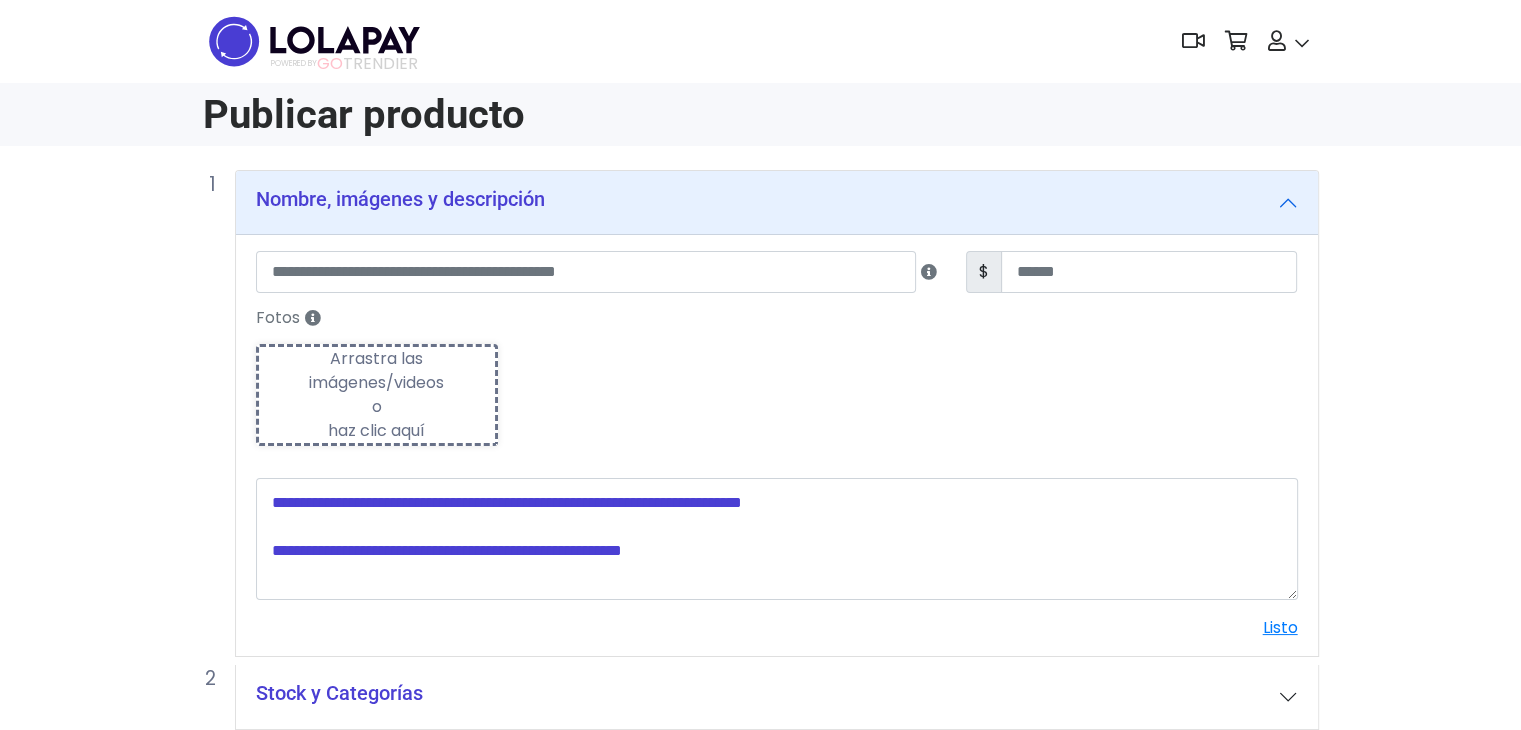 click on "Nombre, imágenes y descripción
$
Fotos
Subiendo
Arrastra las
imágenes/videos
o
haz clic aquí" at bounding box center (760, 532) 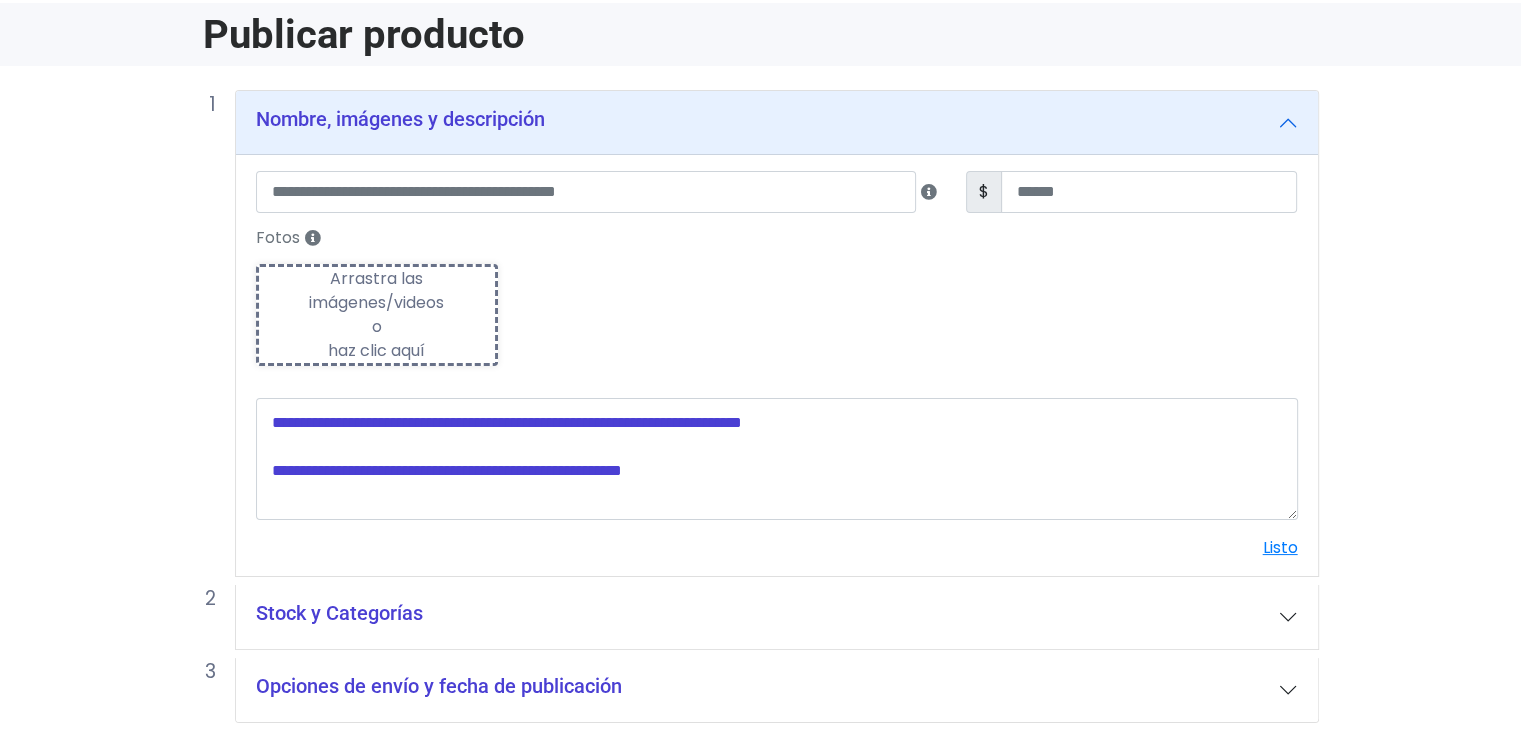 scroll, scrollTop: 120, scrollLeft: 0, axis: vertical 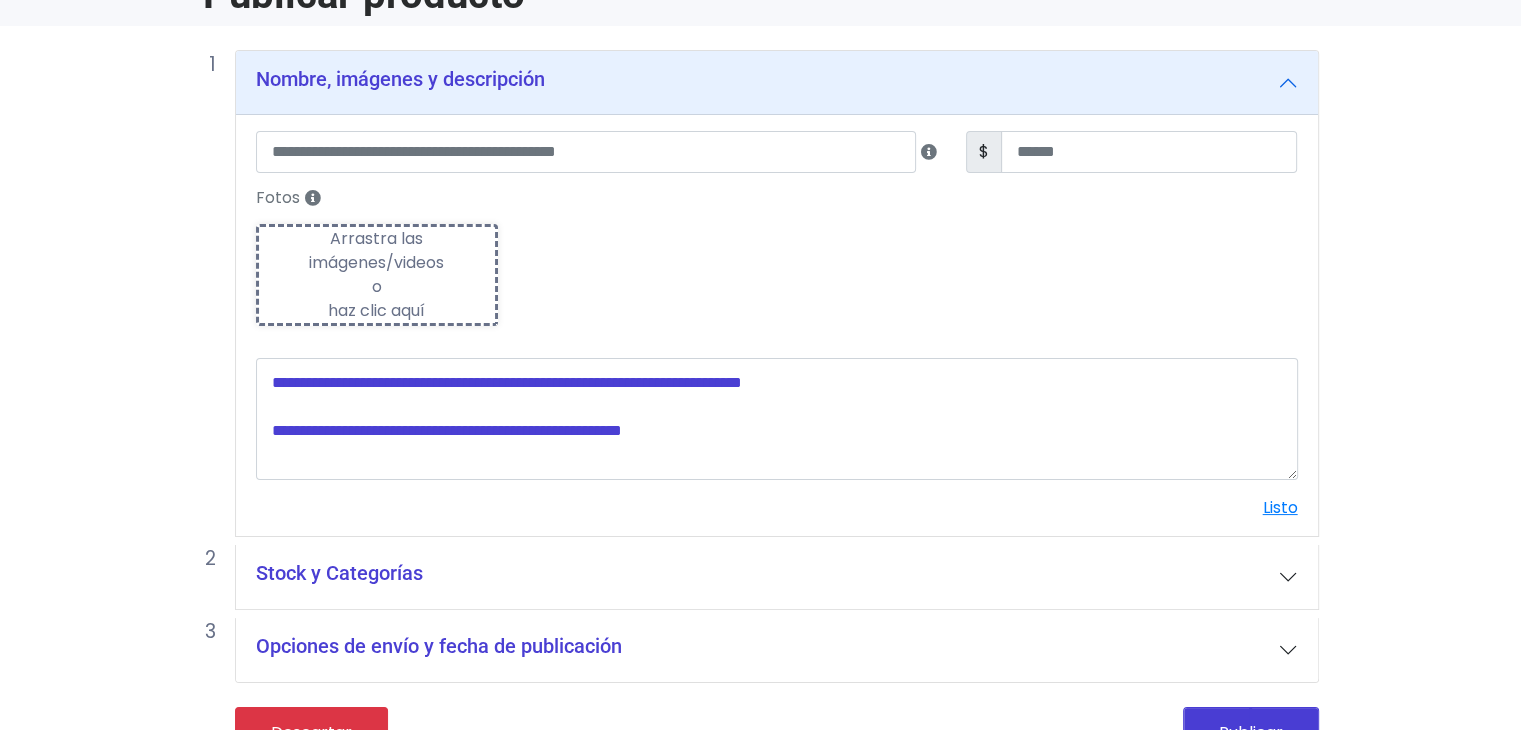click on "Stock y Categorías" at bounding box center (777, 577) 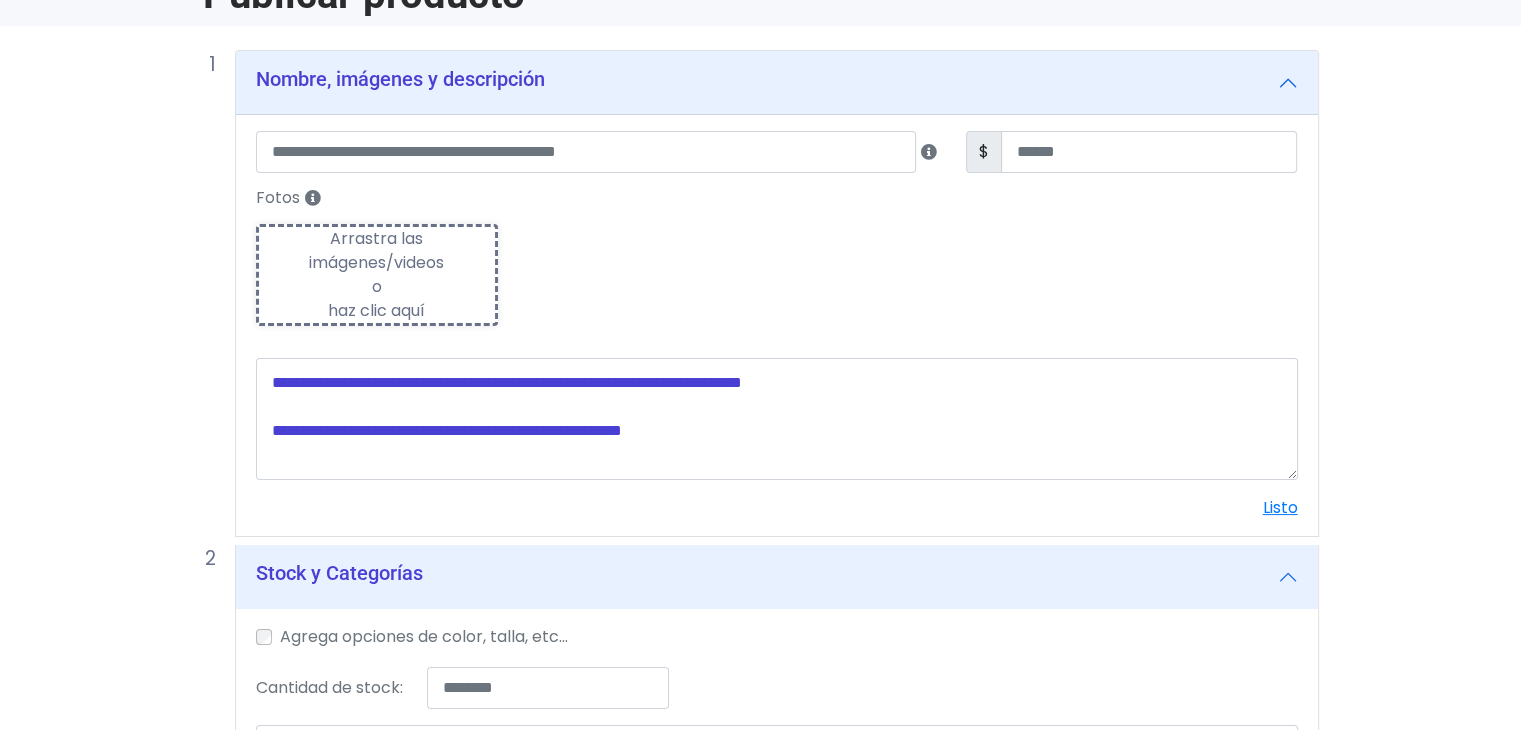type 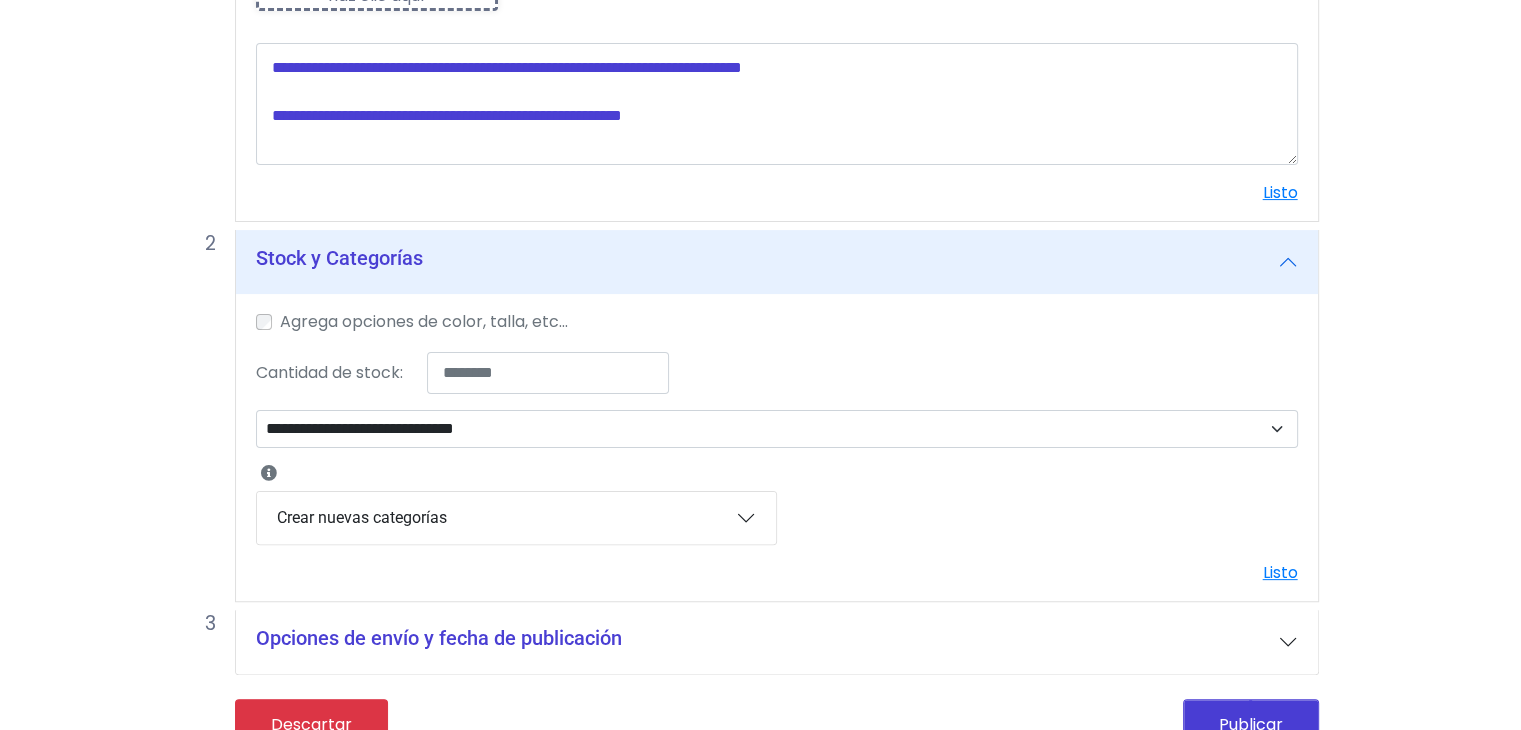 scroll, scrollTop: 465, scrollLeft: 0, axis: vertical 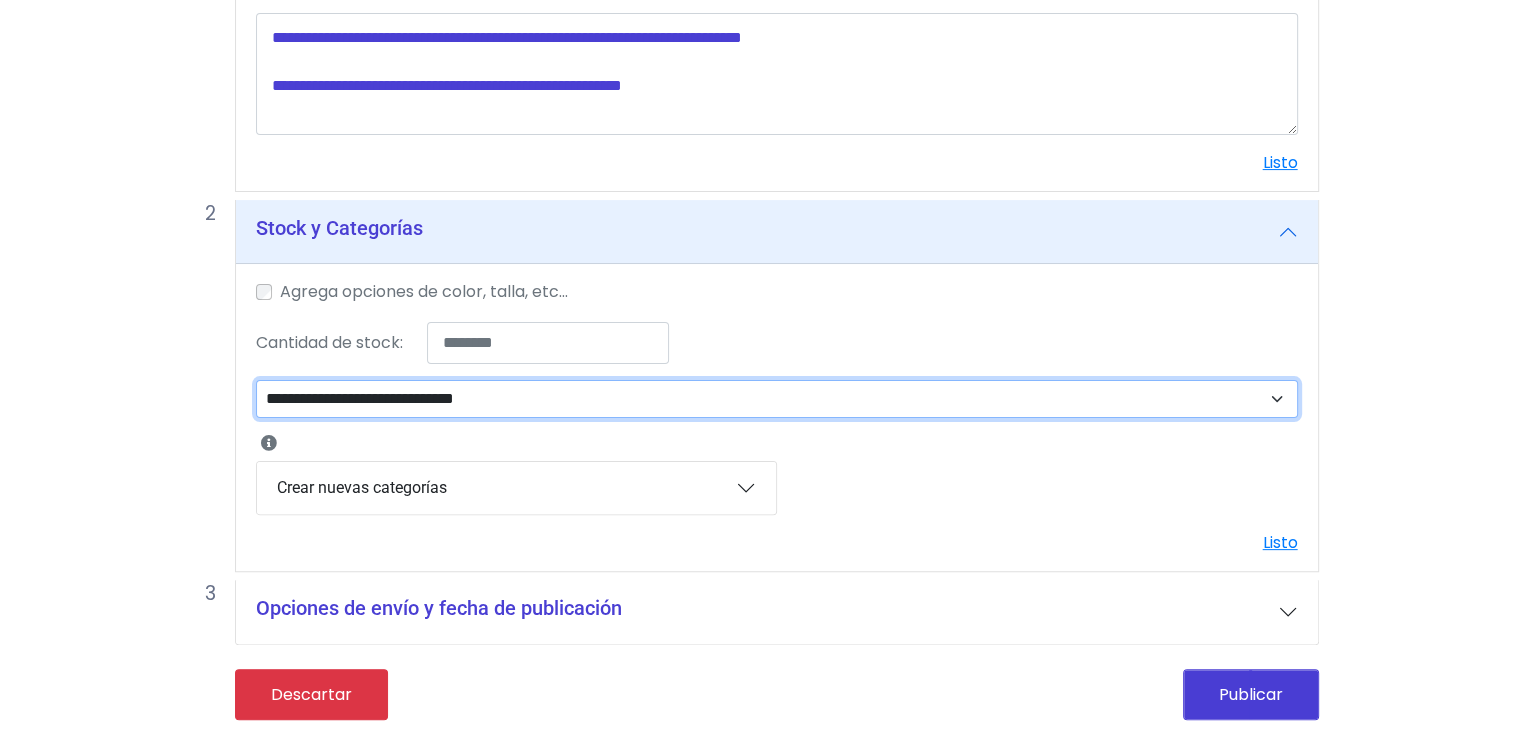 click on "**********" at bounding box center [777, 399] 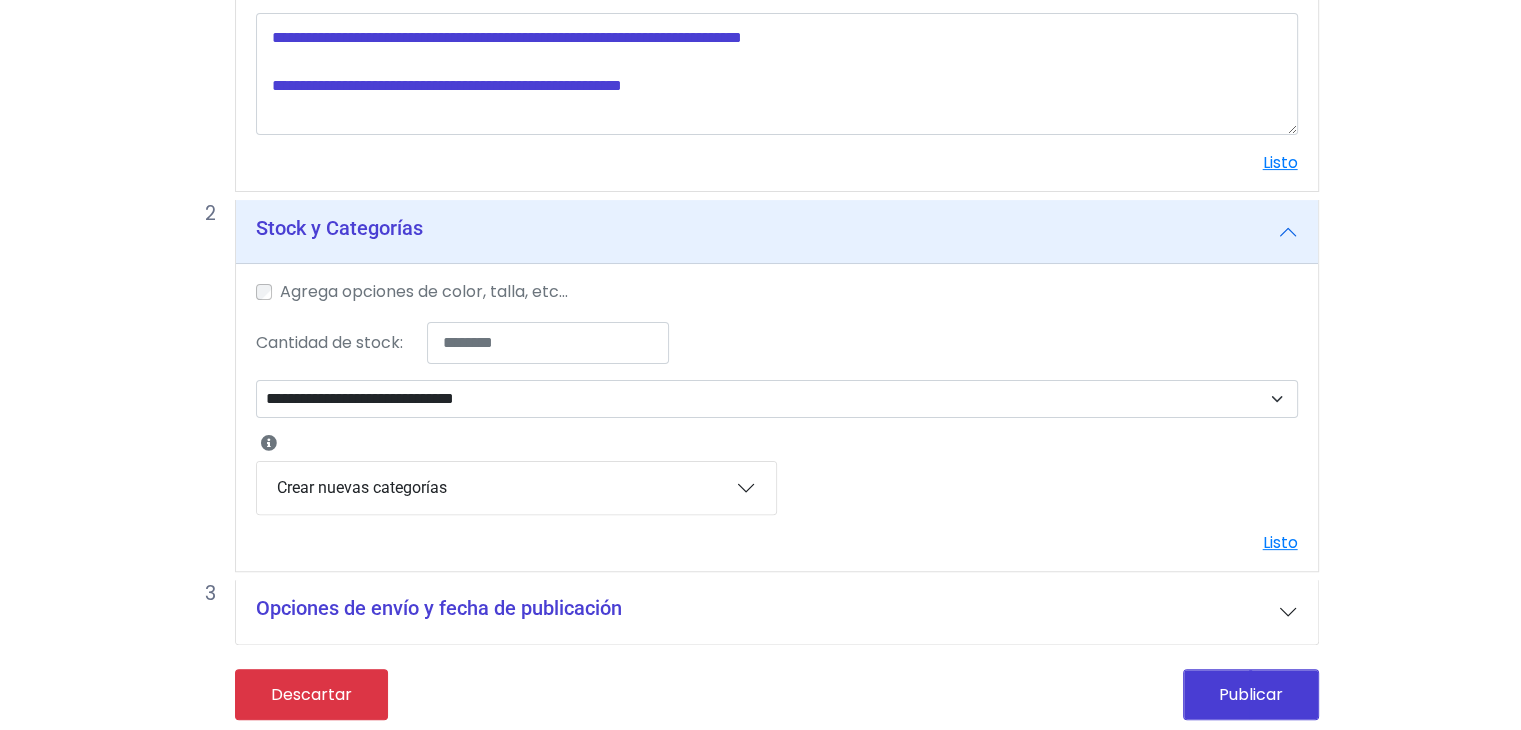 click on "Nombre, imágenes y descripción
$
Fotos
Subiendo
Arrastra las
imágenes/videos
o
haz clic aquí" at bounding box center (760, 220) 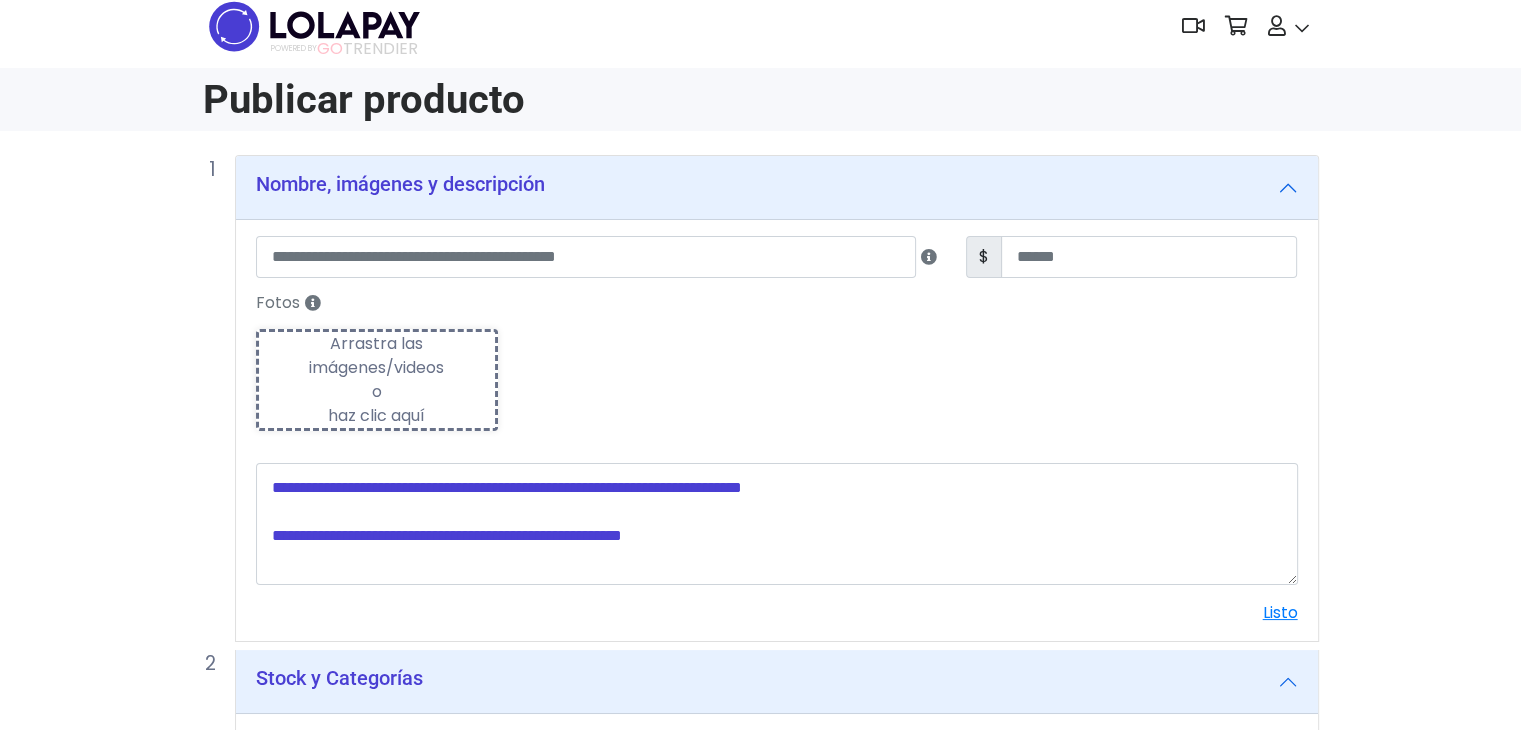 scroll, scrollTop: 0, scrollLeft: 0, axis: both 